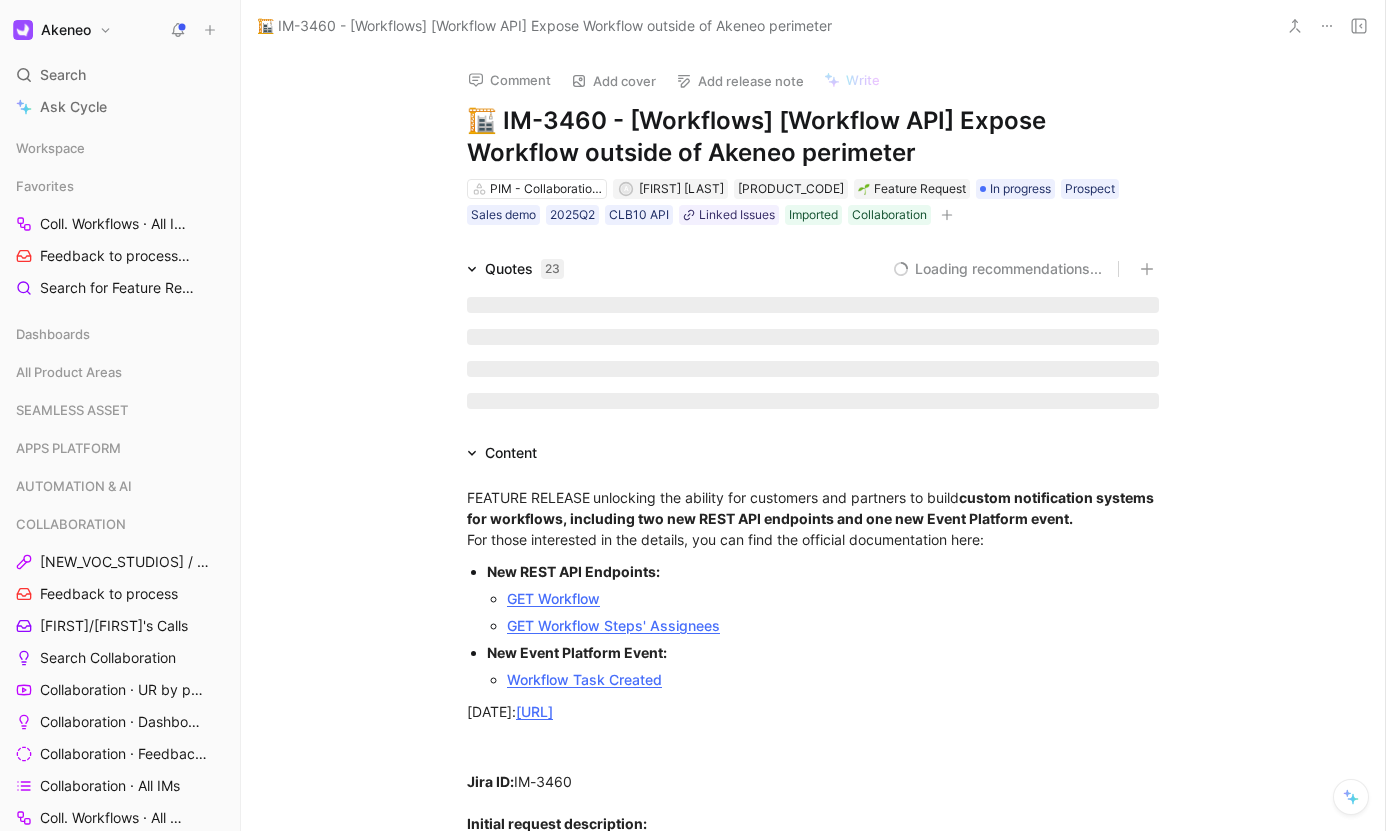 scroll, scrollTop: 0, scrollLeft: 0, axis: both 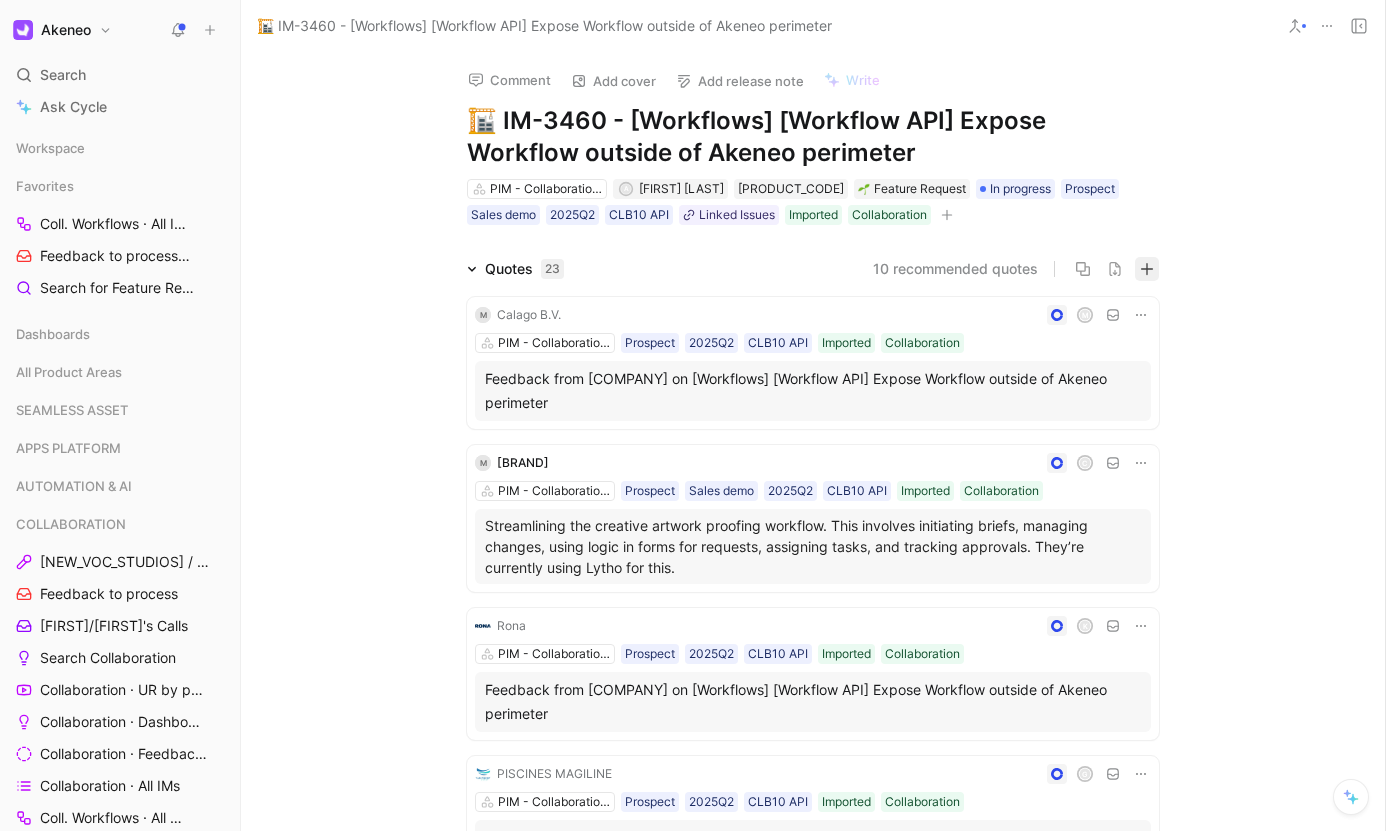 click 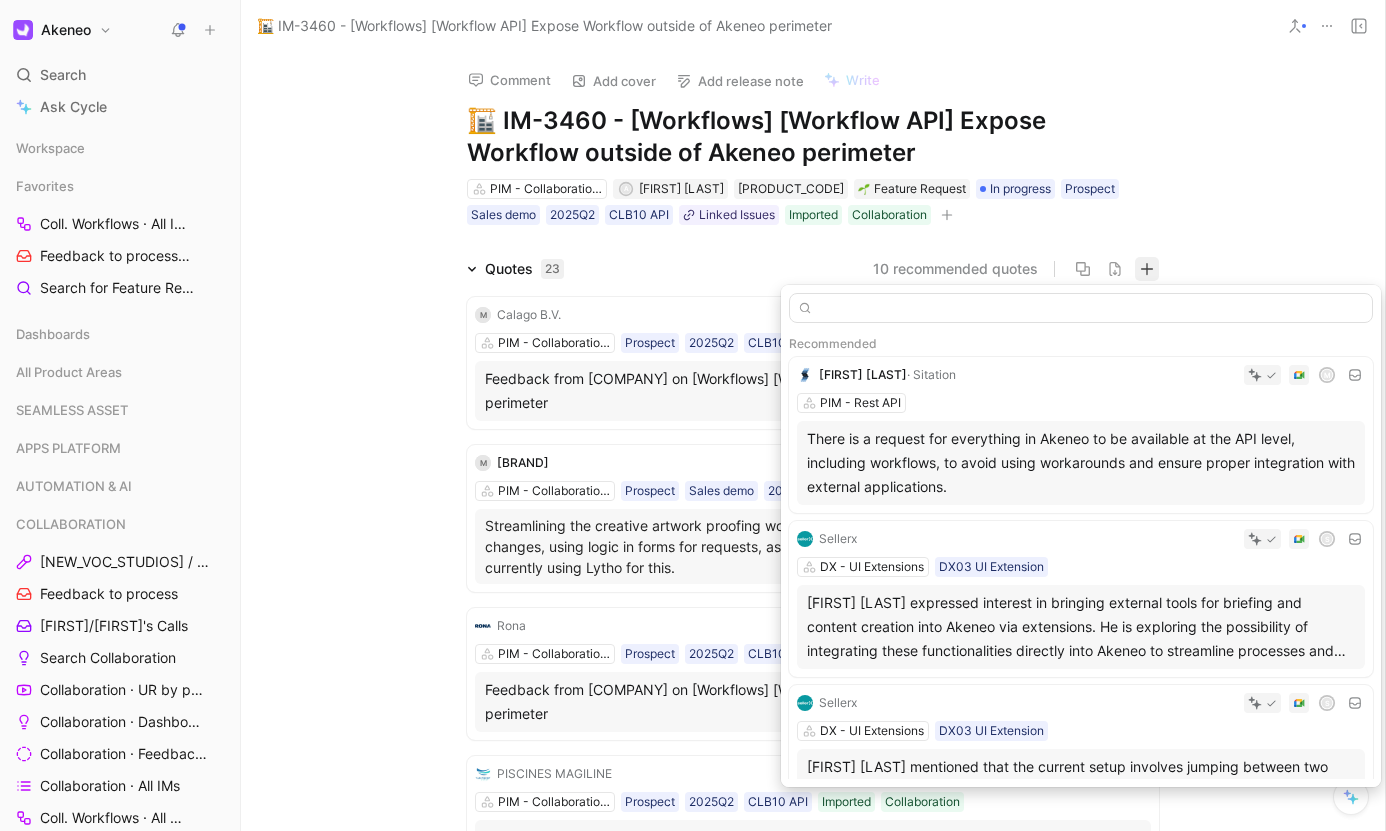scroll, scrollTop: 0, scrollLeft: 4893, axis: horizontal 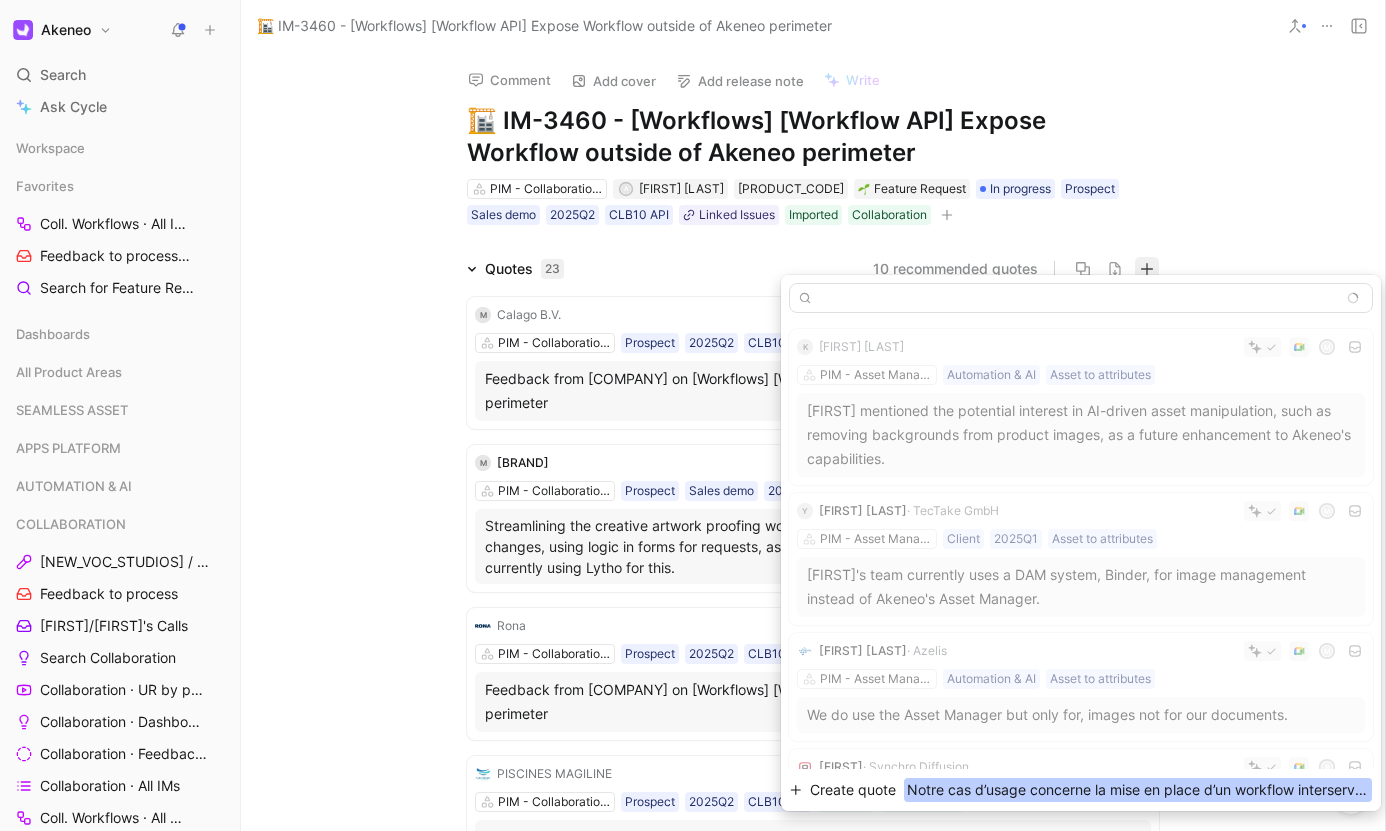 type on "Notre cas d’usage concerne la mise en place d’un workflow interservices dans Akeneo, pour organiser l’enrichissement de nos produits. Actuellement, notre service R&D saisit les spécifications produits dans Confluence. afin d’éviter une double saisie, nous souhaitons centraliser cette saisie dans Akeneo, et afficher automatiquement certaines informations dans Confluence (cette partie est techniquement déjà résolue par [FIRST]). L’objectif est maintenant d’afficher au même endroit dans Confluence les informations de suivi du workflow, à savoir : Les différentes étapes du workflow dans lesquelles le produit est intégré Les utilisateurs affectés à chaque étape La date limite (due date) de chaque étape Ces informations doivent être visibles dans Confluence car il s’agit de l’outil de gestion de projet quotidien de l’équipe" 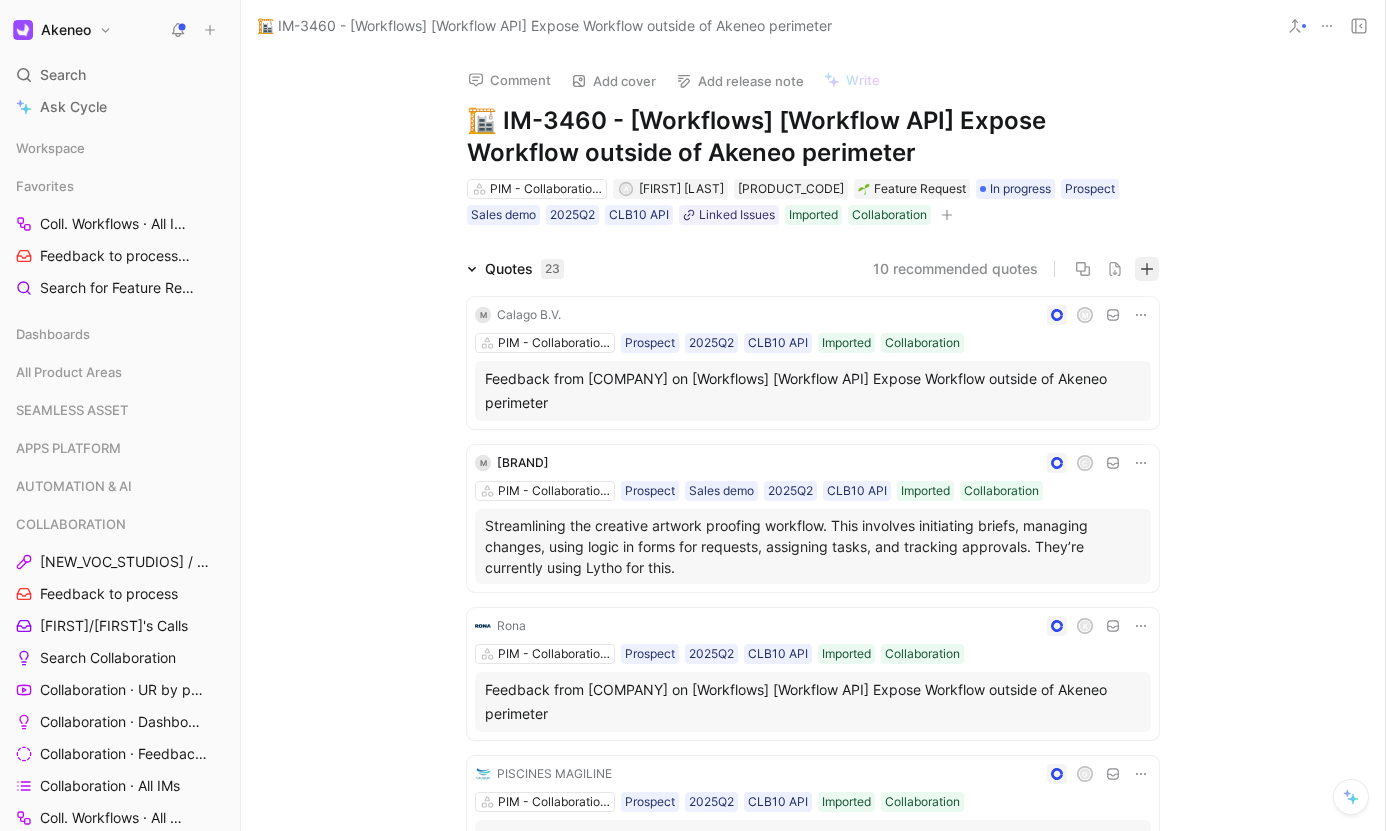 scroll, scrollTop: 0, scrollLeft: 0, axis: both 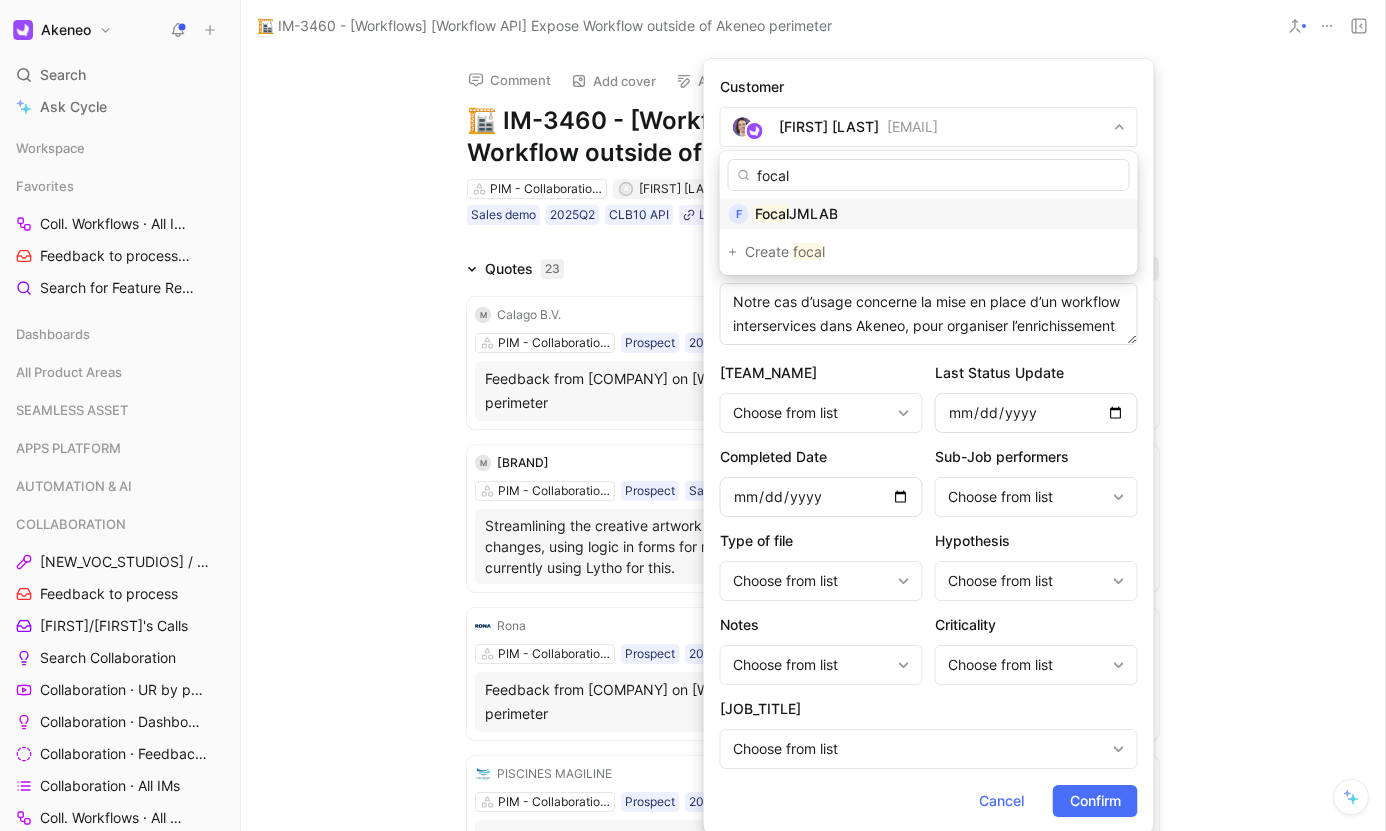 type on "focal" 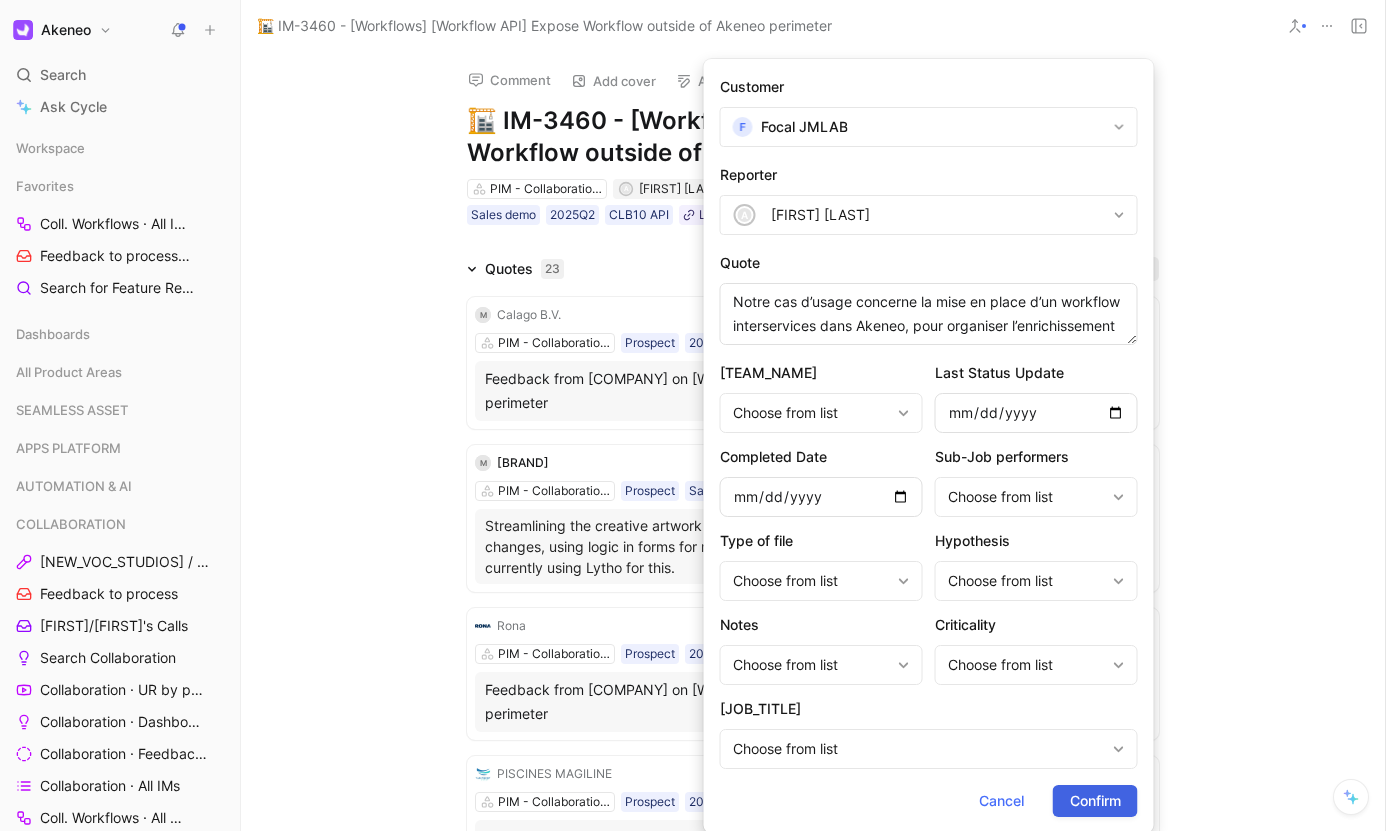 click on "Confirm" at bounding box center [1095, 801] 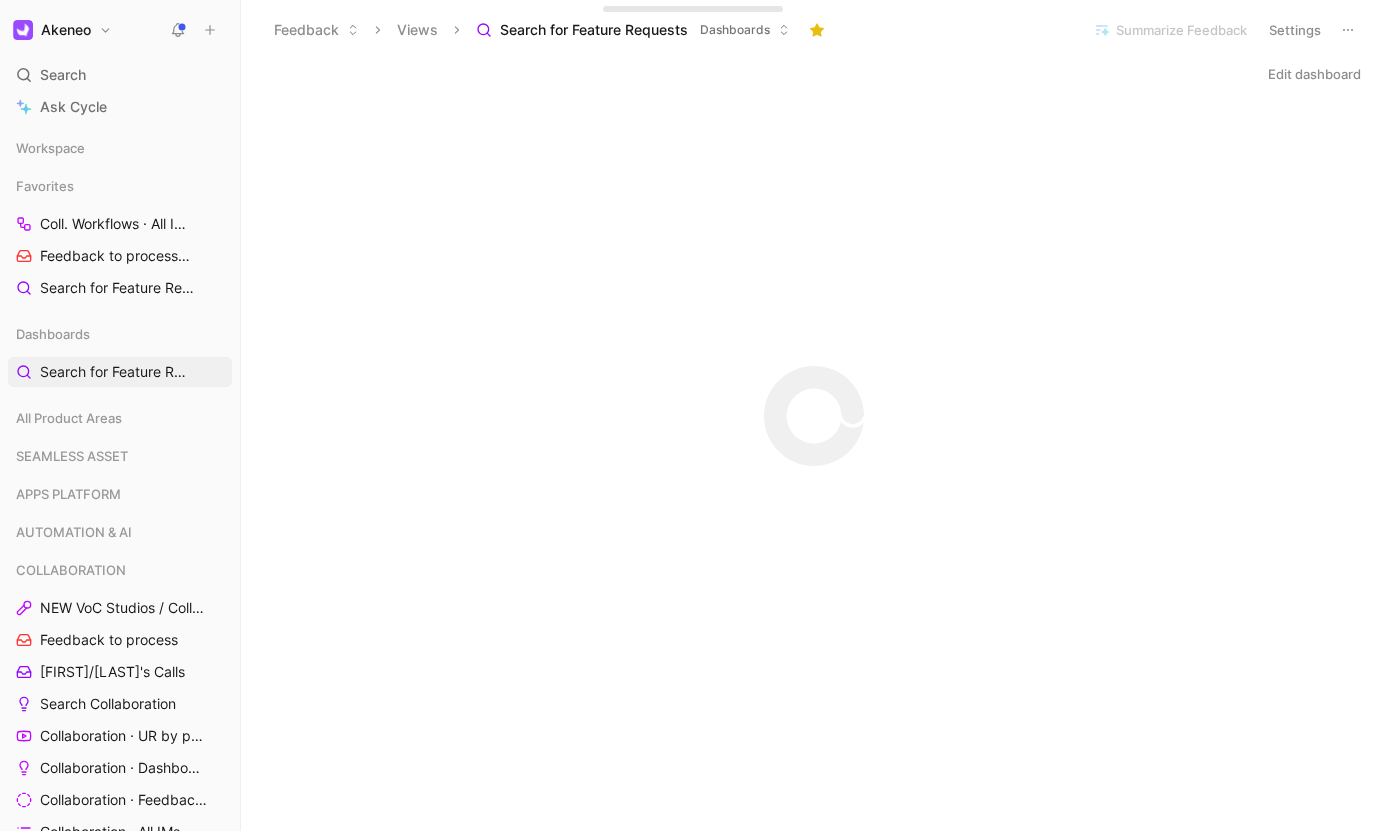 scroll, scrollTop: 0, scrollLeft: 0, axis: both 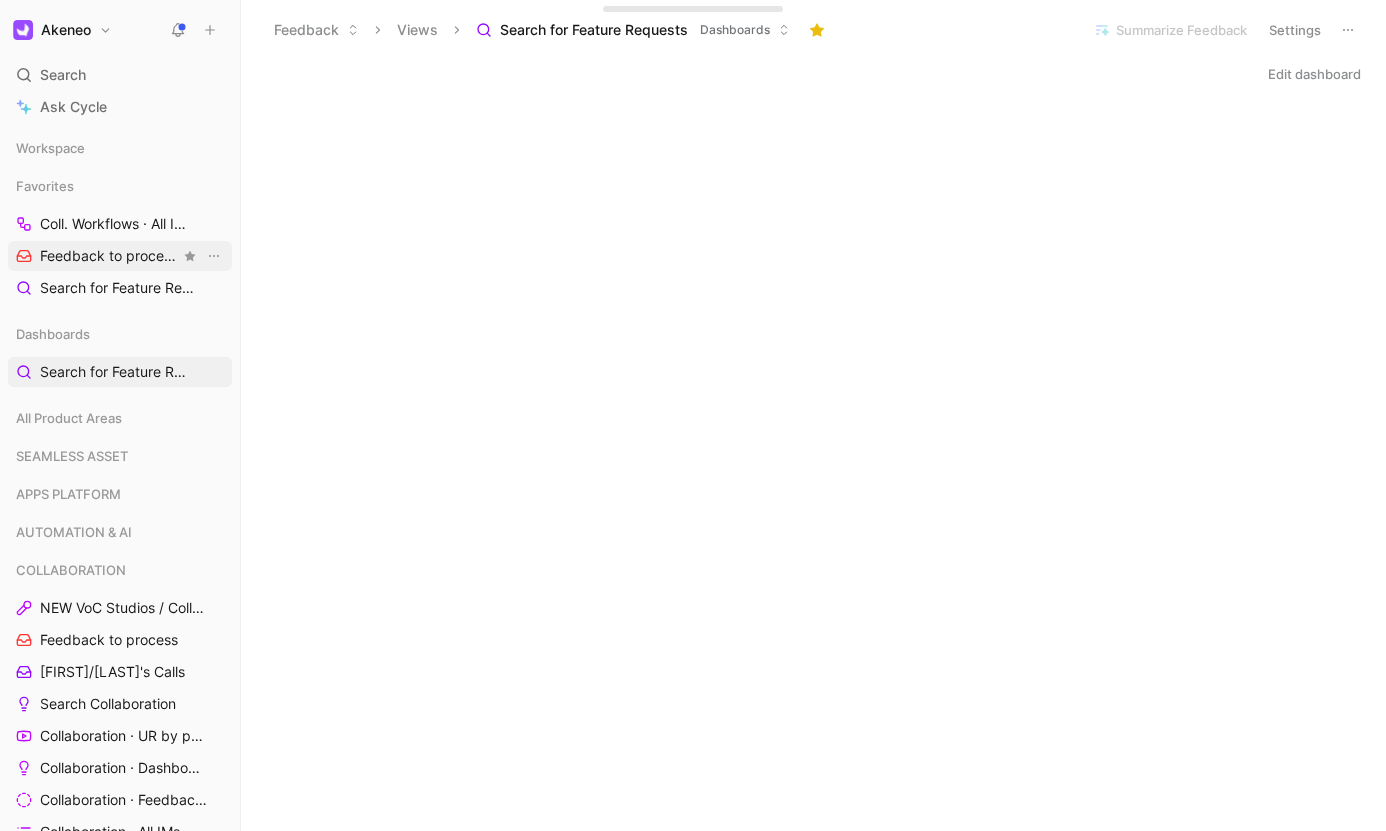 click on "Feedback to process COLLABORATION" at bounding box center (120, 256) 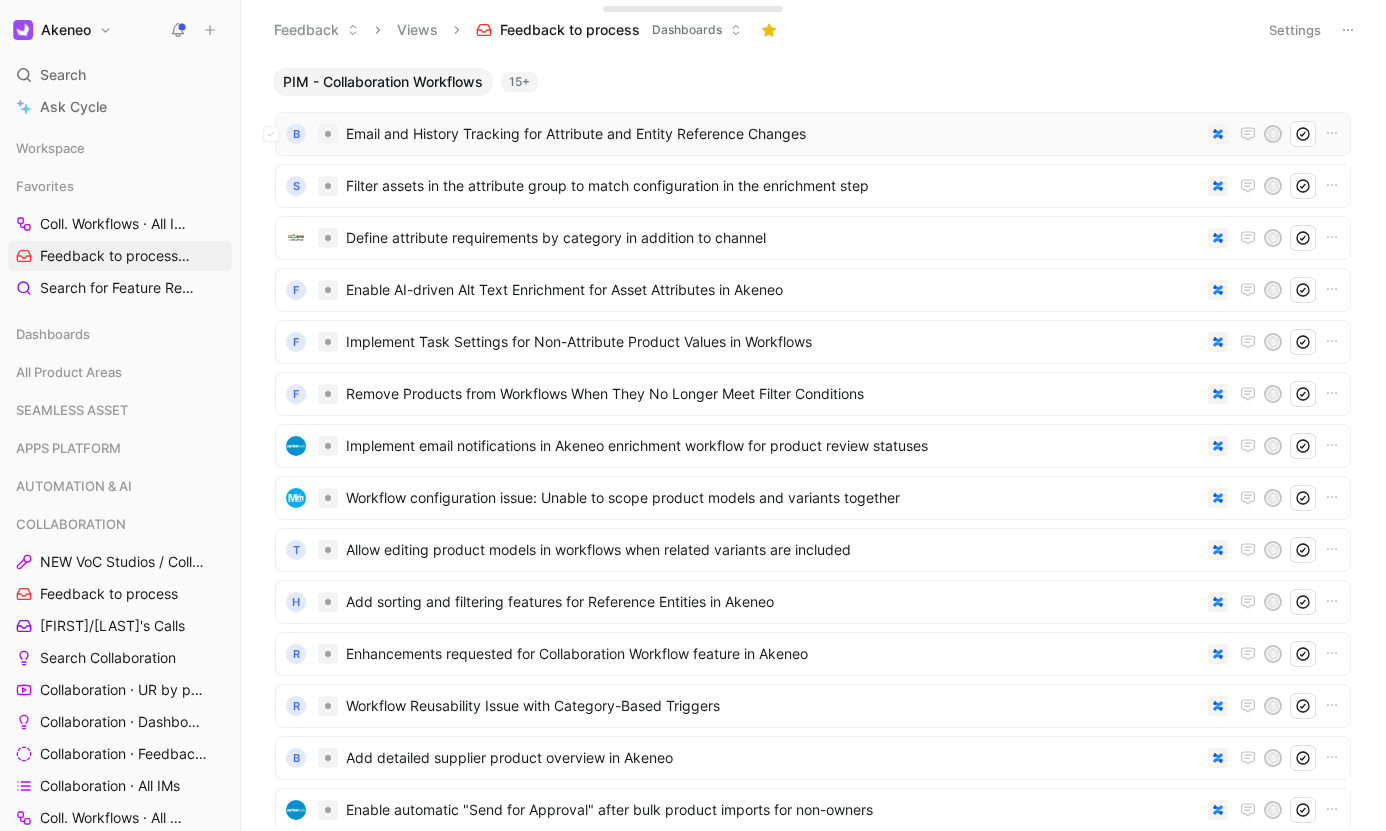 click on "B Email and History Tracking for Attribute and Entity Reference Changes S" at bounding box center (813, 134) 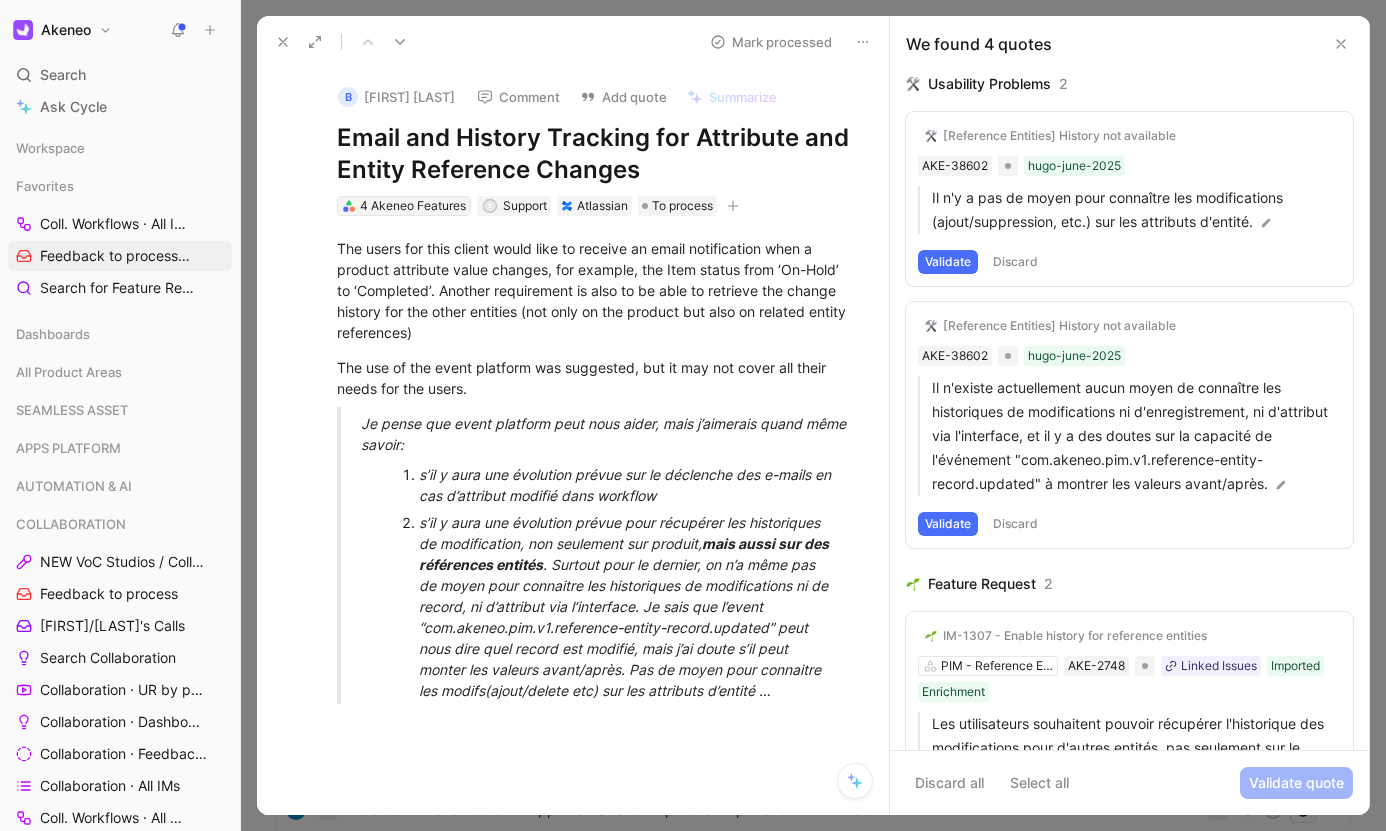 click on "4 Akeneo Features" at bounding box center [413, 206] 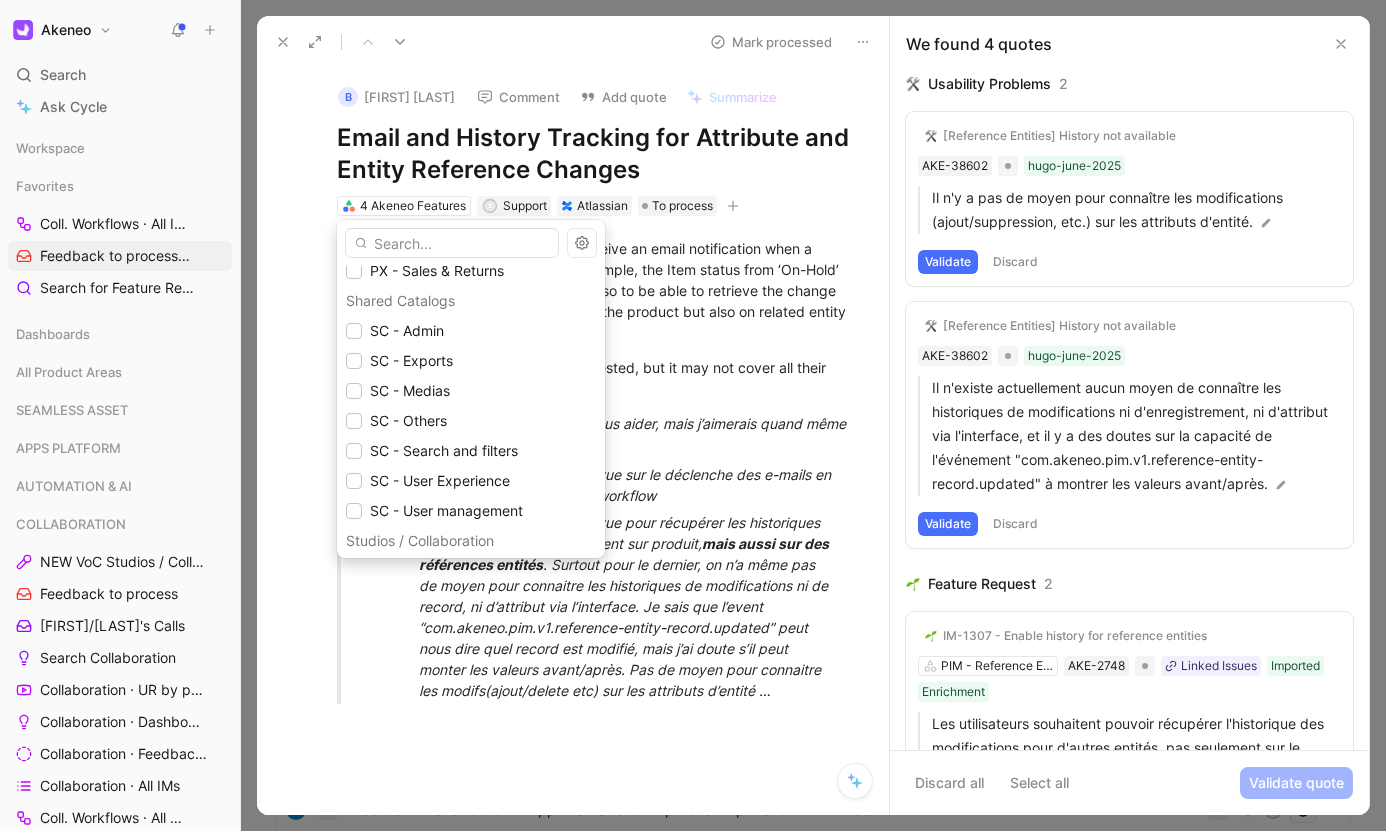 scroll, scrollTop: 1620, scrollLeft: 0, axis: vertical 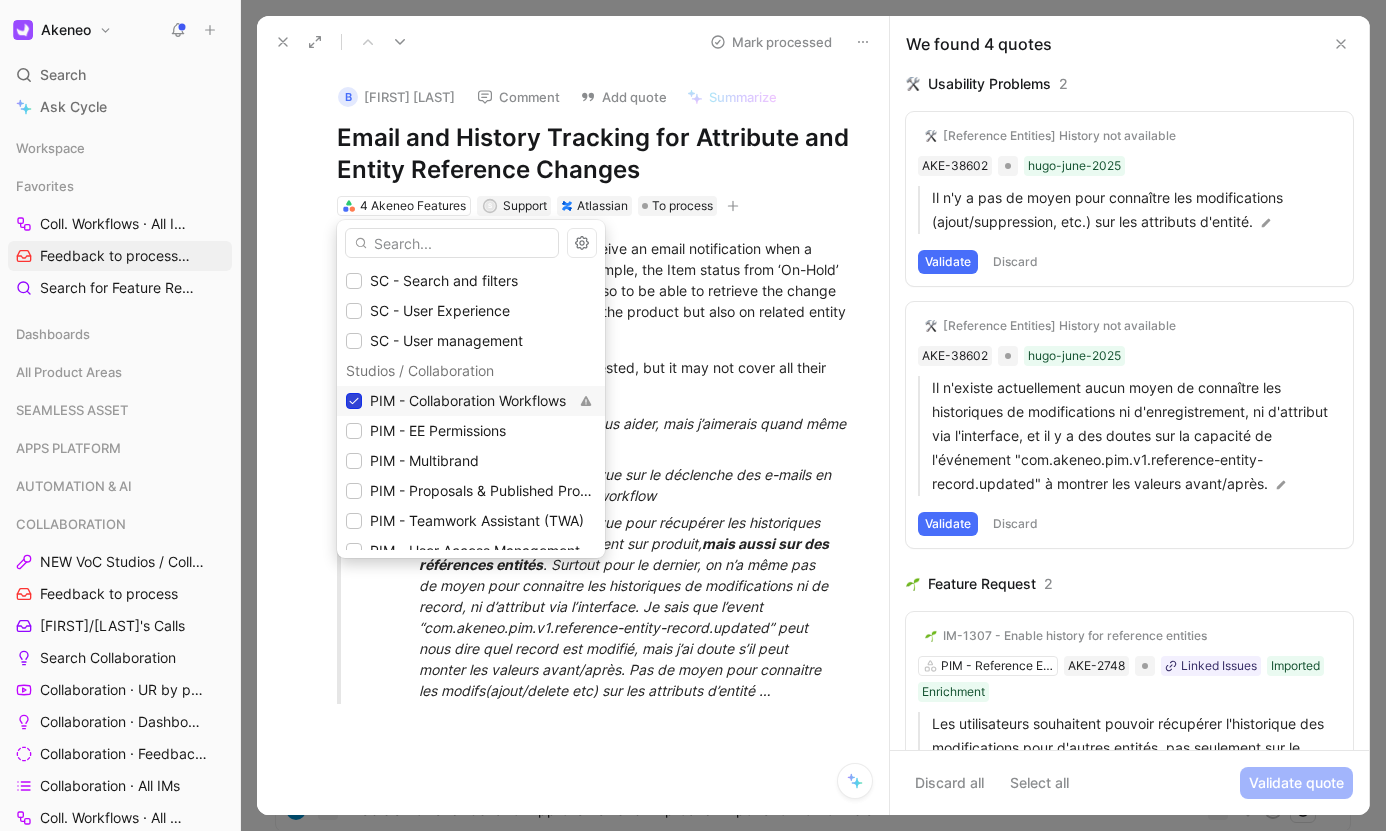 click at bounding box center (354, 401) 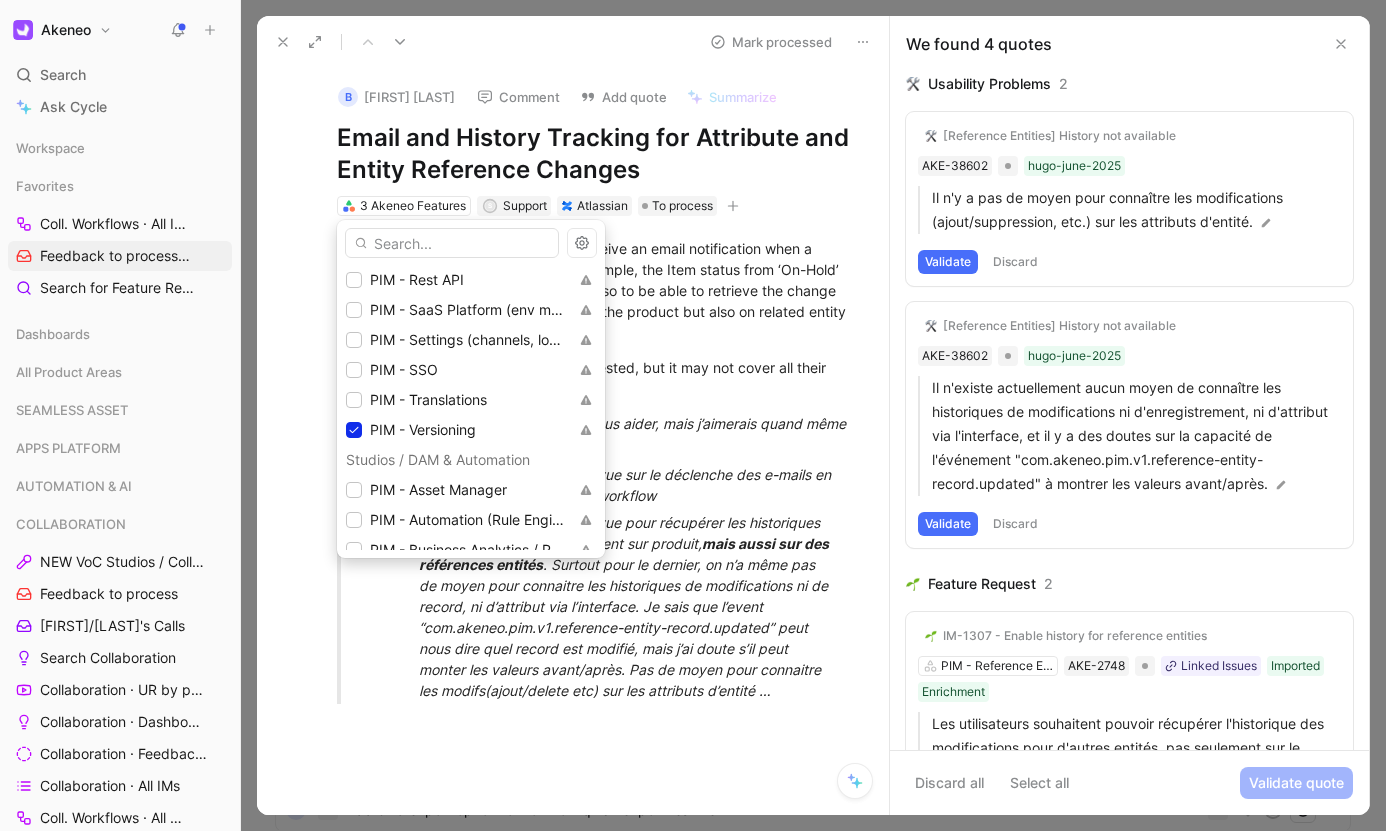 scroll, scrollTop: 2297, scrollLeft: 0, axis: vertical 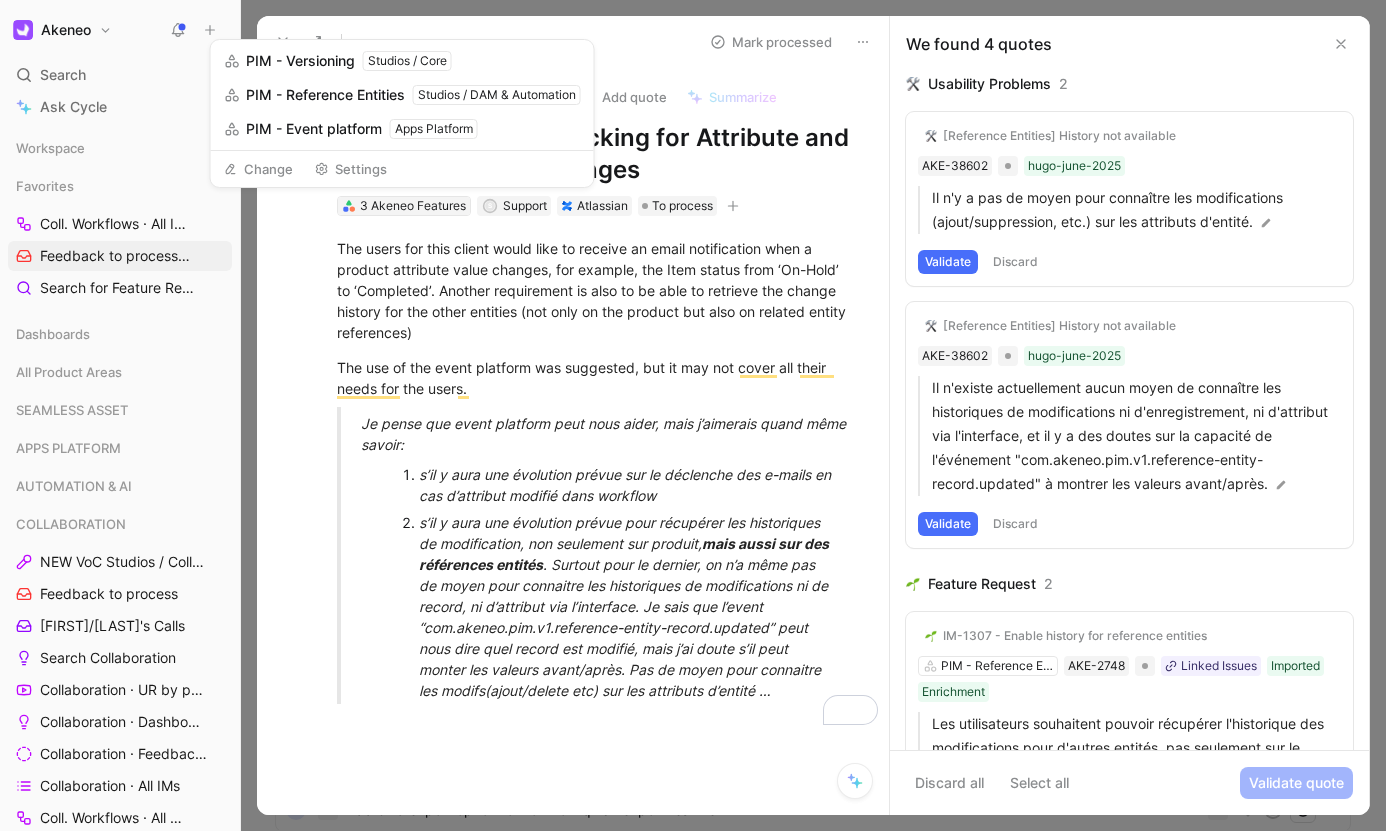 click on "3 Akeneo Features" at bounding box center [413, 206] 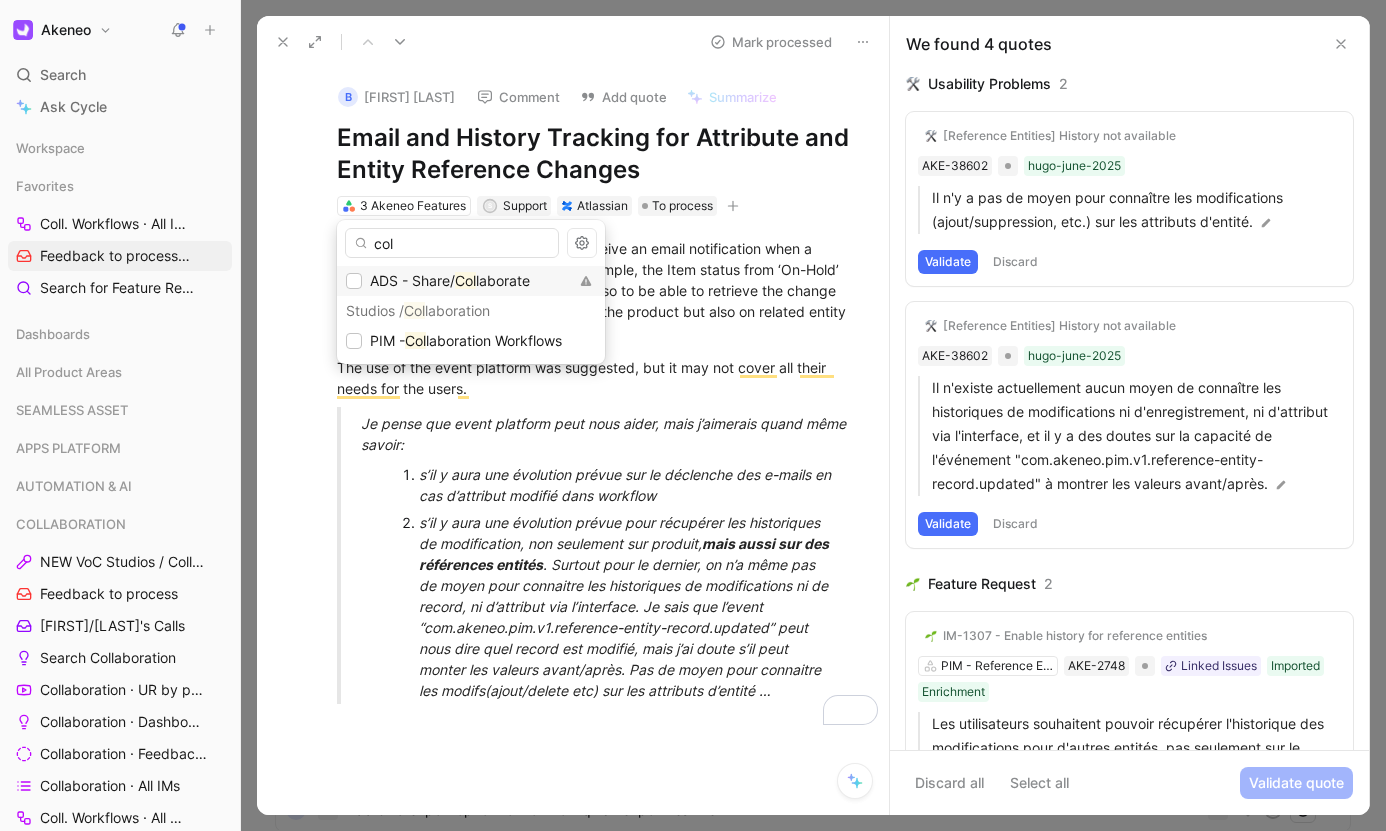 scroll, scrollTop: 0, scrollLeft: 0, axis: both 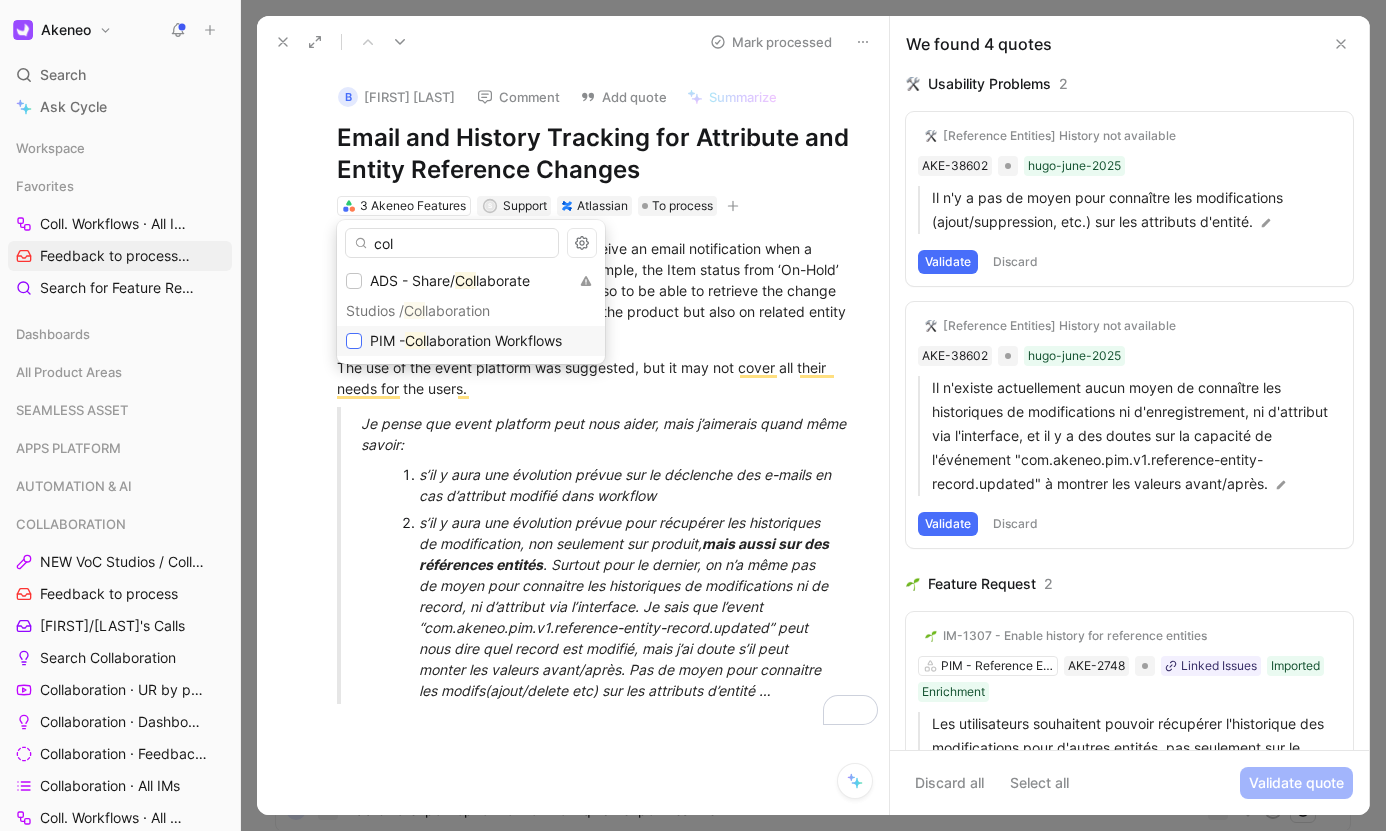 type on "col" 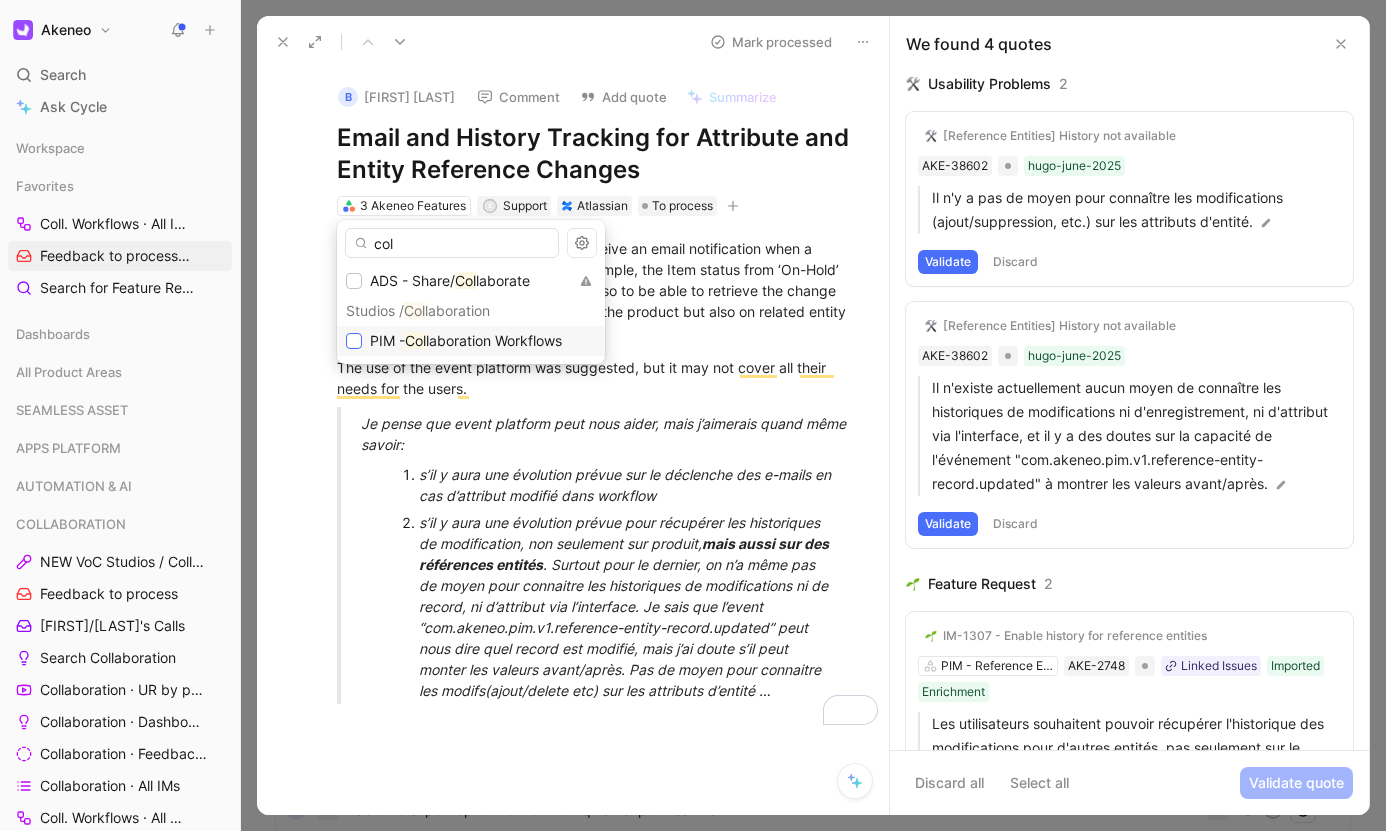 click 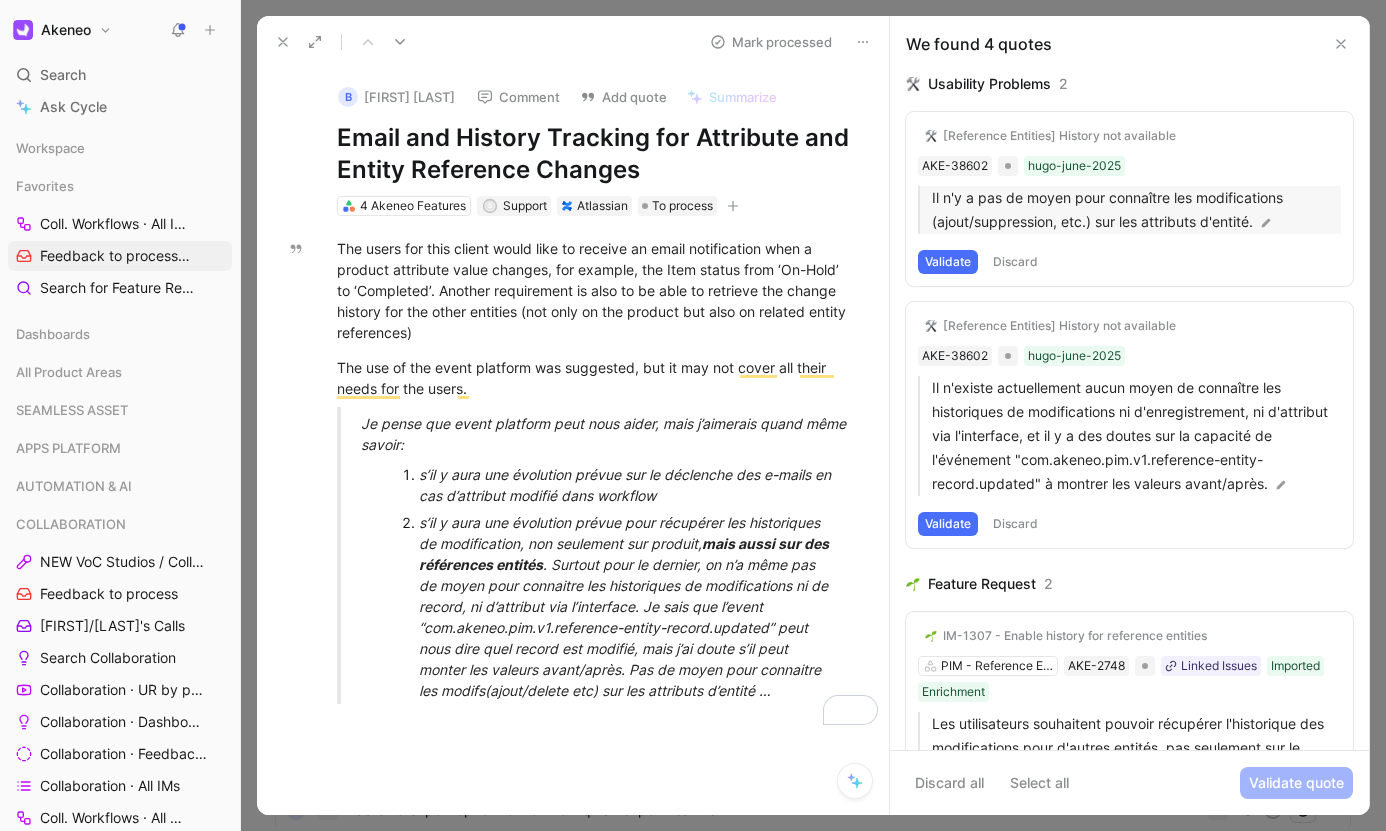 click on "Il n'y a pas de moyen pour connaître les modifications (ajout/suppression, etc.) sur les attributs d'entité." at bounding box center [1136, 210] 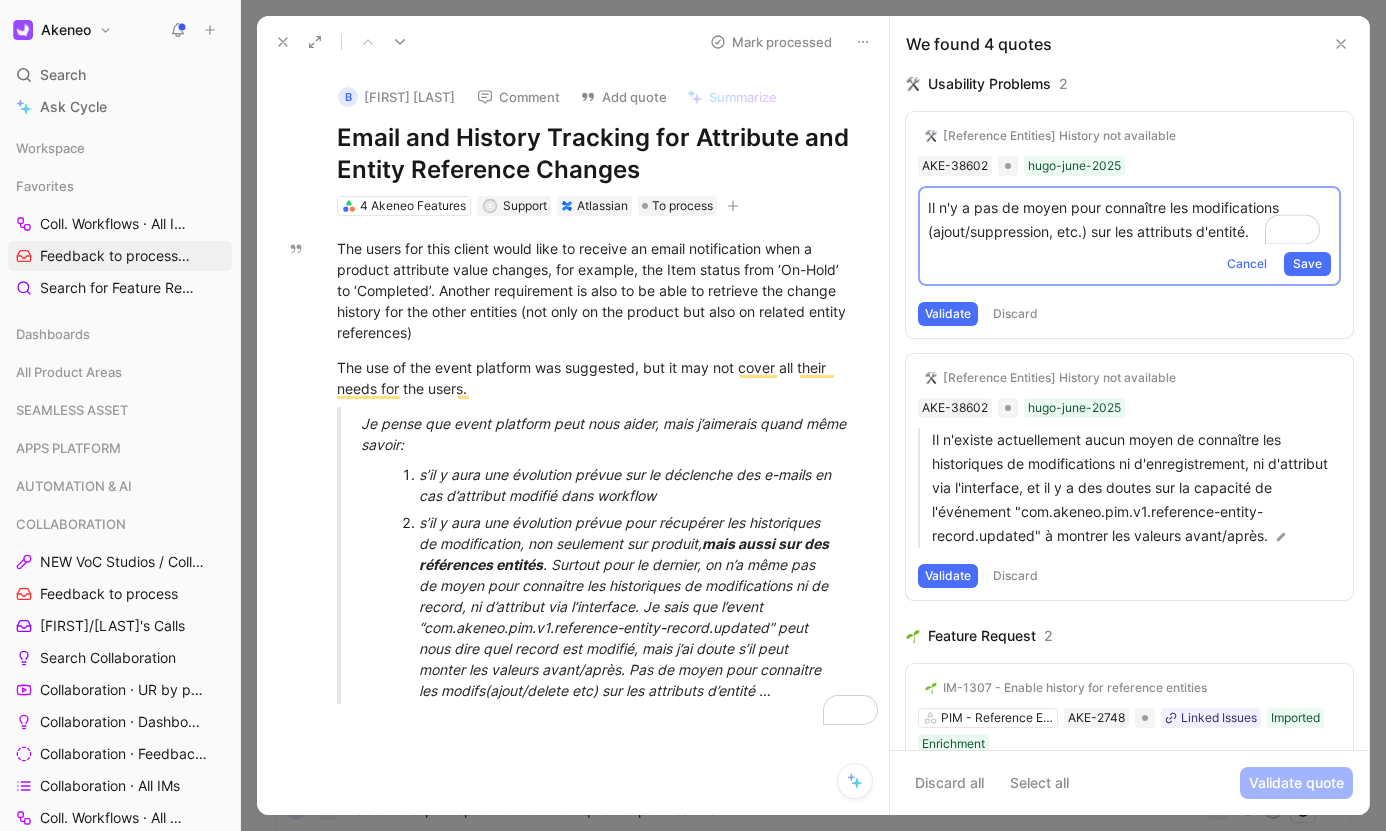 click on "Il n'y a pas de moyen pour connaître les modifications (ajout/suppression, etc.) sur les attributs d'entité." at bounding box center [1129, 220] 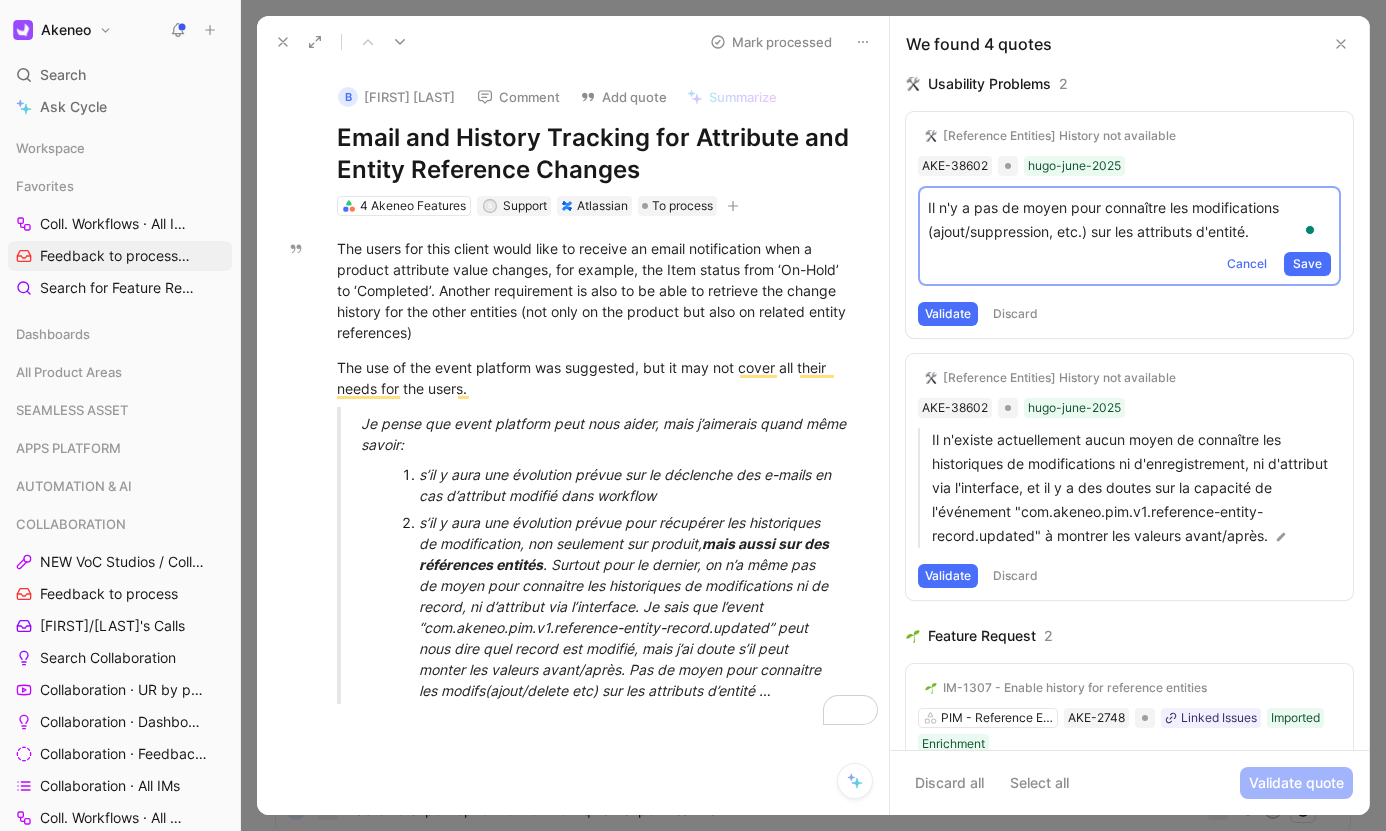 type 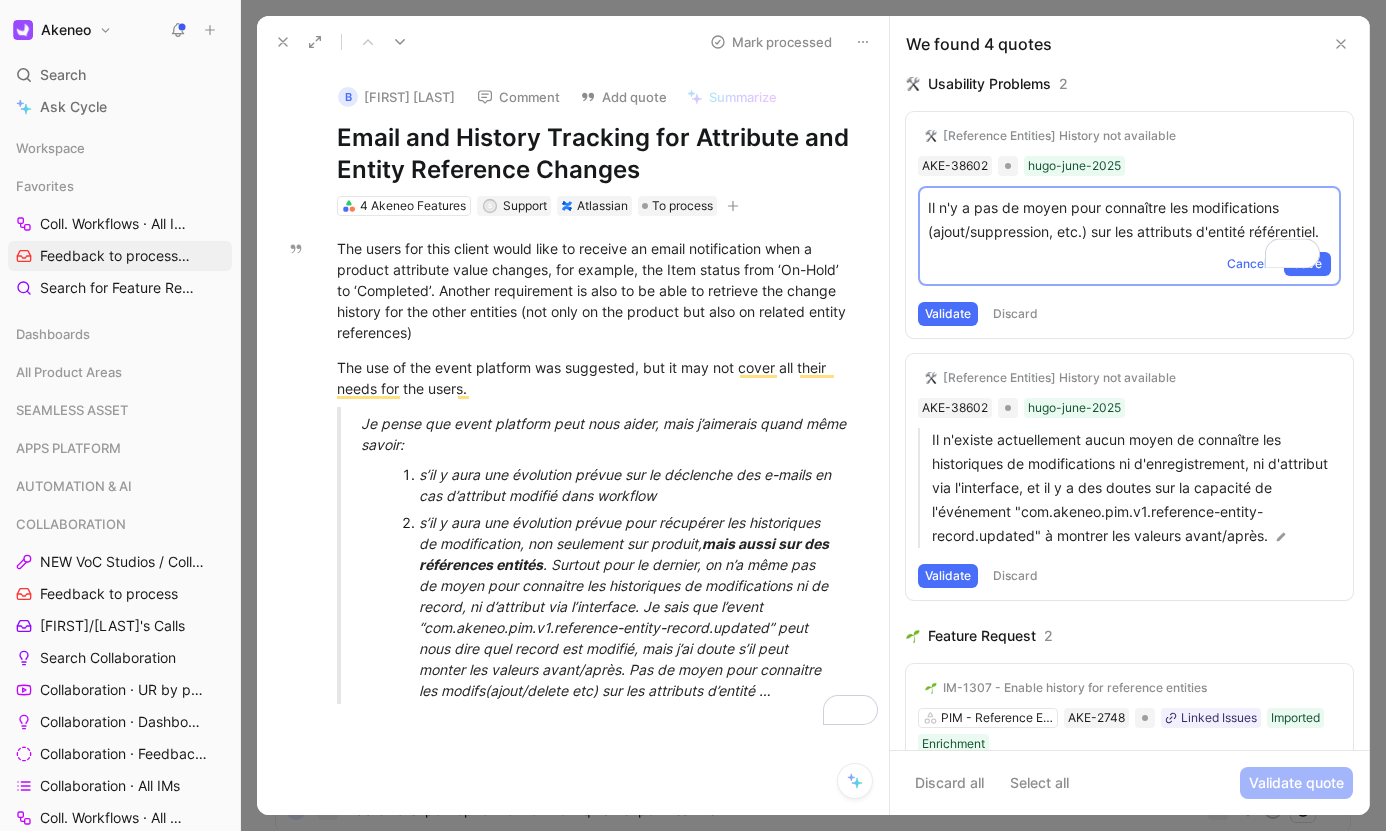 click on "Save" at bounding box center (1307, 264) 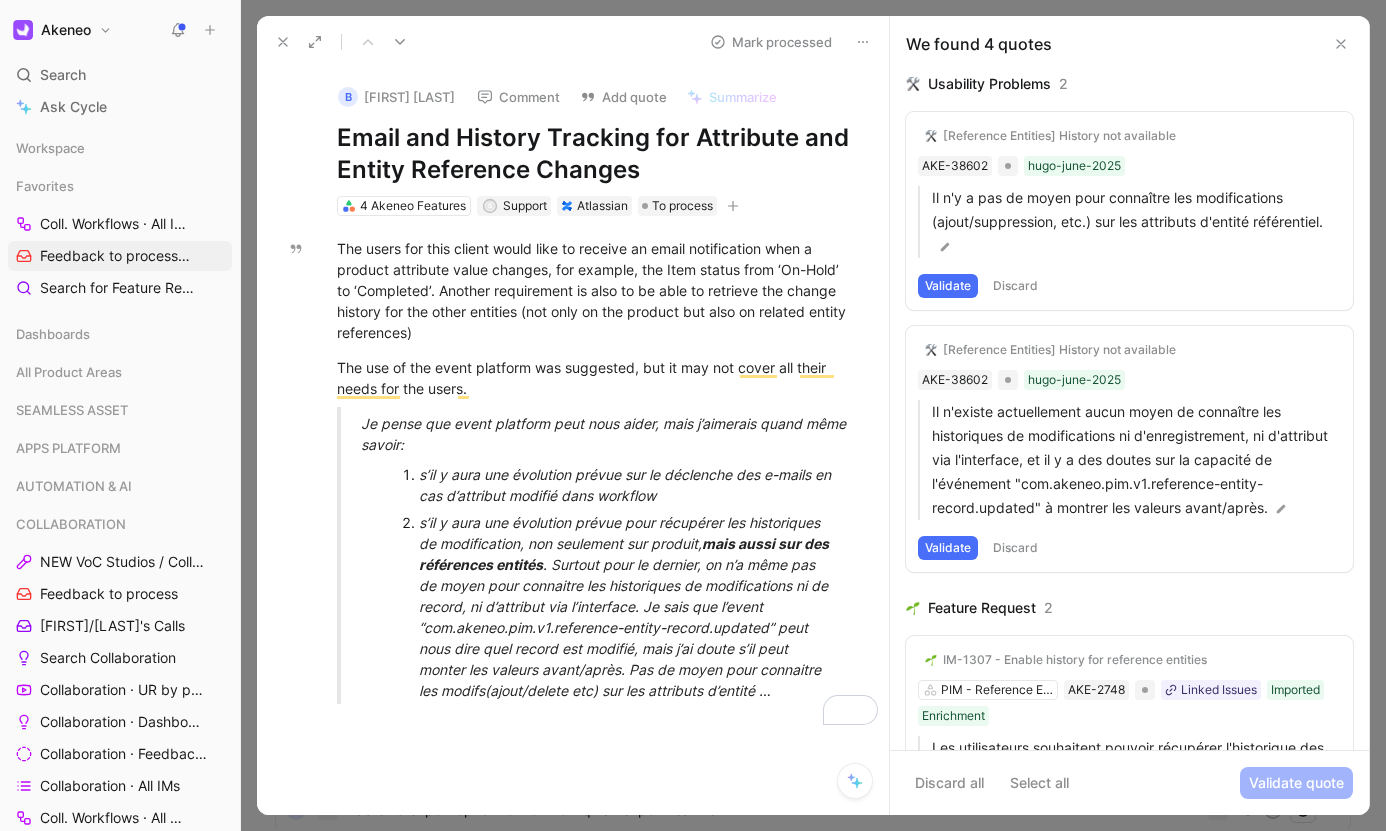 click on "Validate" at bounding box center (948, 286) 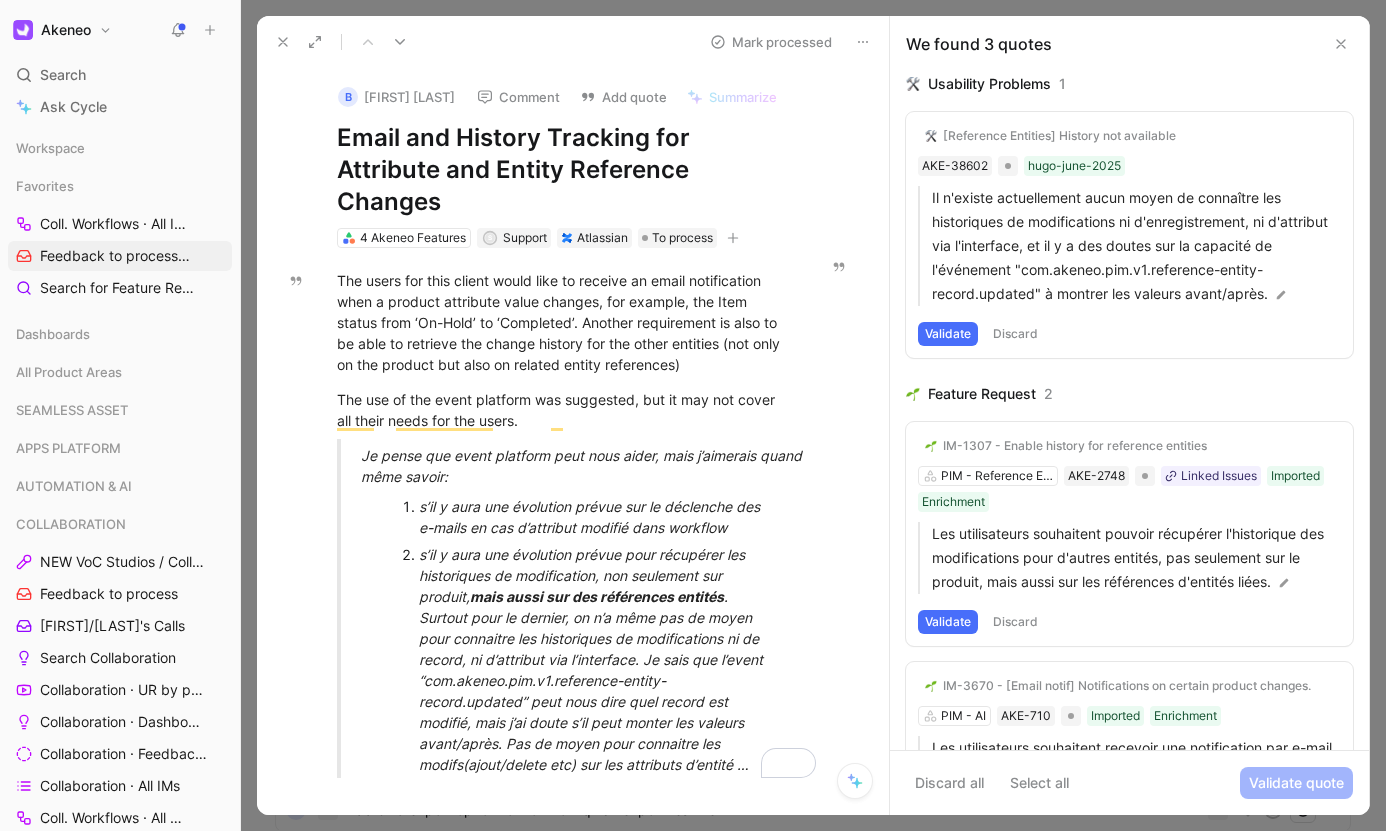 click on "Validate" at bounding box center [948, 334] 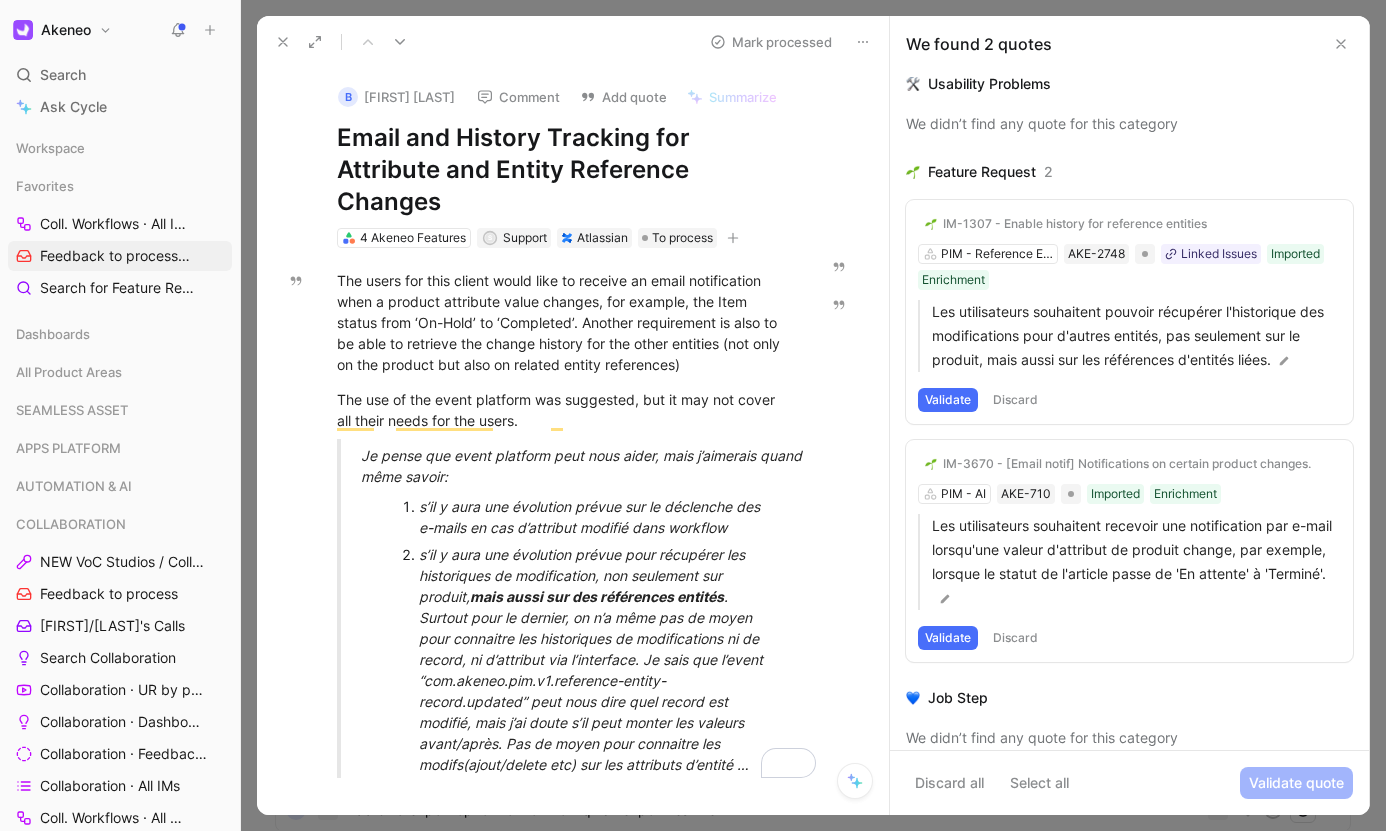 click on "Validate" at bounding box center (948, 400) 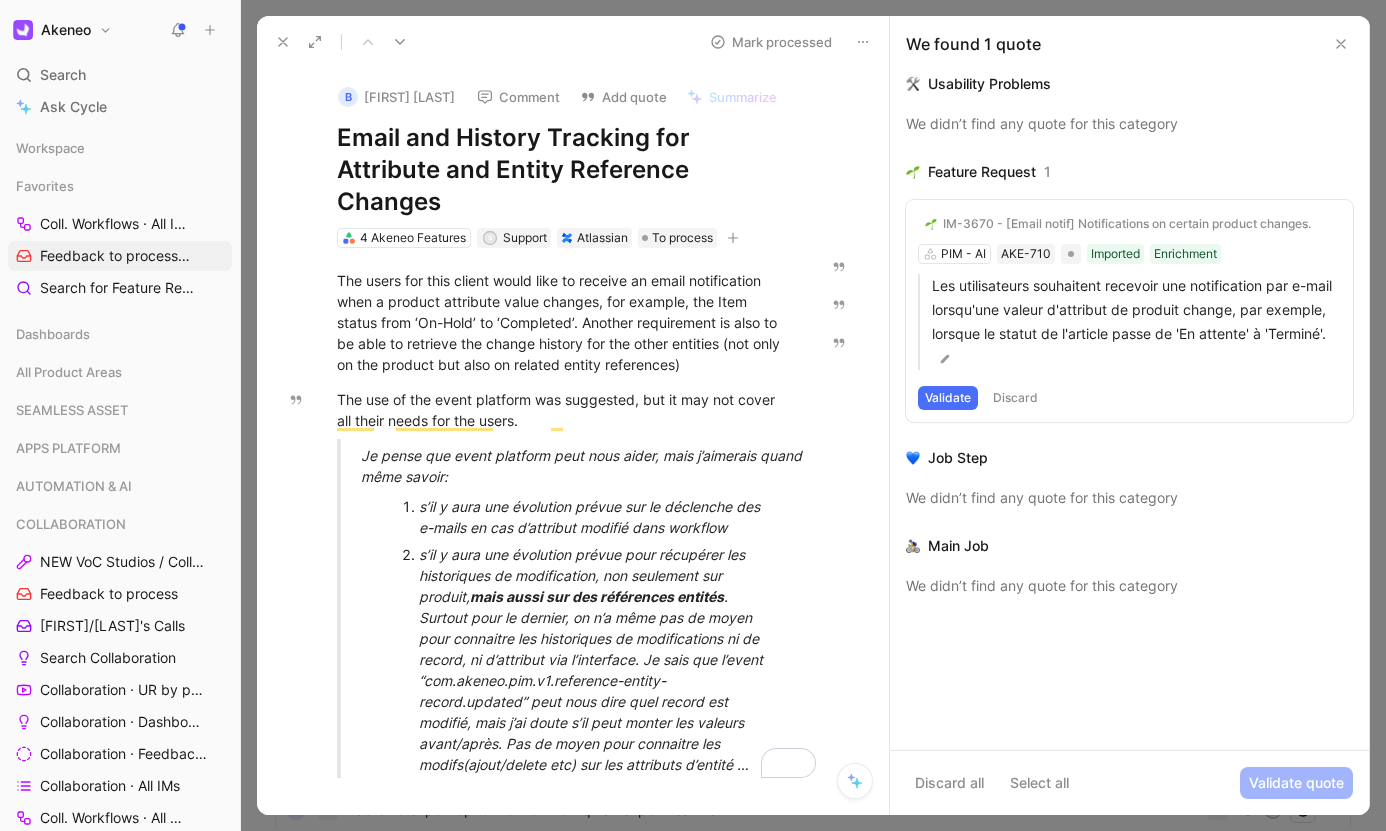 scroll, scrollTop: 118, scrollLeft: 0, axis: vertical 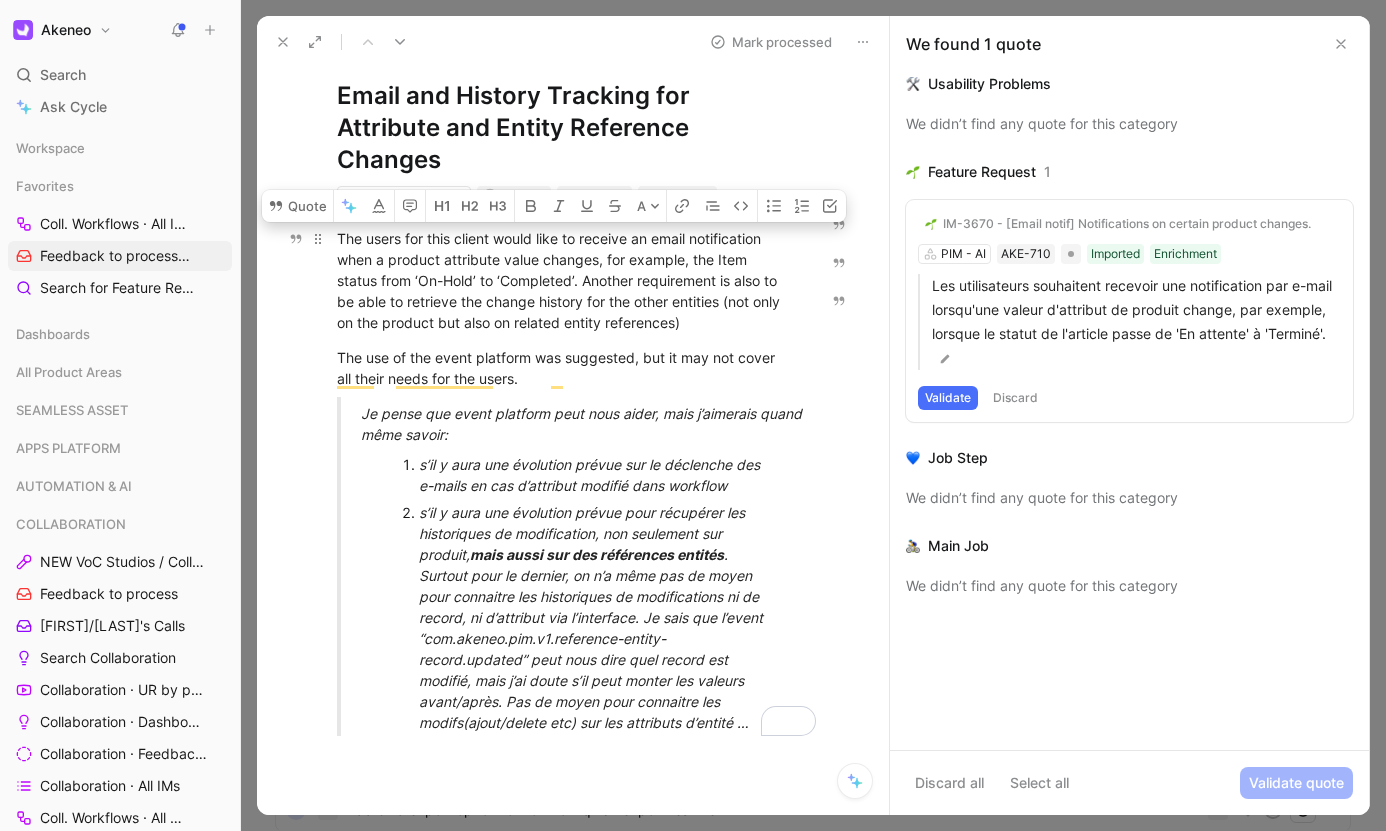 drag, startPoint x: 748, startPoint y: 328, endPoint x: 335, endPoint y: 238, distance: 422.69257 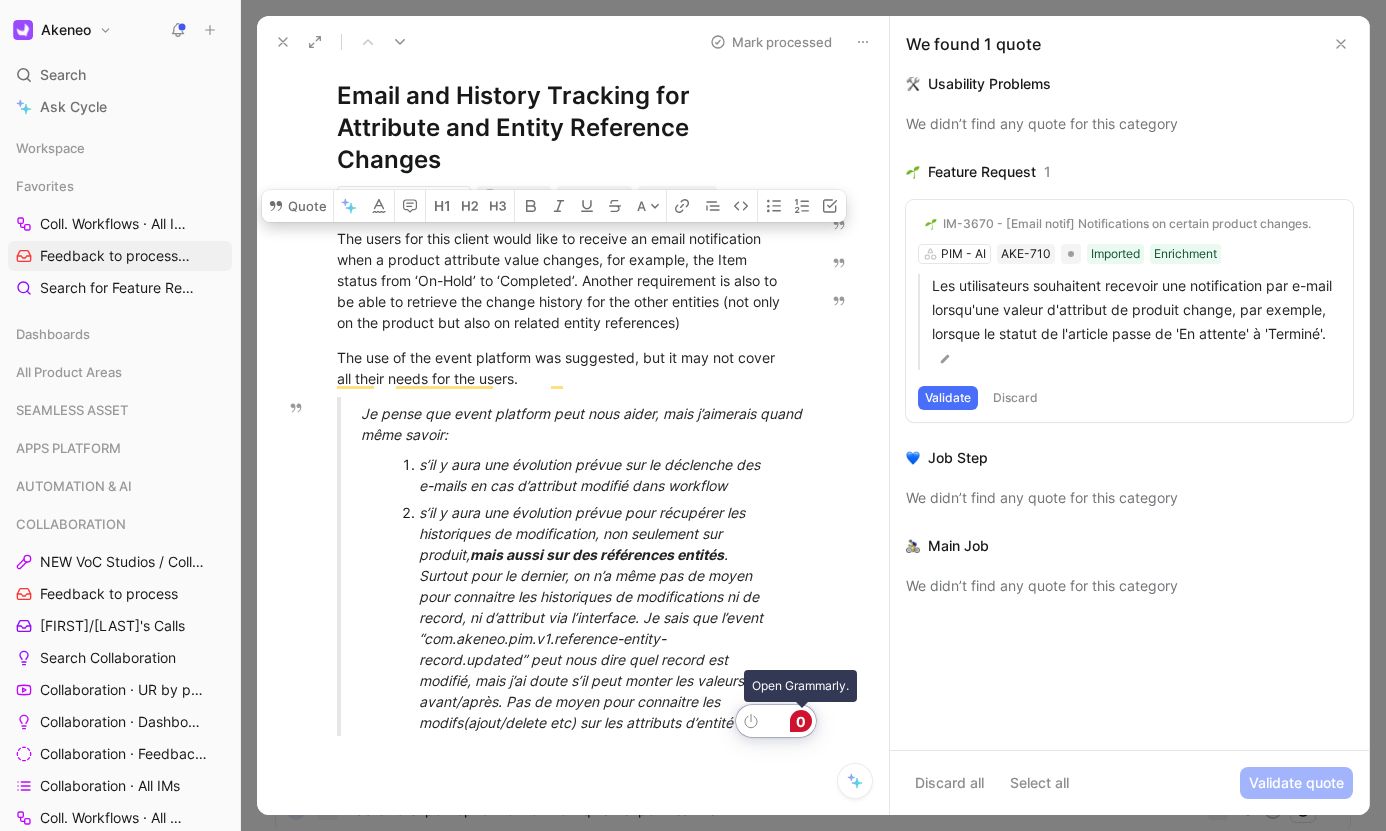drag, startPoint x: 339, startPoint y: 237, endPoint x: 792, endPoint y: 709, distance: 654.21173 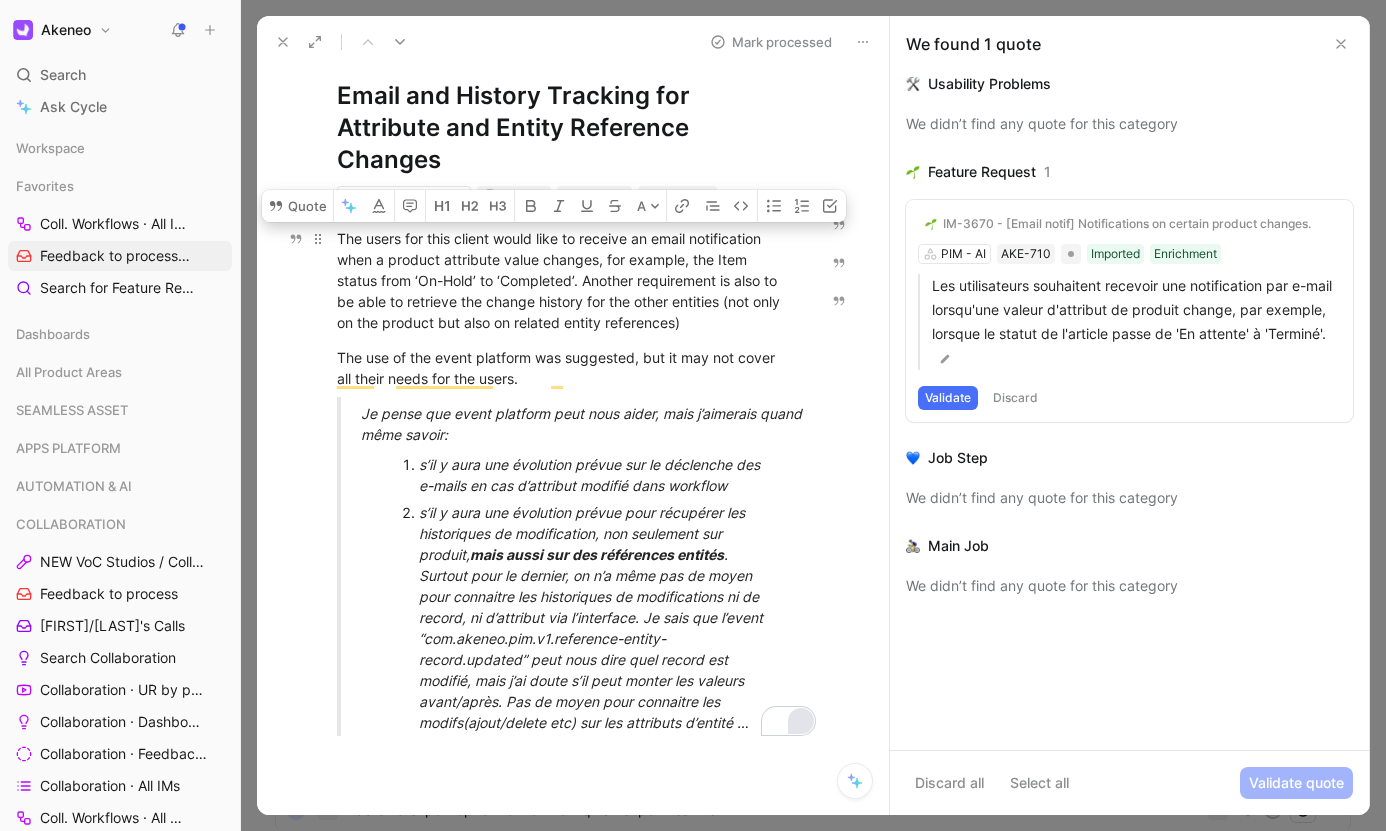 click on "The users for this client would like to receive an email notification when a product attribute value changes, for example, the Item status from ‘On-Hold’ to ‘Completed’. Another requirement is also to be able to retrieve the change history for the other entities (not only on the product but also on related entity references)" at bounding box center [563, 280] 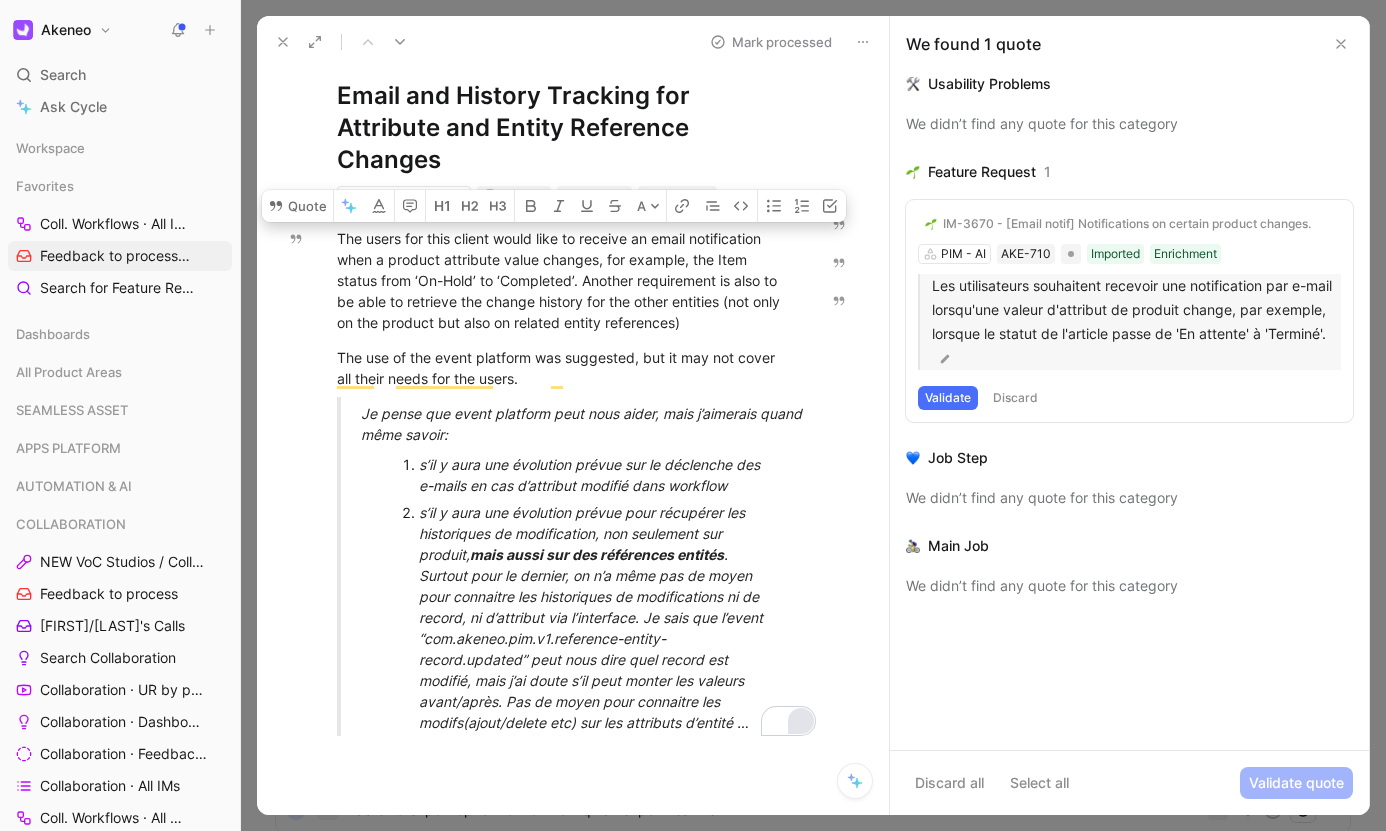 click on "Les utilisateurs souhaitent recevoir une notification par e-mail lorsqu'une valeur d'attribut de produit change, par exemple, lorsque le statut de l'article passe de 'En attente' à 'Terminé'." at bounding box center [1136, 322] 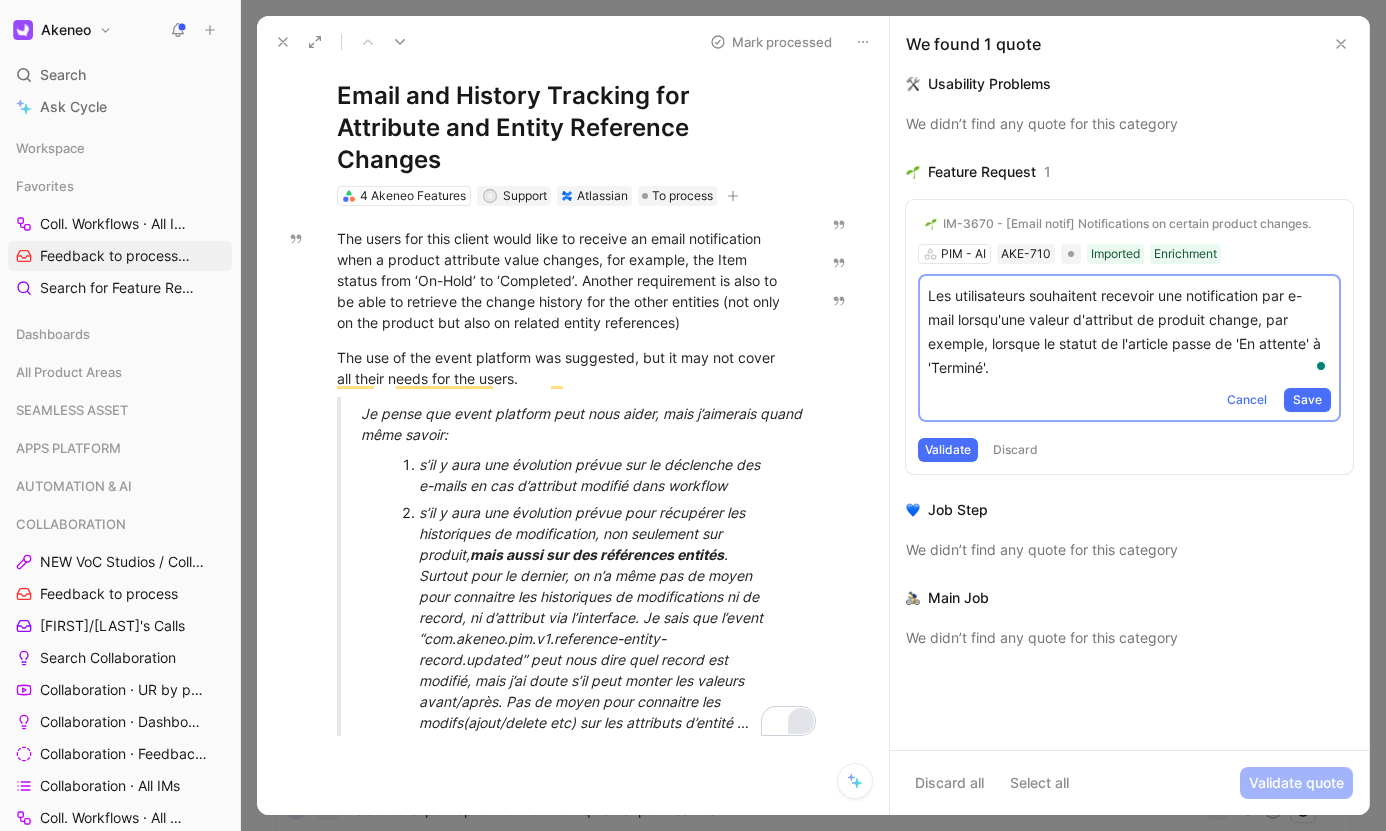 scroll, scrollTop: 42, scrollLeft: 0, axis: vertical 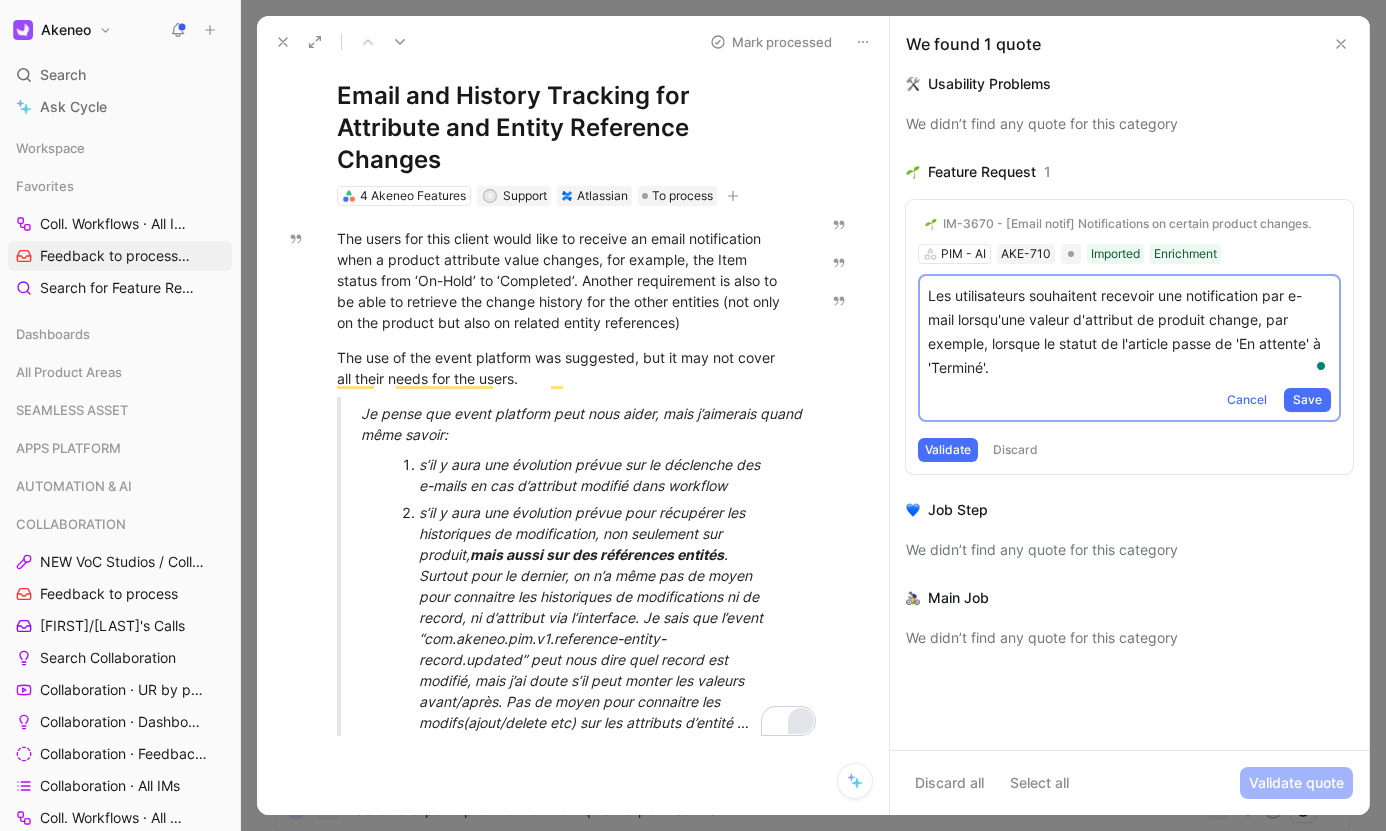 click on "Les utilisateurs souhaitent recevoir une notification par e-mail lorsqu'une valeur d'attribut de produit change, par exemple, lorsque le statut de l'article passe de 'En attente' à 'Terminé'." at bounding box center [1129, 332] 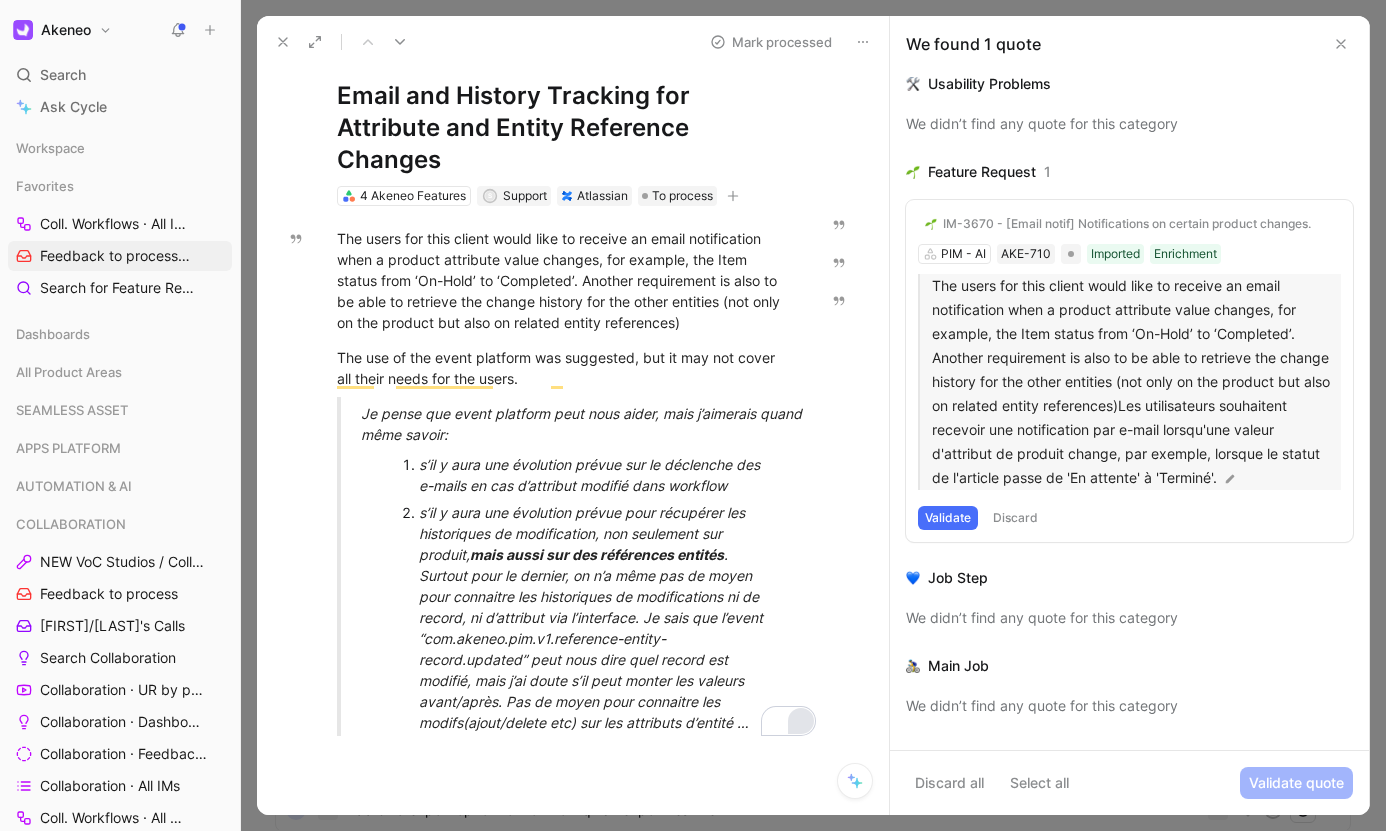 click on "The users for this client would like to receive an email notification when a product attribute value changes, for example, the Item status from ‘On-Hold’ to ‘Completed’. Another requirement is also to be able to retrieve the change history for the other entities (not only on the product but also on related entity references)Les utilisateurs souhaitent recevoir une notification par e-mail lorsqu'une valeur d'attribut de produit change, par exemple, lorsque le statut de l'article passe de 'En attente' à 'Terminé'." at bounding box center [1136, 382] 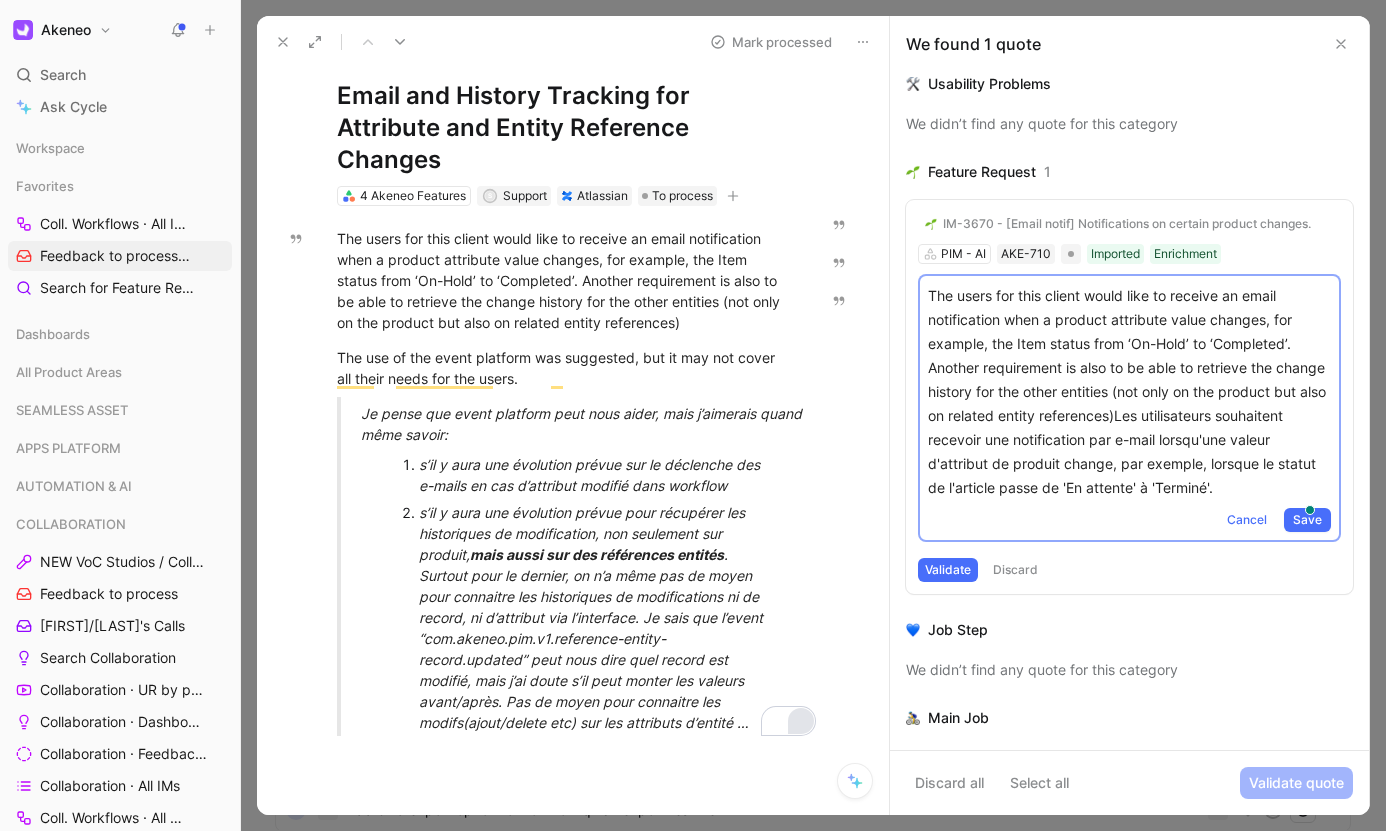 scroll, scrollTop: 42, scrollLeft: 0, axis: vertical 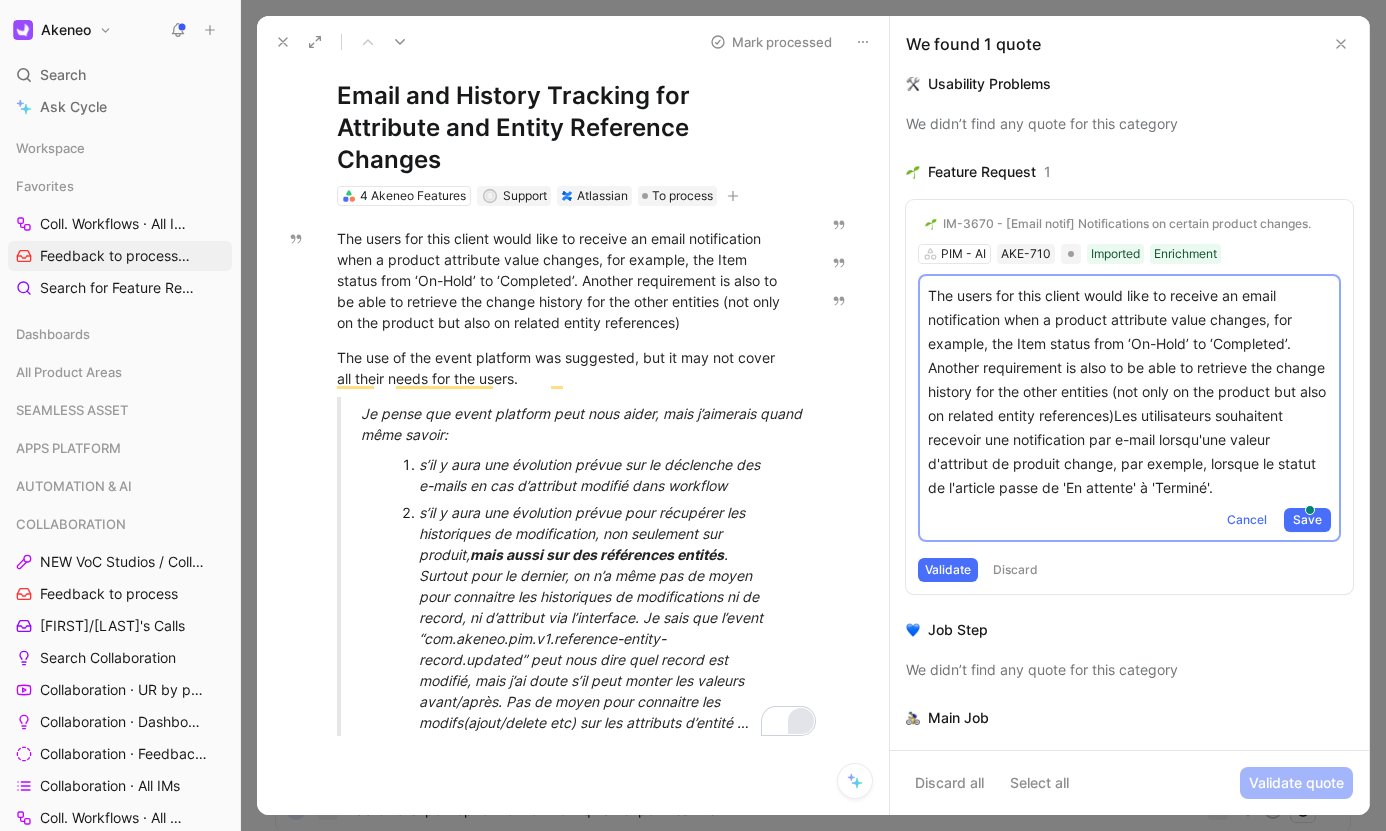 click on "The users for this client would like to receive an email notification when a product attribute value changes, for example, the Item status from ‘On-Hold’ to ‘Completed’. Another requirement is also to be able to retrieve the change history for the other entities (not only on the product but also on related entity references)Les utilisateurs souhaitent recevoir une notification par e-mail lorsqu'une valeur d'attribut de produit change, par exemple, lorsque le statut de l'article passe de 'En attente' à 'Terminé'." at bounding box center (1129, 392) 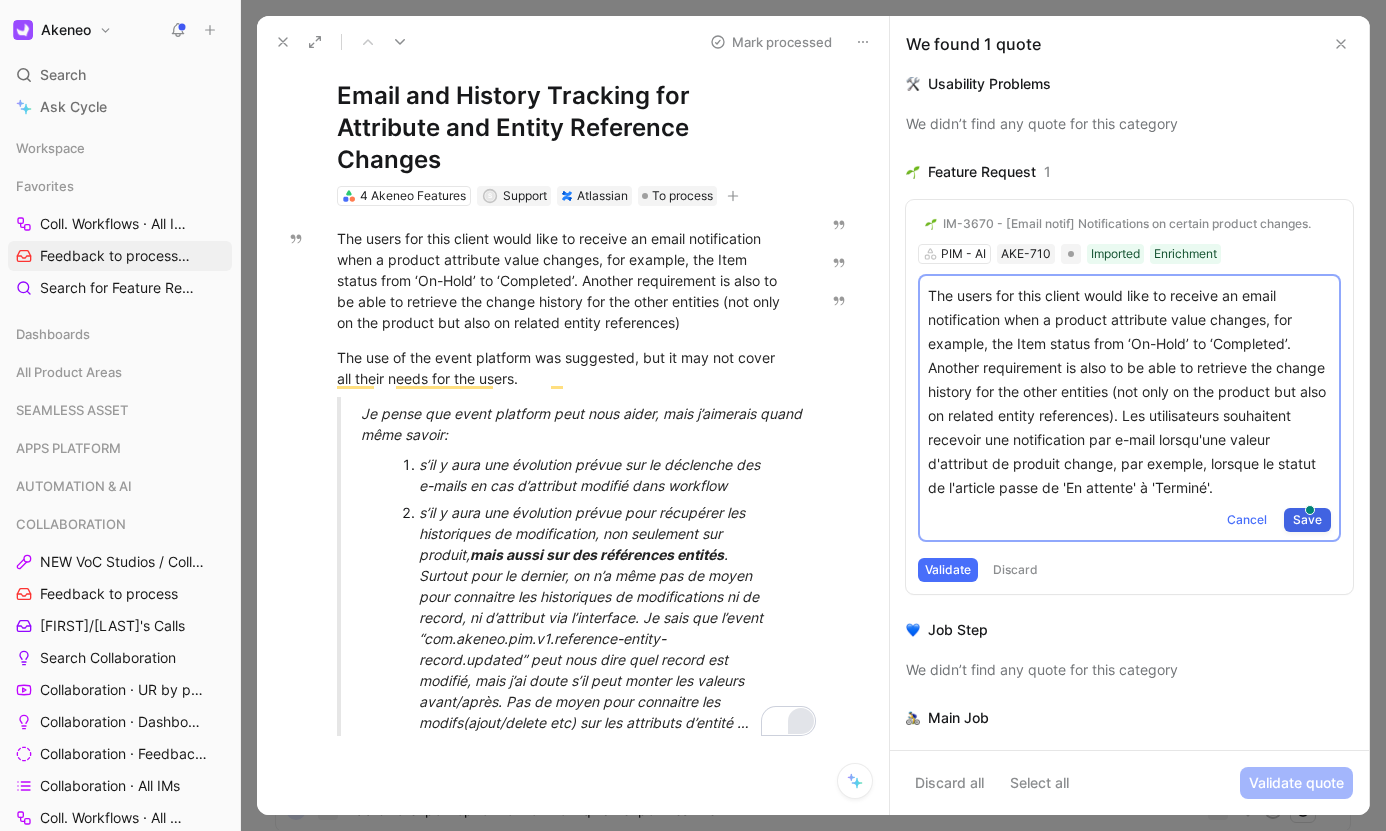 click on "Save" at bounding box center (1307, 520) 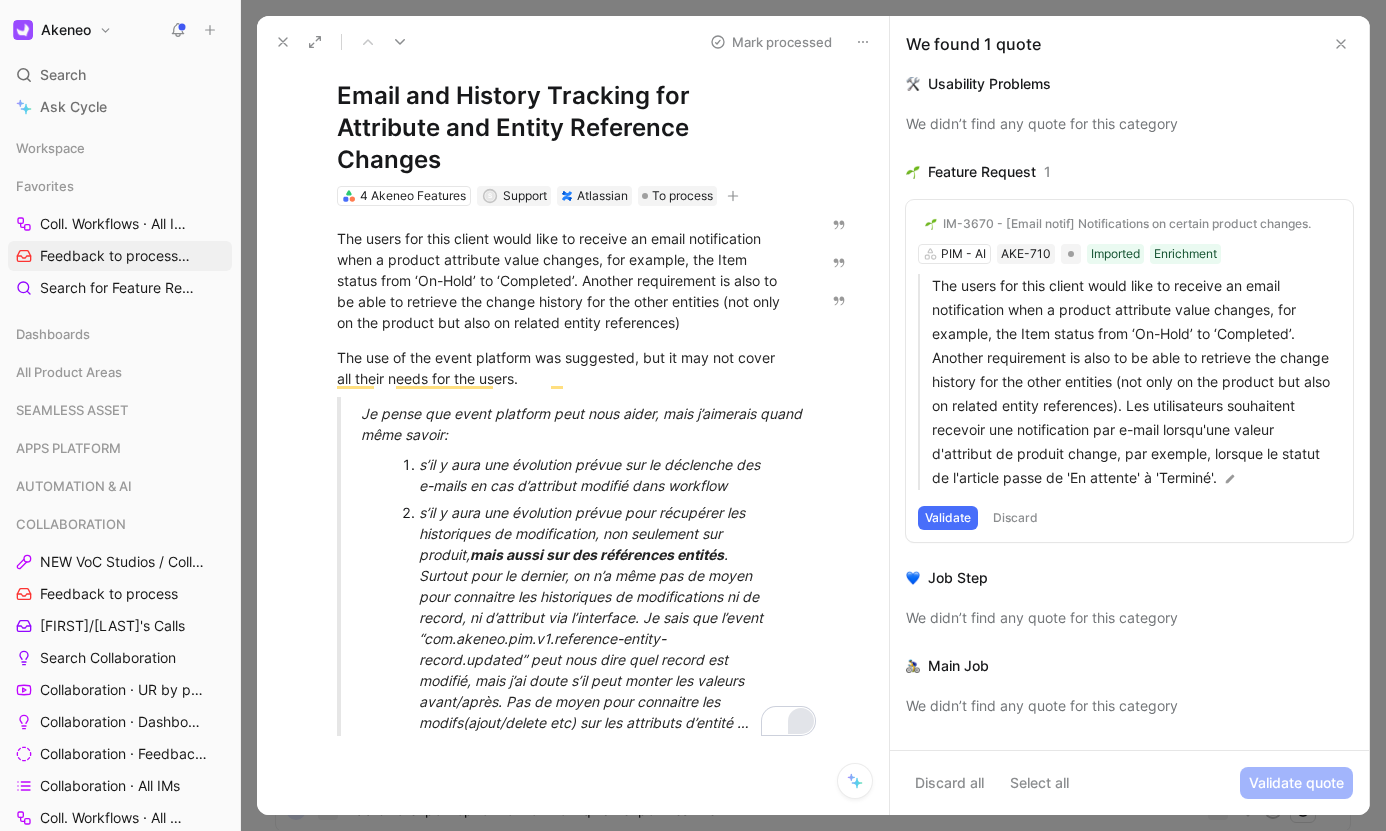 scroll, scrollTop: 45, scrollLeft: 0, axis: vertical 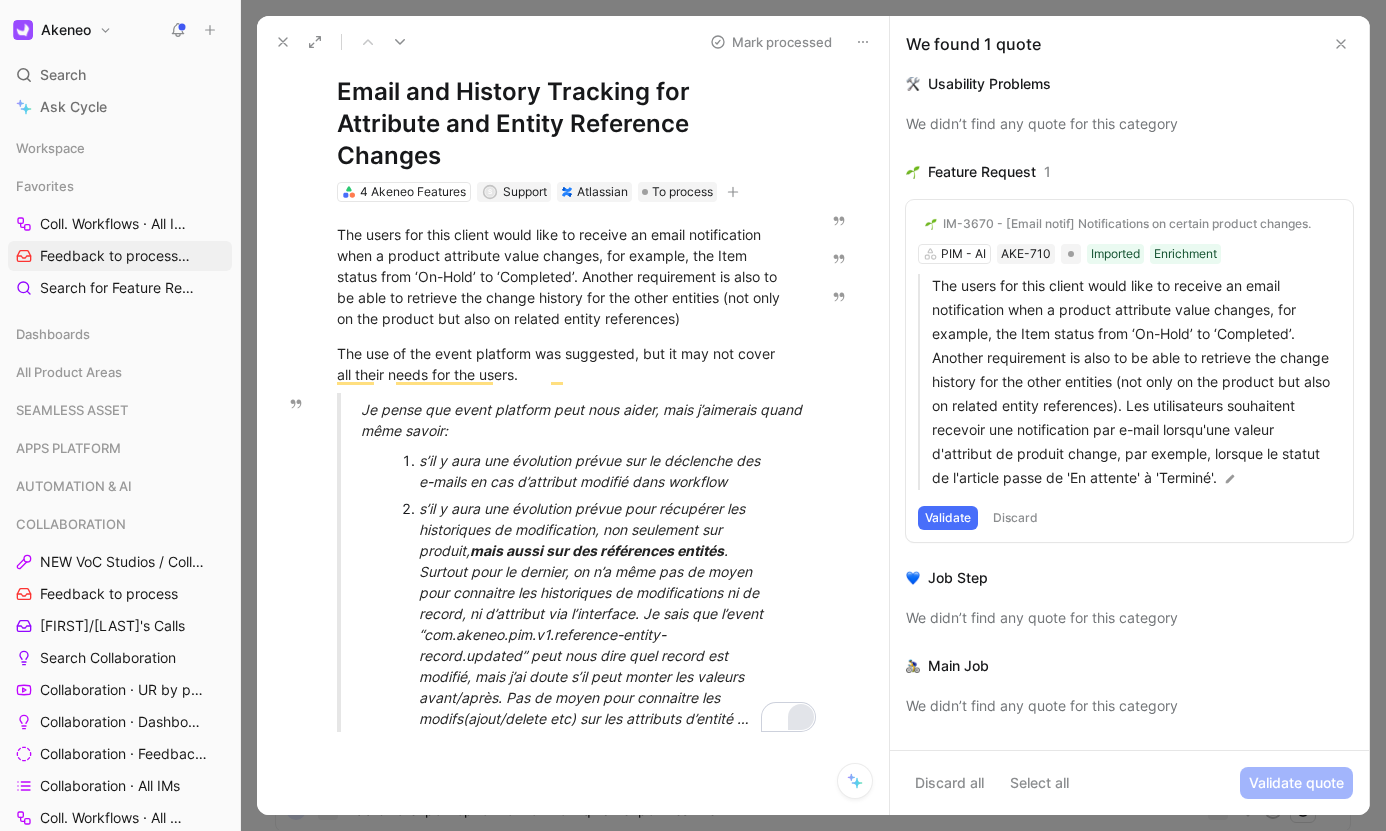 click on "Validate" at bounding box center (948, 518) 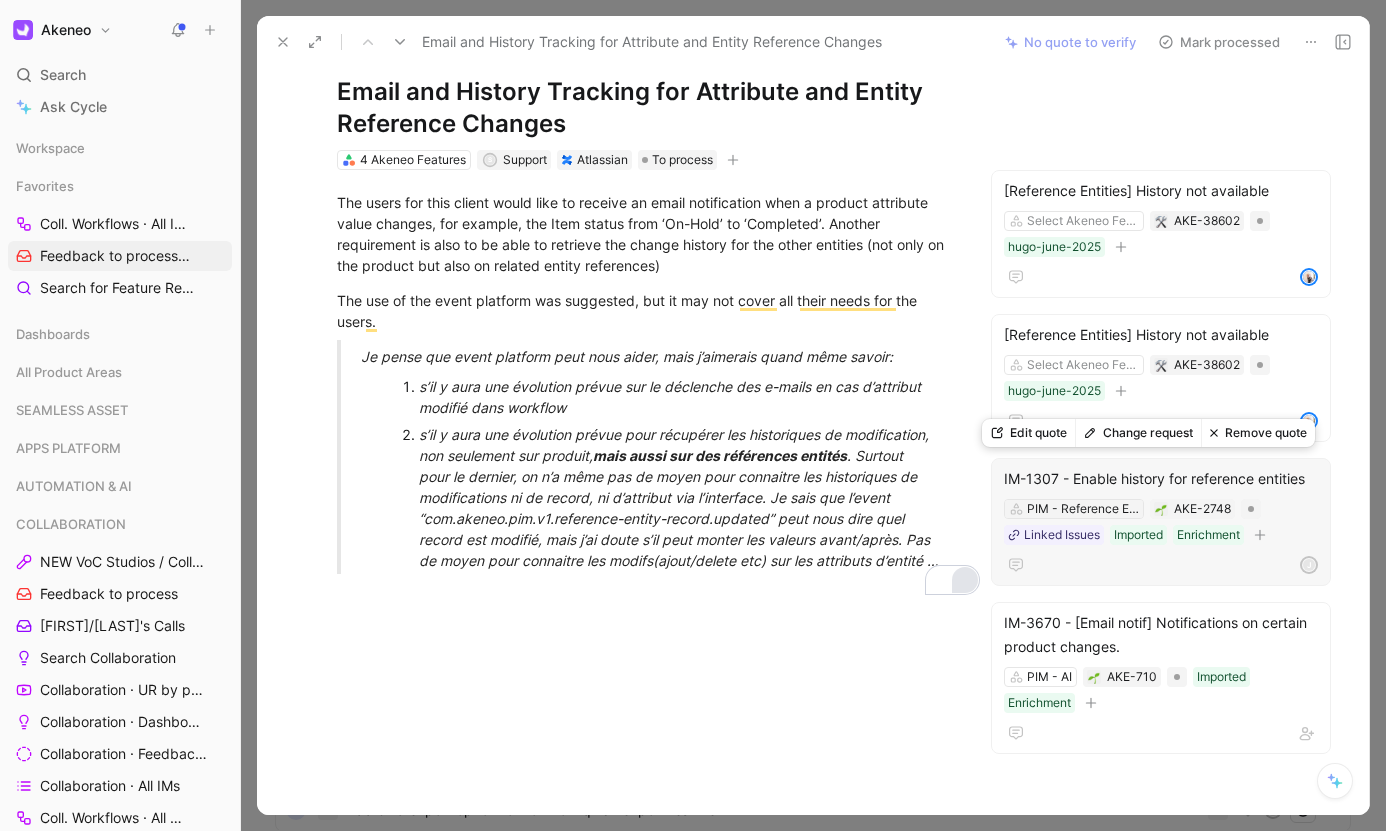 scroll, scrollTop: 54, scrollLeft: 0, axis: vertical 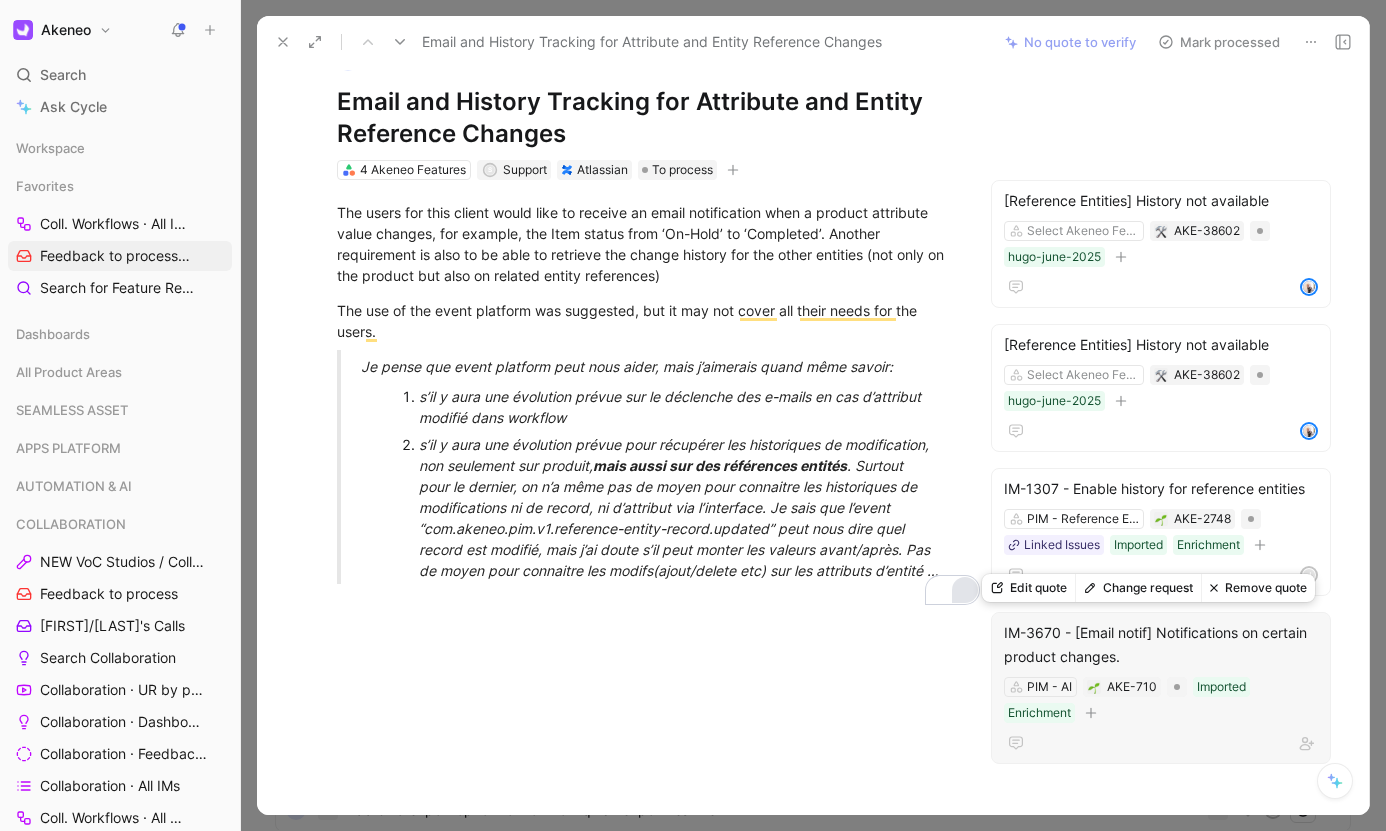 click on "IM-3670 - [Email notif] Notifications on certain product changes." at bounding box center (1161, 645) 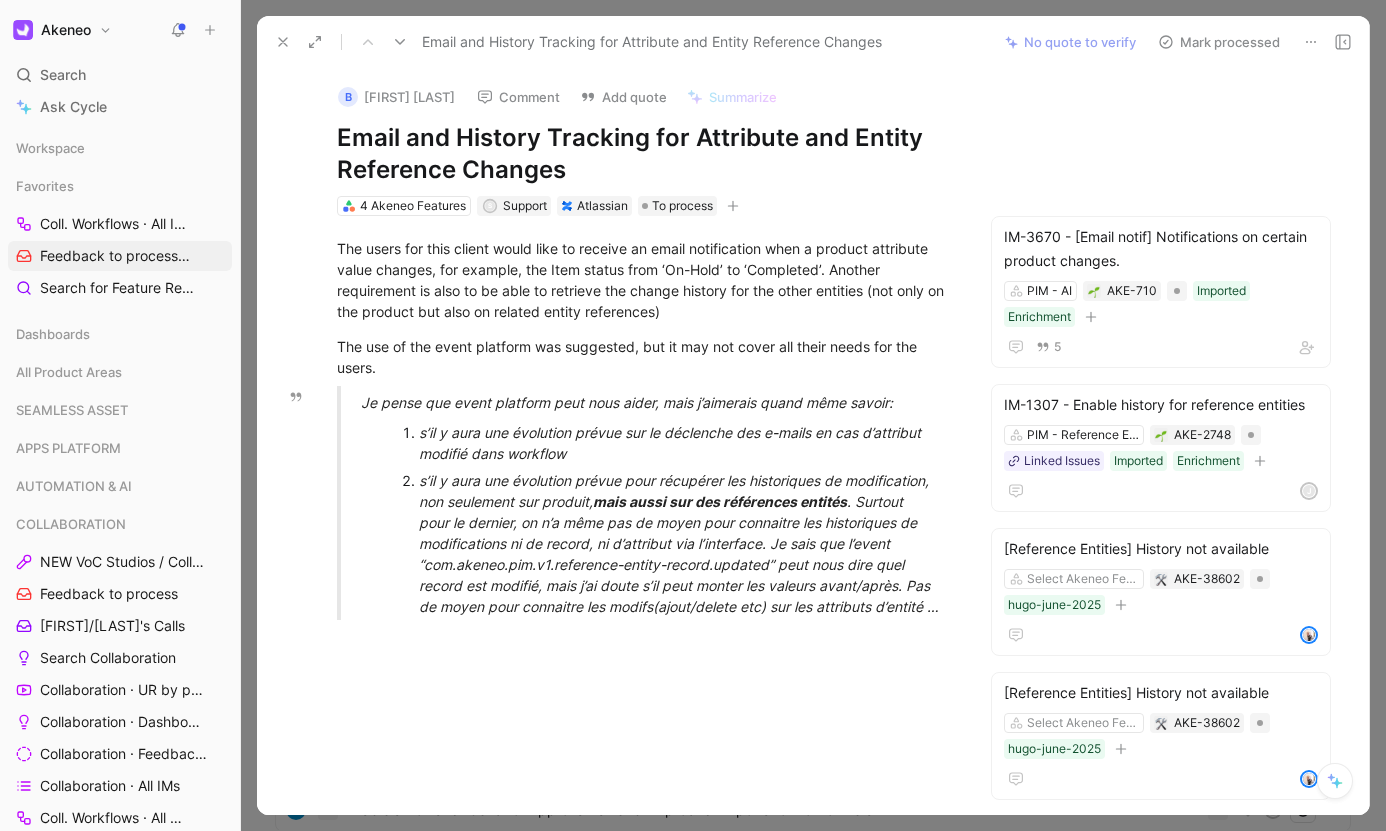 click 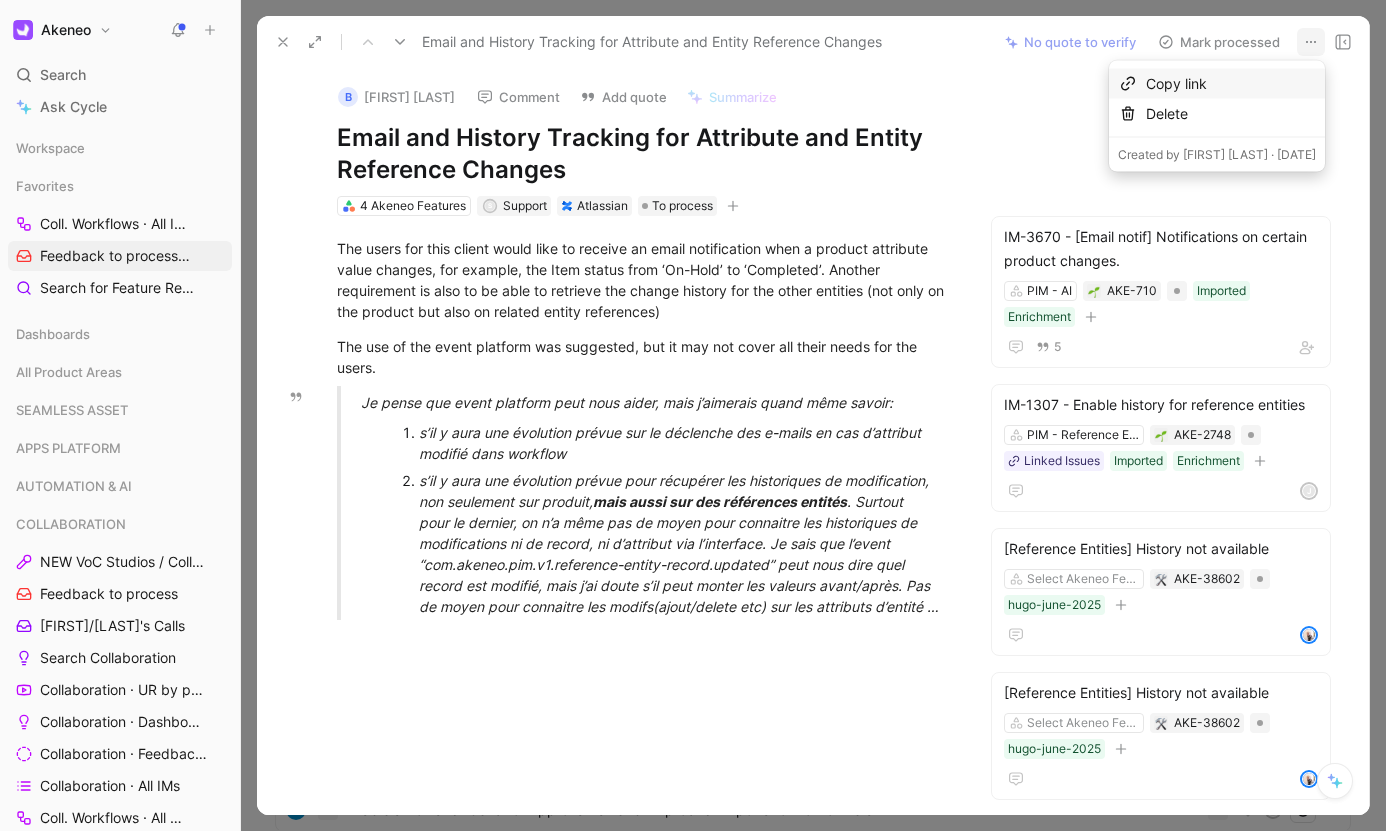 click on "Copy link" at bounding box center [1231, 84] 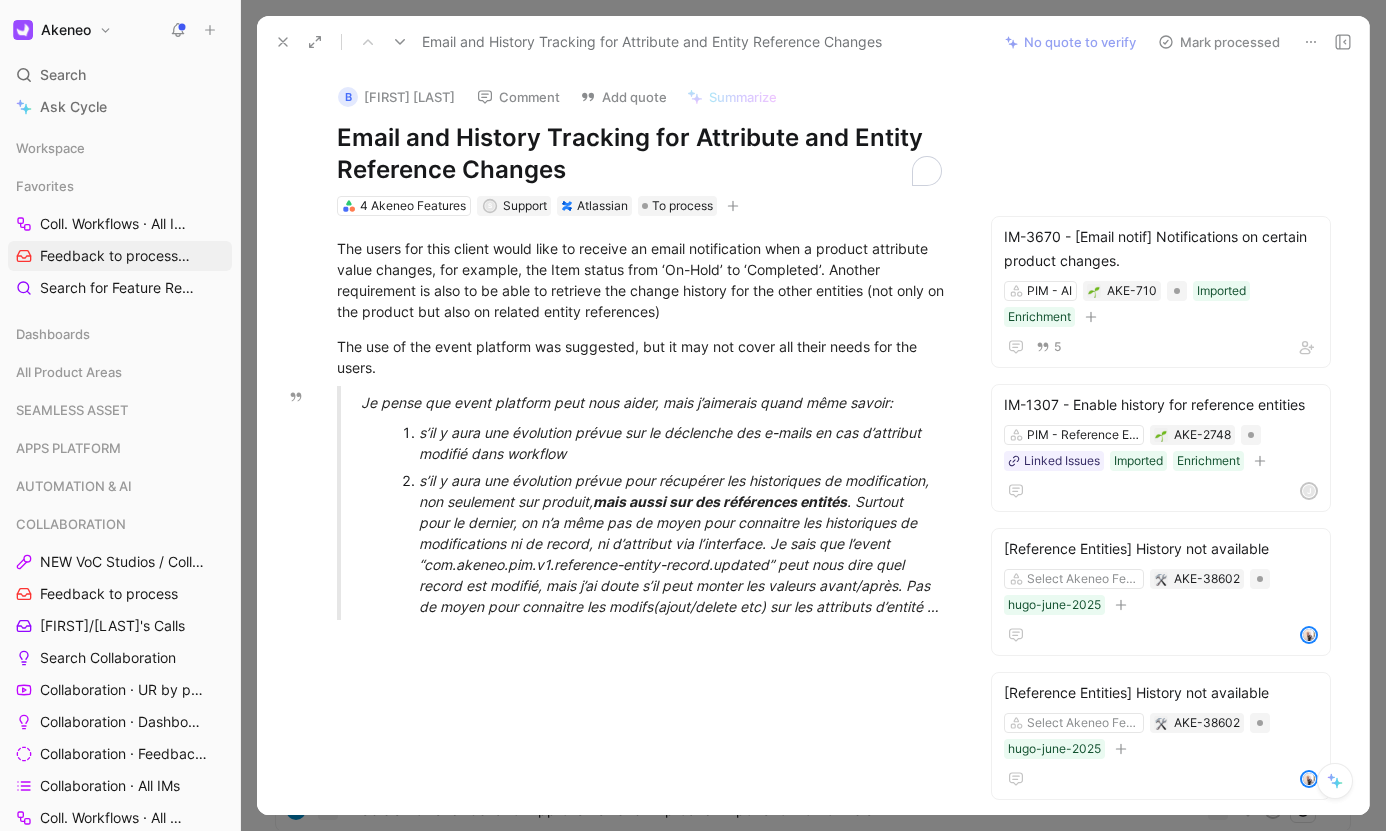 drag, startPoint x: 571, startPoint y: 171, endPoint x: 333, endPoint y: 136, distance: 240.55977 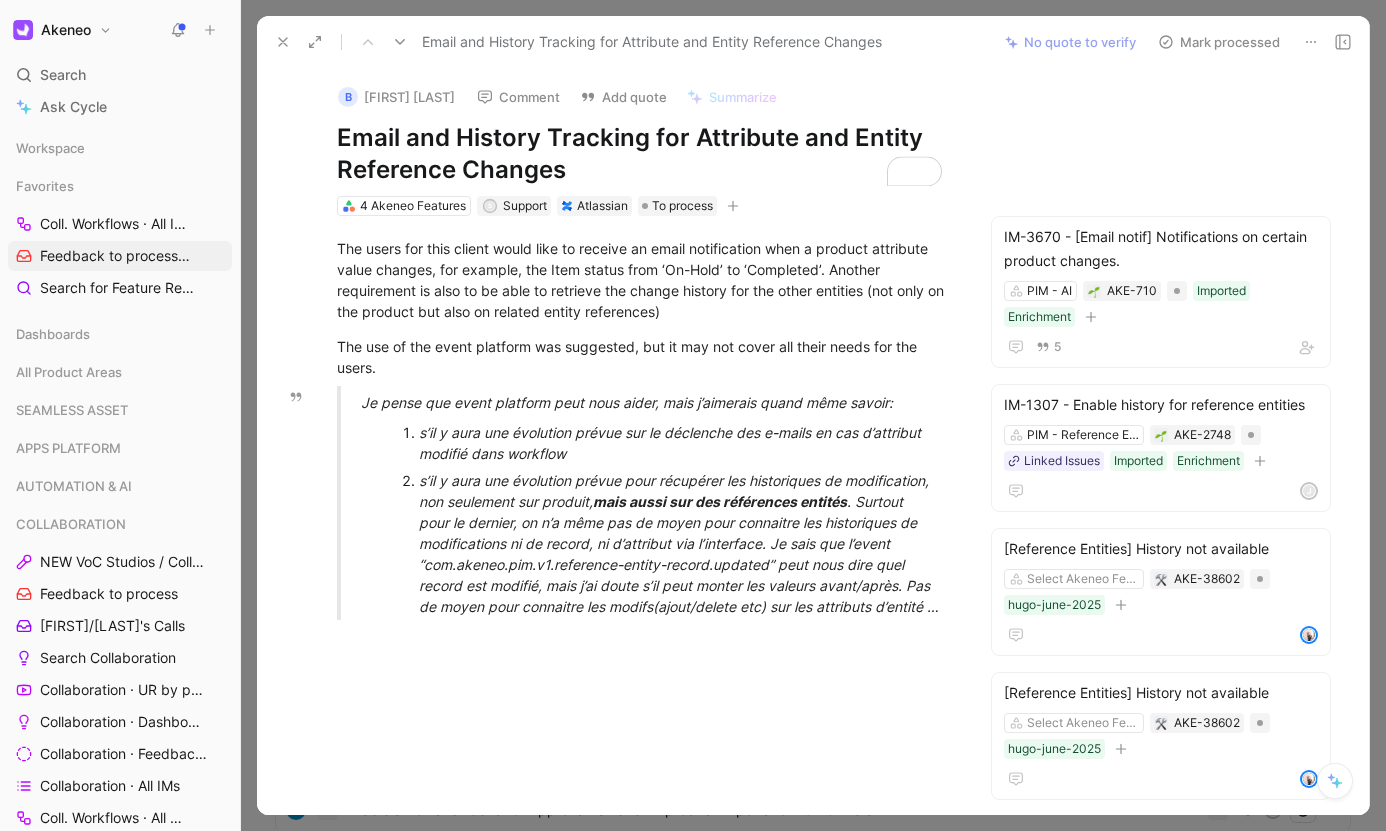copy on "Email and History Tracking for Attribute and Entity Reference Changes" 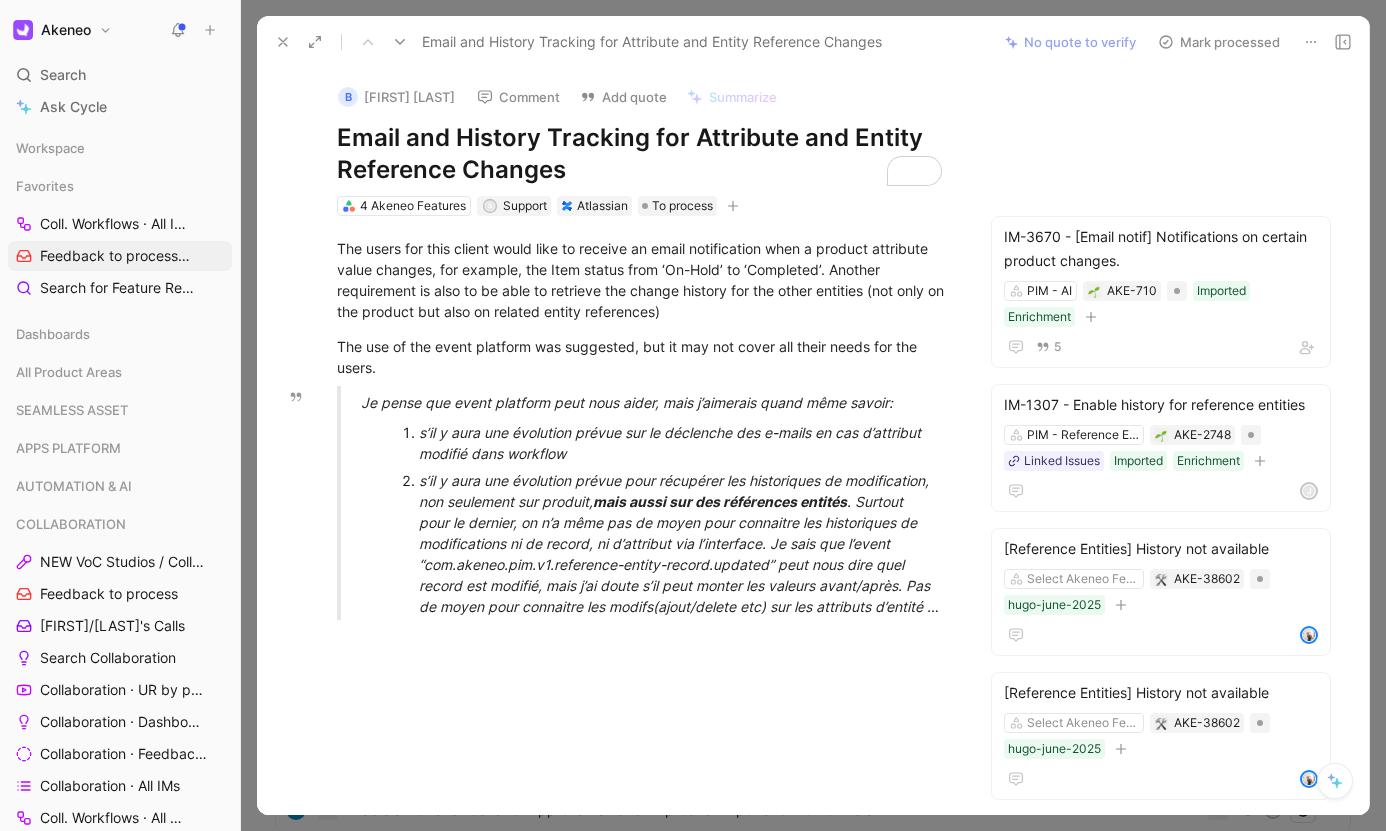 click on "Email and History Tracking for Attribute and Entity Reference Changes" at bounding box center (645, 154) 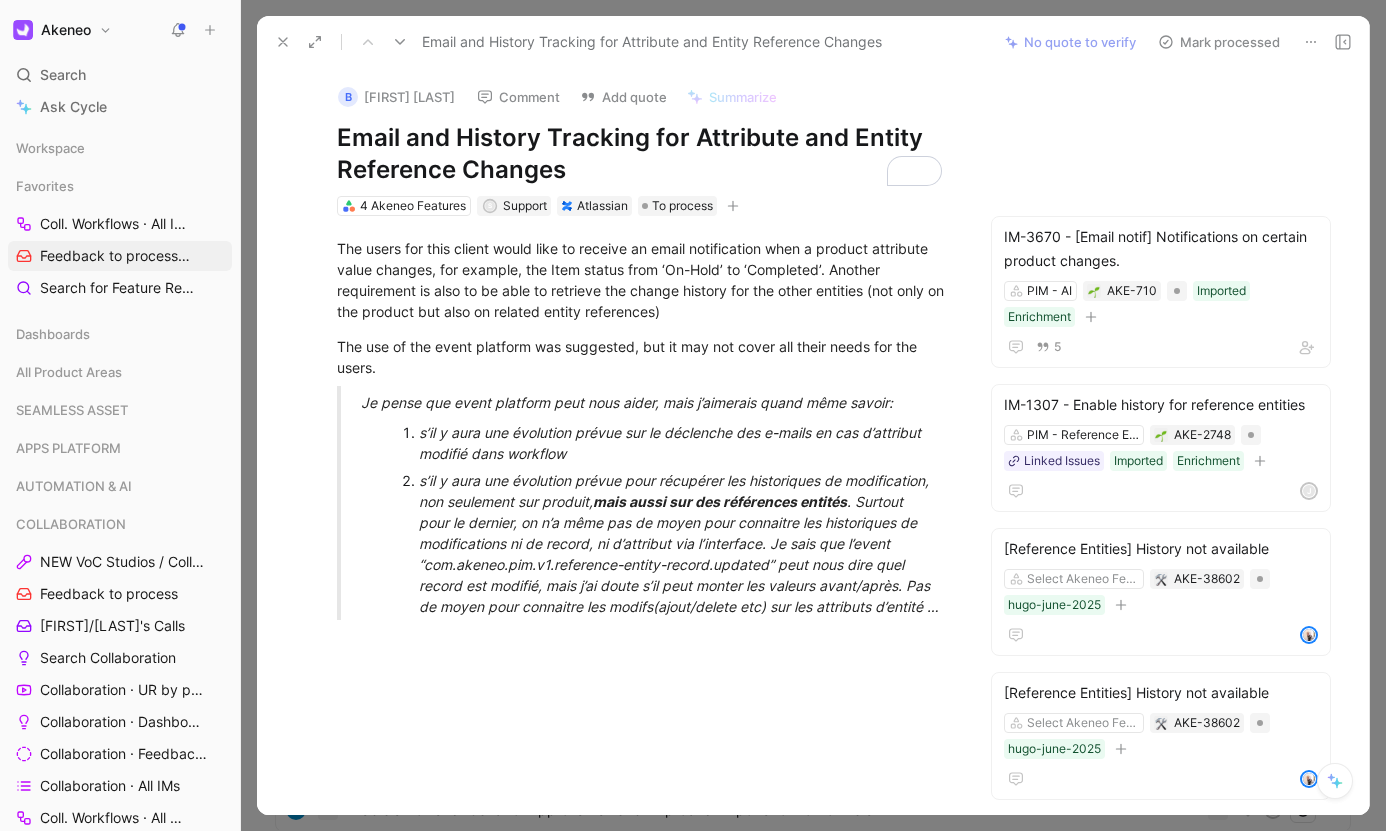 click on "Add quote" at bounding box center (623, 97) 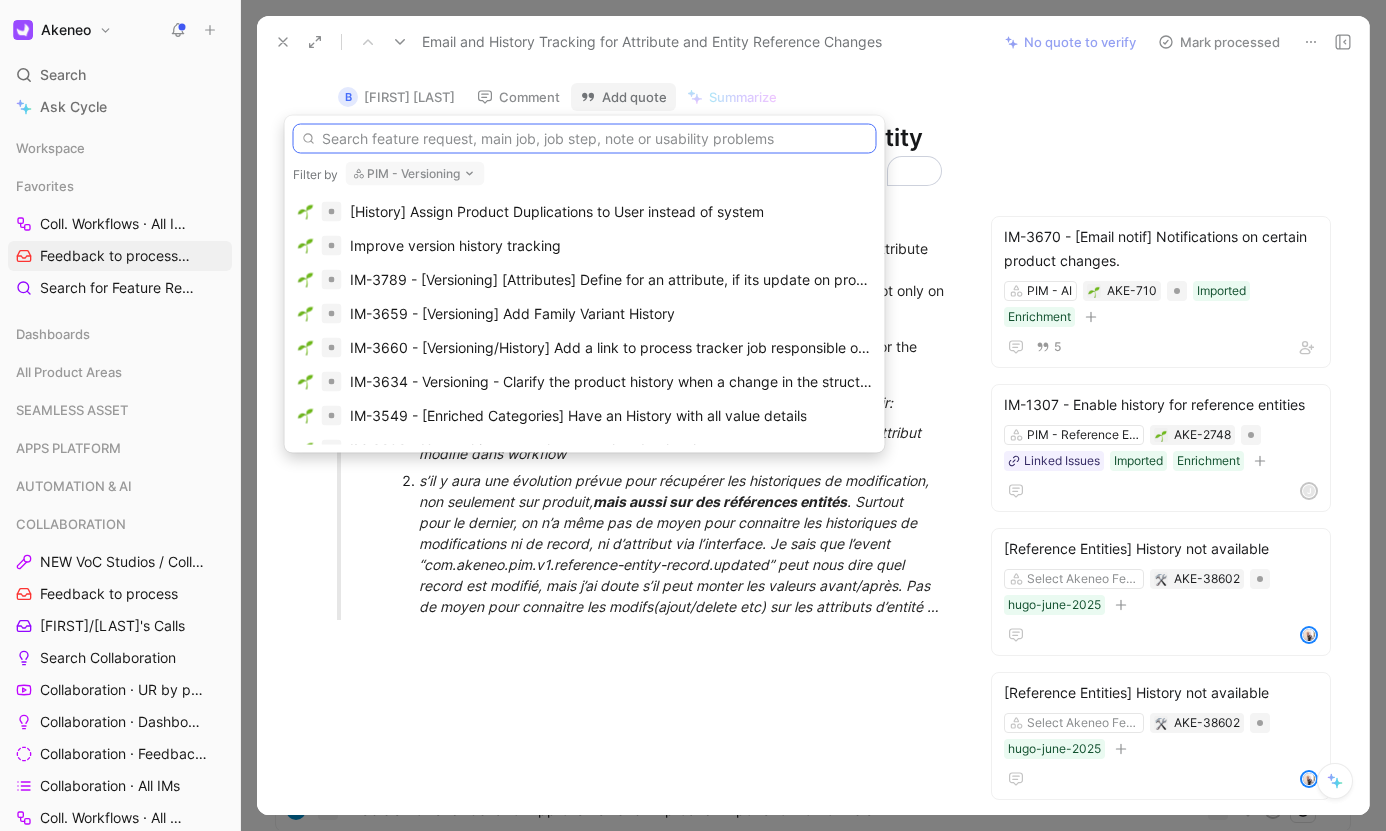 click at bounding box center [585, 139] 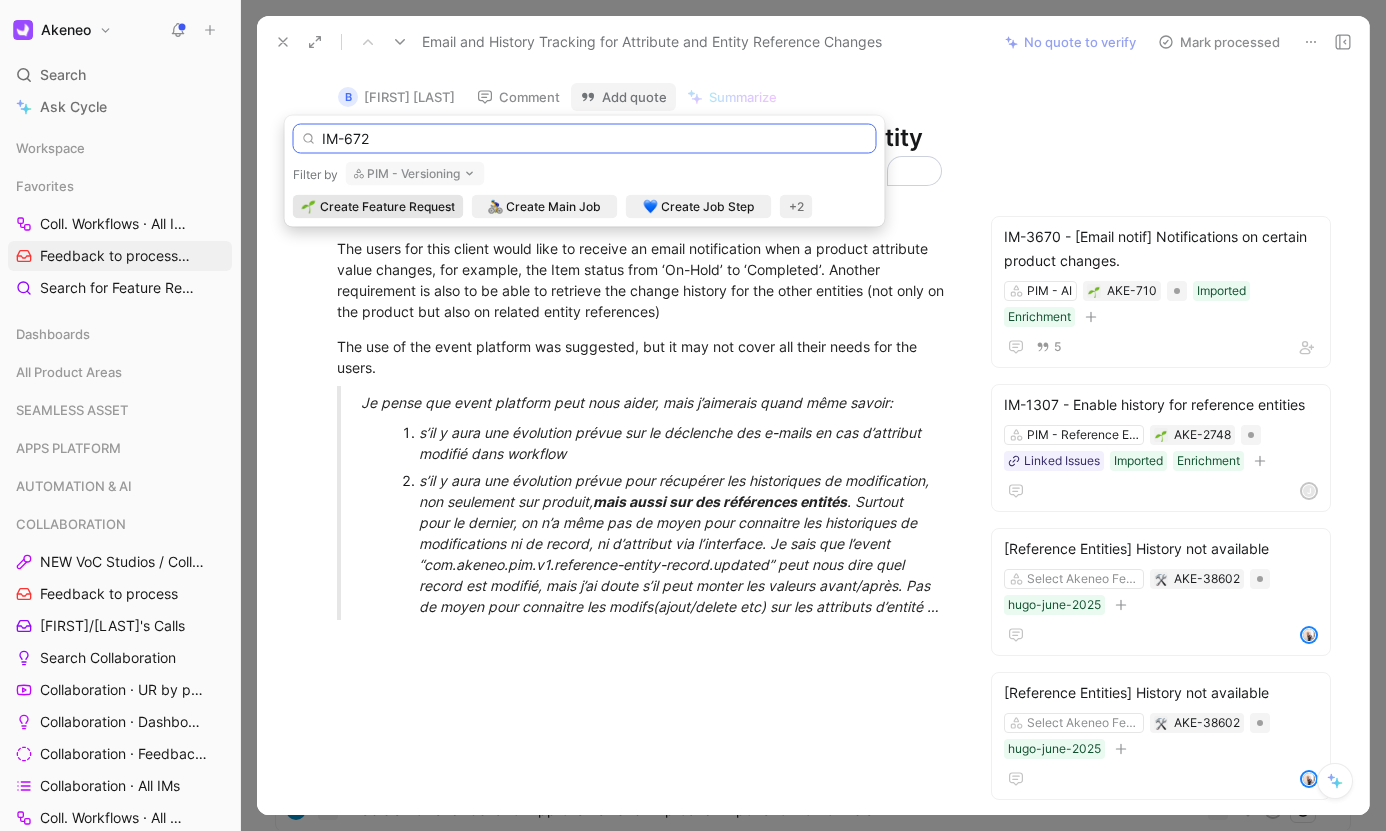 drag, startPoint x: 420, startPoint y: 134, endPoint x: 249, endPoint y: 132, distance: 171.01169 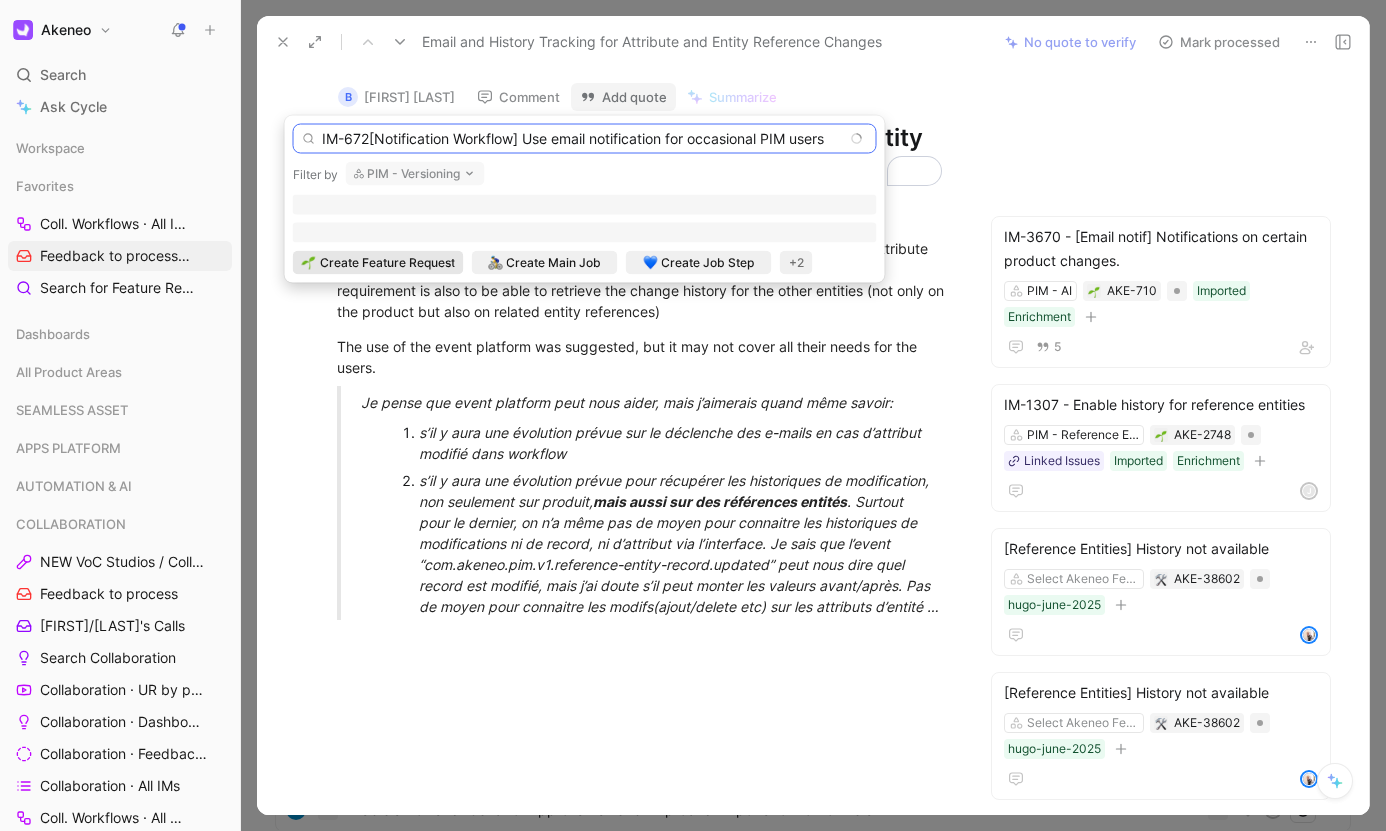 drag, startPoint x: 373, startPoint y: 140, endPoint x: 274, endPoint y: 134, distance: 99.18165 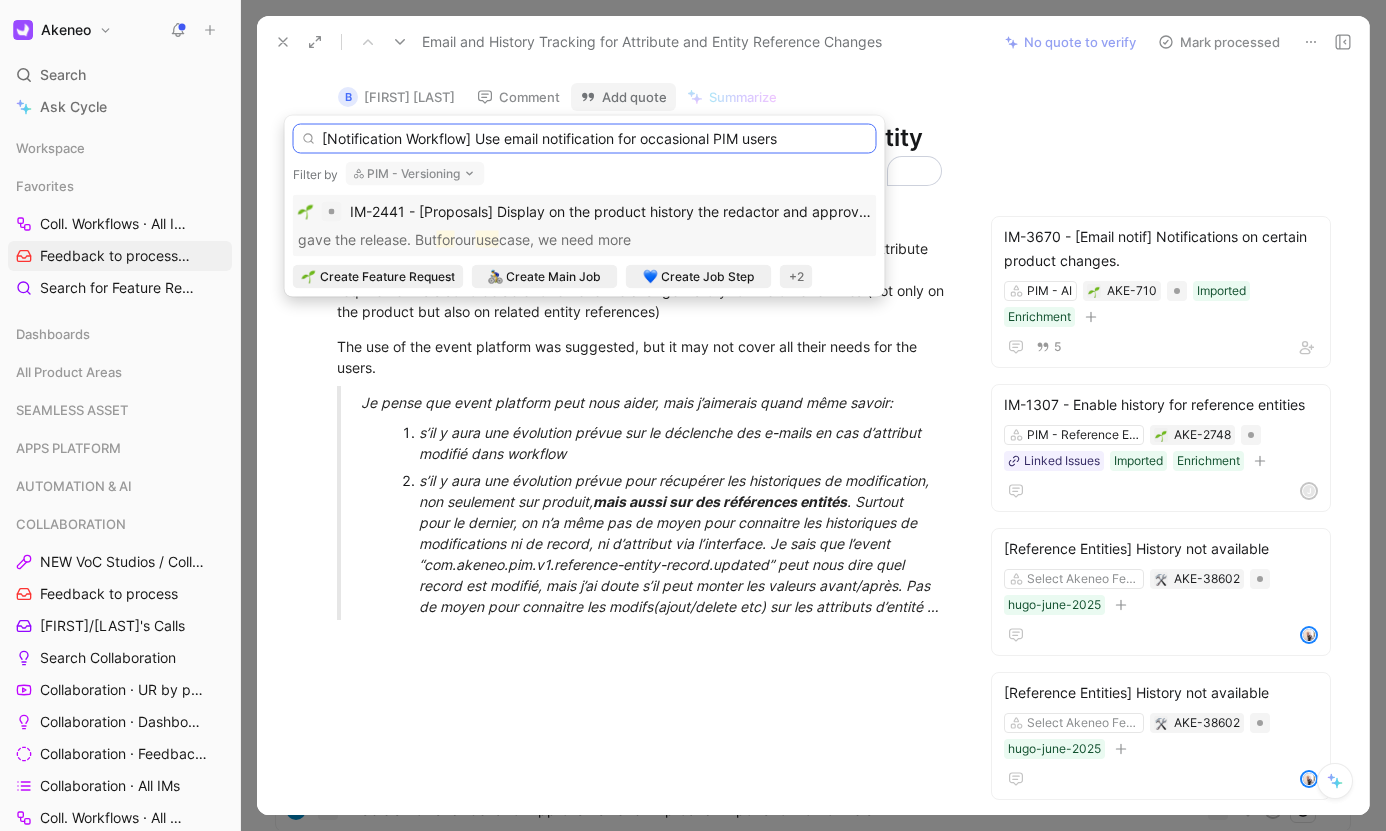 click on "[Notification Workflow] Use email notification for occasional PIM users" at bounding box center [585, 139] 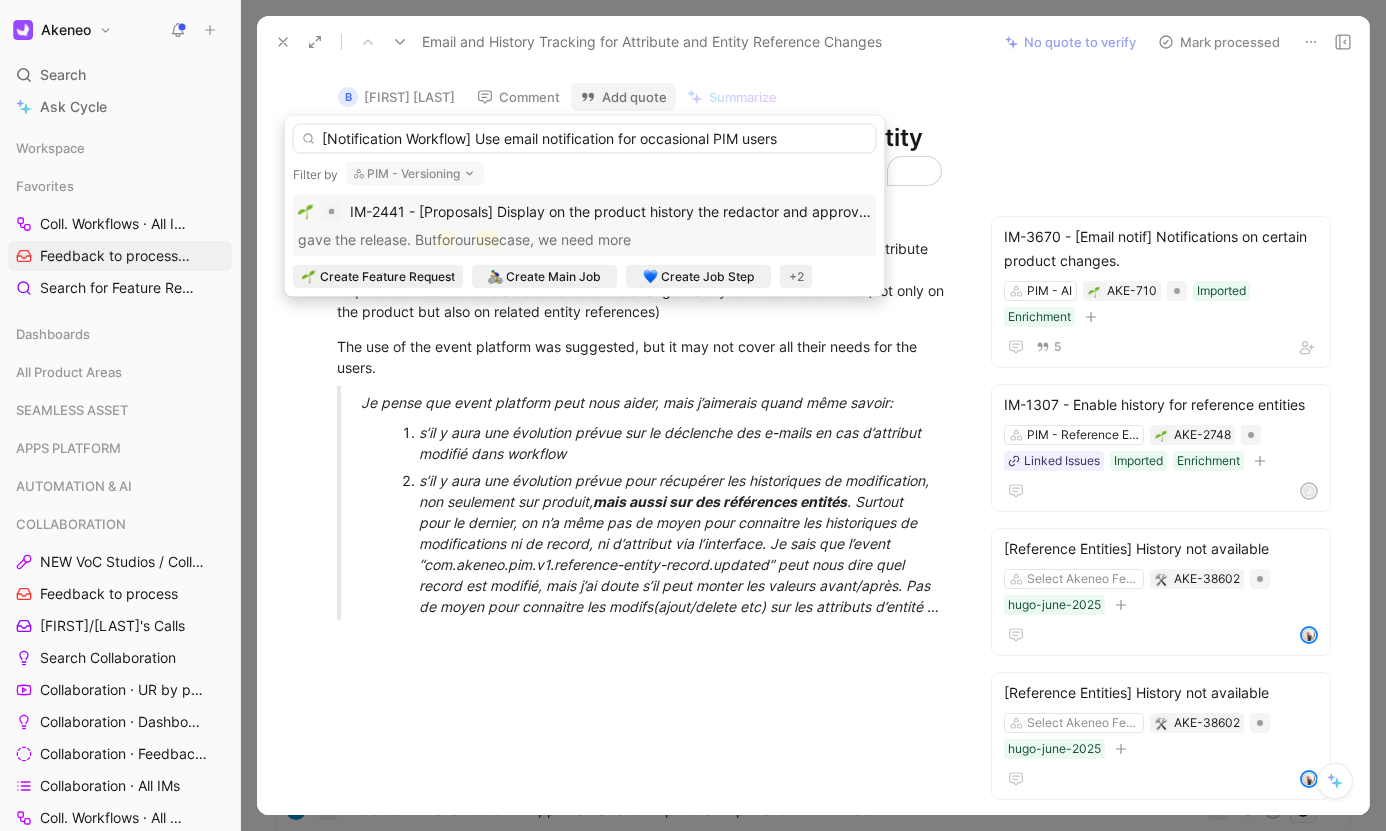 click on "PIM - Versioning" at bounding box center (415, 174) 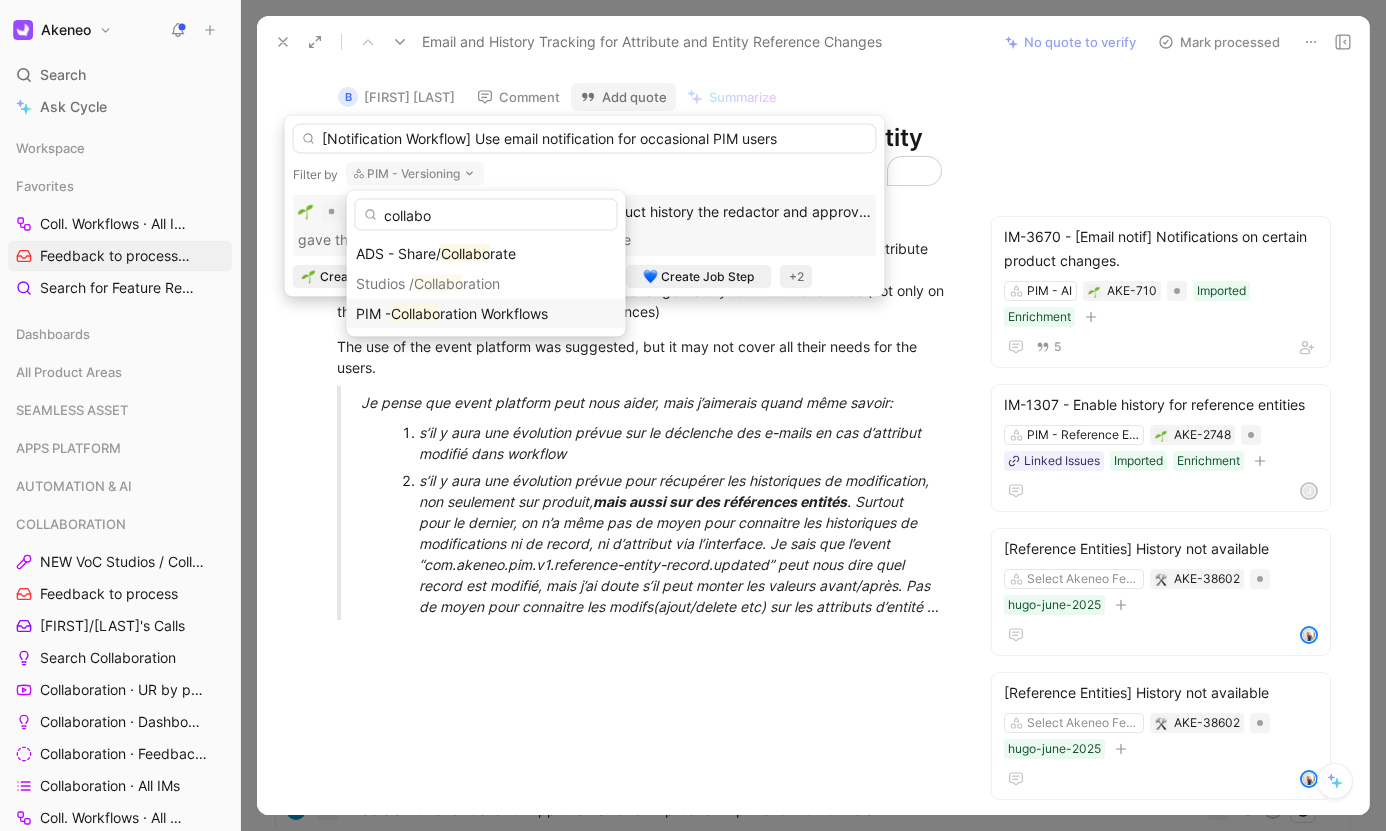 type on "collabo" 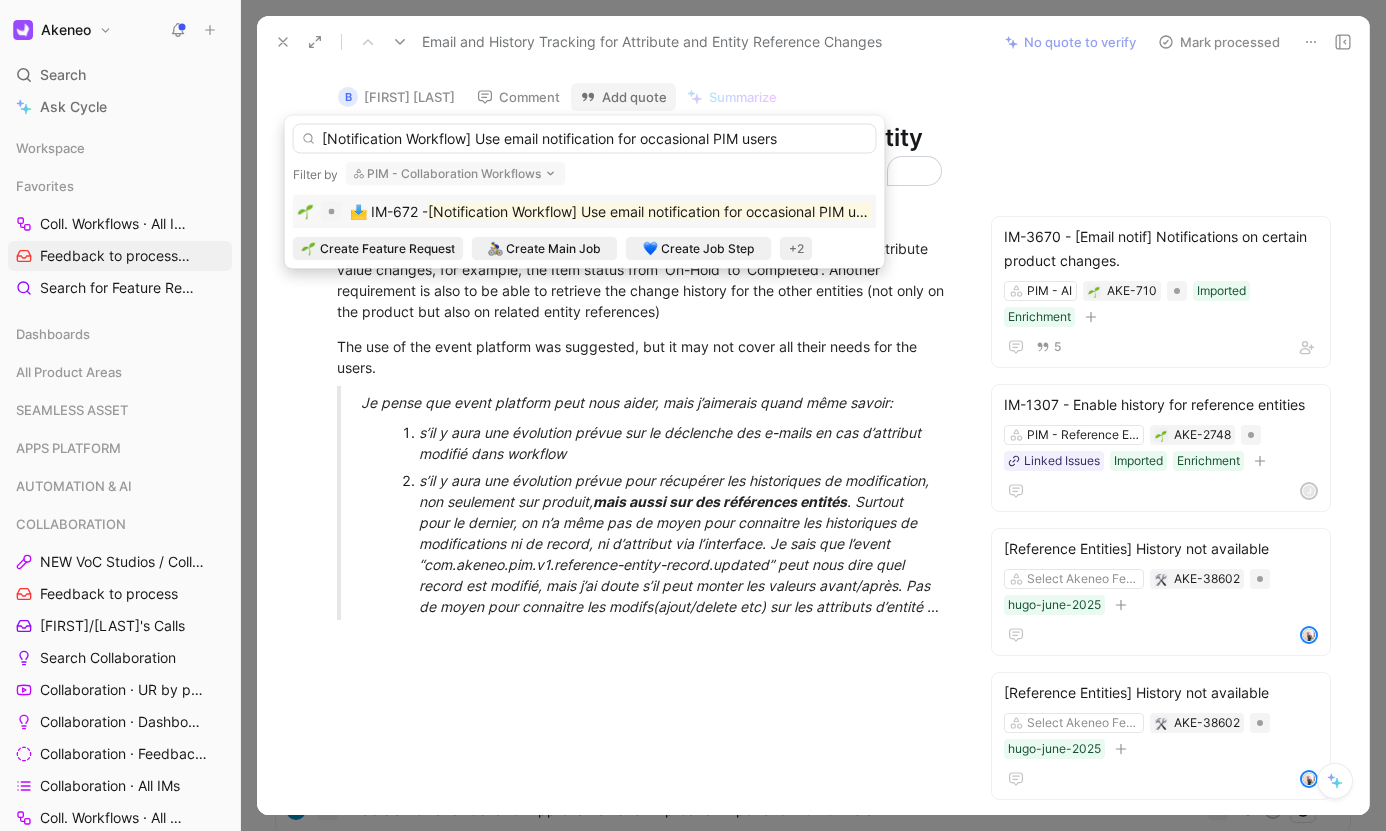 click on "📩 IM-672 -  [Notification Workflow] Use email notification for occasional PIM users" at bounding box center (611, 212) 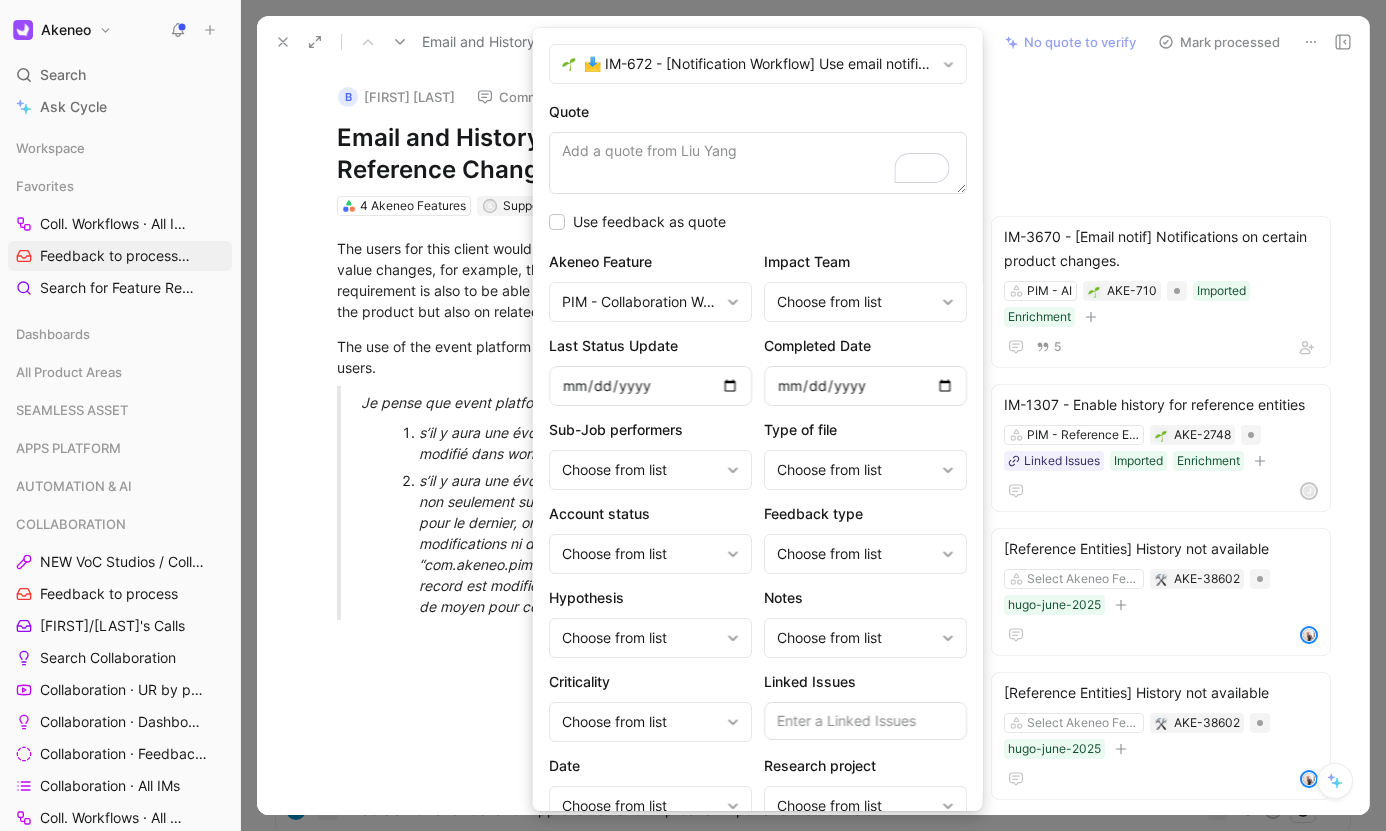 scroll, scrollTop: 154, scrollLeft: 0, axis: vertical 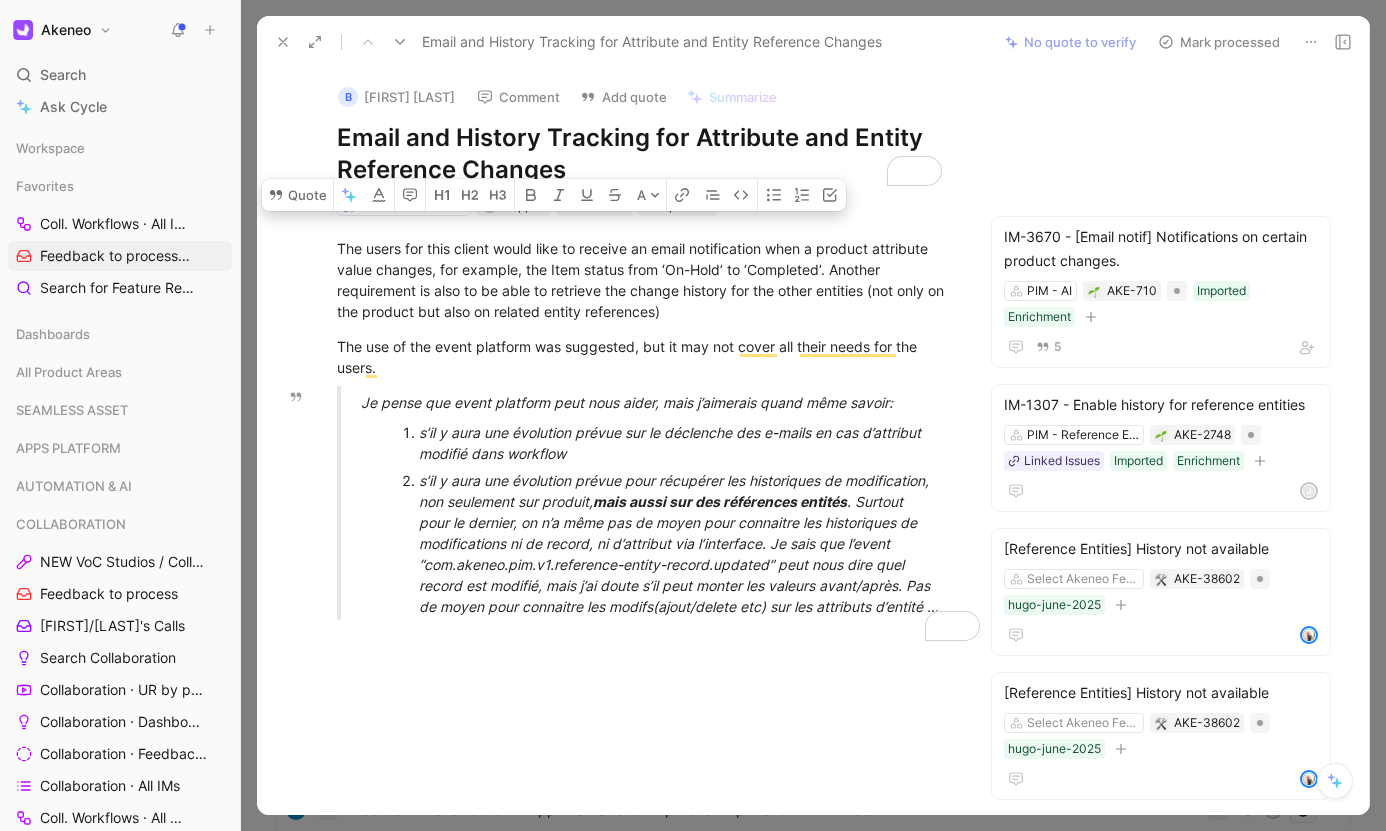 drag, startPoint x: 339, startPoint y: 250, endPoint x: 756, endPoint y: 624, distance: 560.1473 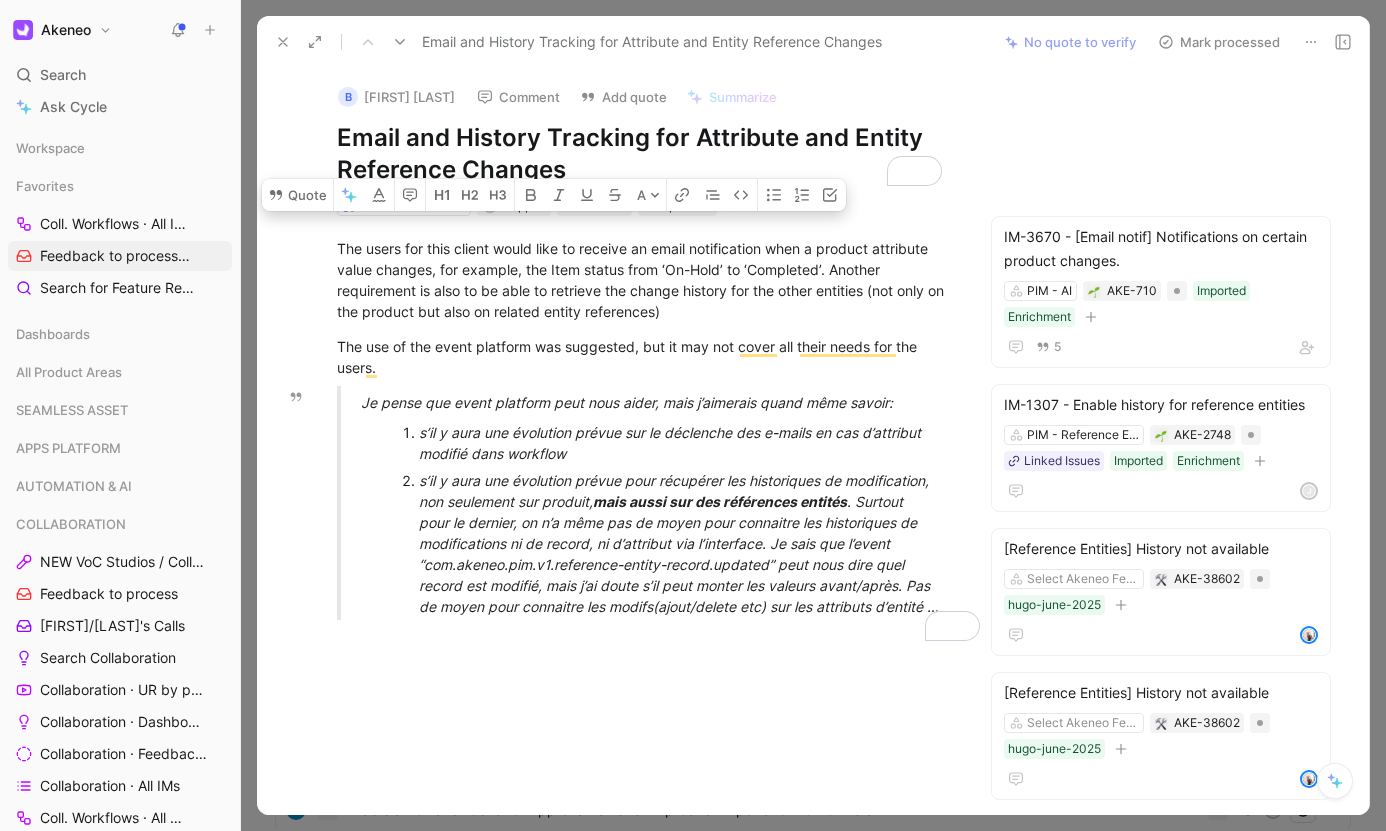 click on "The users for this client would like to receive an email notification when a product attribute value changes, for example, the Item status from ‘On-Hold’ to ‘Completed’. Another requirement is also to be able to retrieve the change history for the other entities (not only on the product but also on related entity references) The use of the event platform was suggested, but it may not cover all their needs for the users. Je pense que event platform peut nous aider, mais j’aimerais quand même savoir: s’il y aura une évolution prévue sur le déclenche des e-mails en cas d’attribut modifié dans workflow s’il y aura une évolution prévue pour récupérer les historiques de modification, non seulement sur produit,  mais aussi sur des références entités" at bounding box center (645, 426) 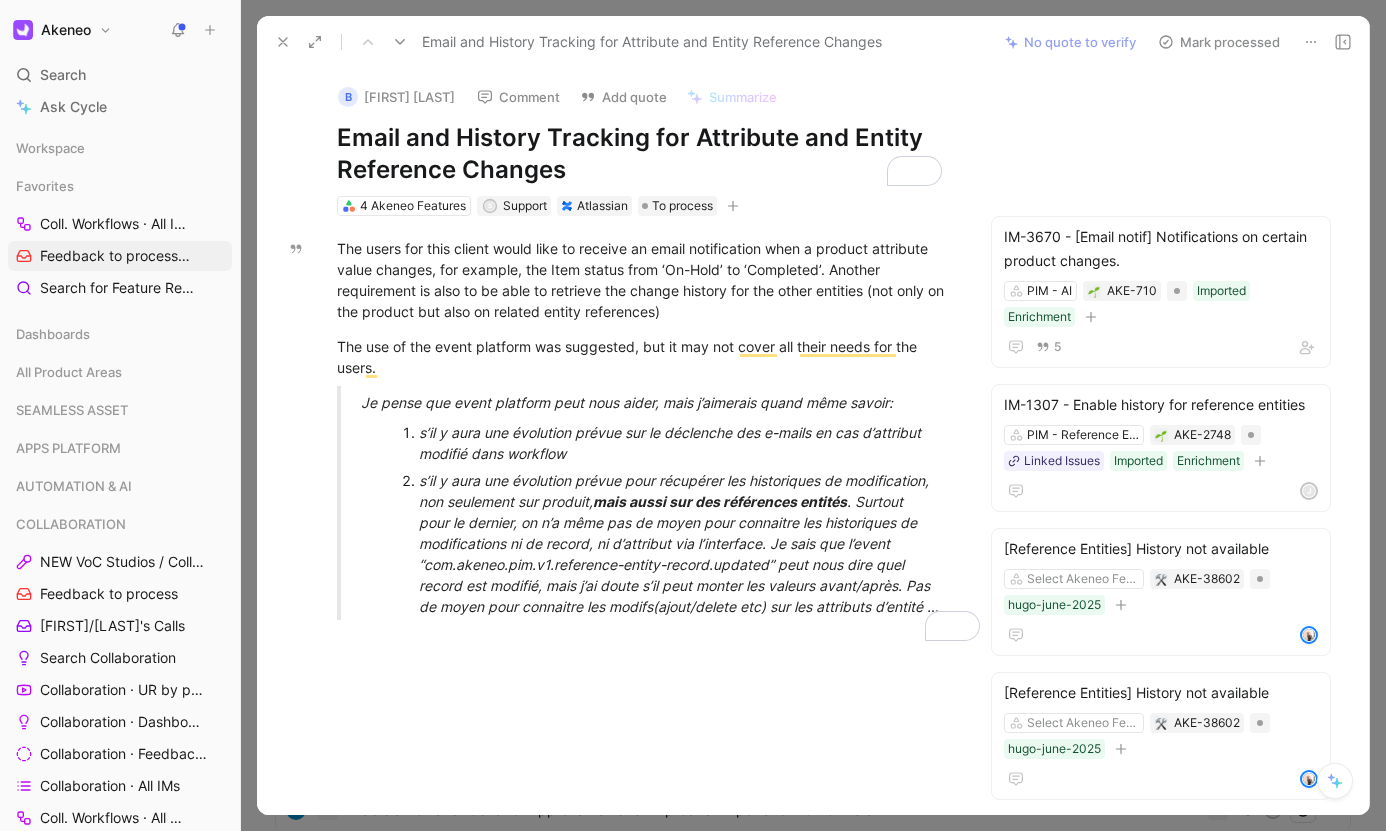 click 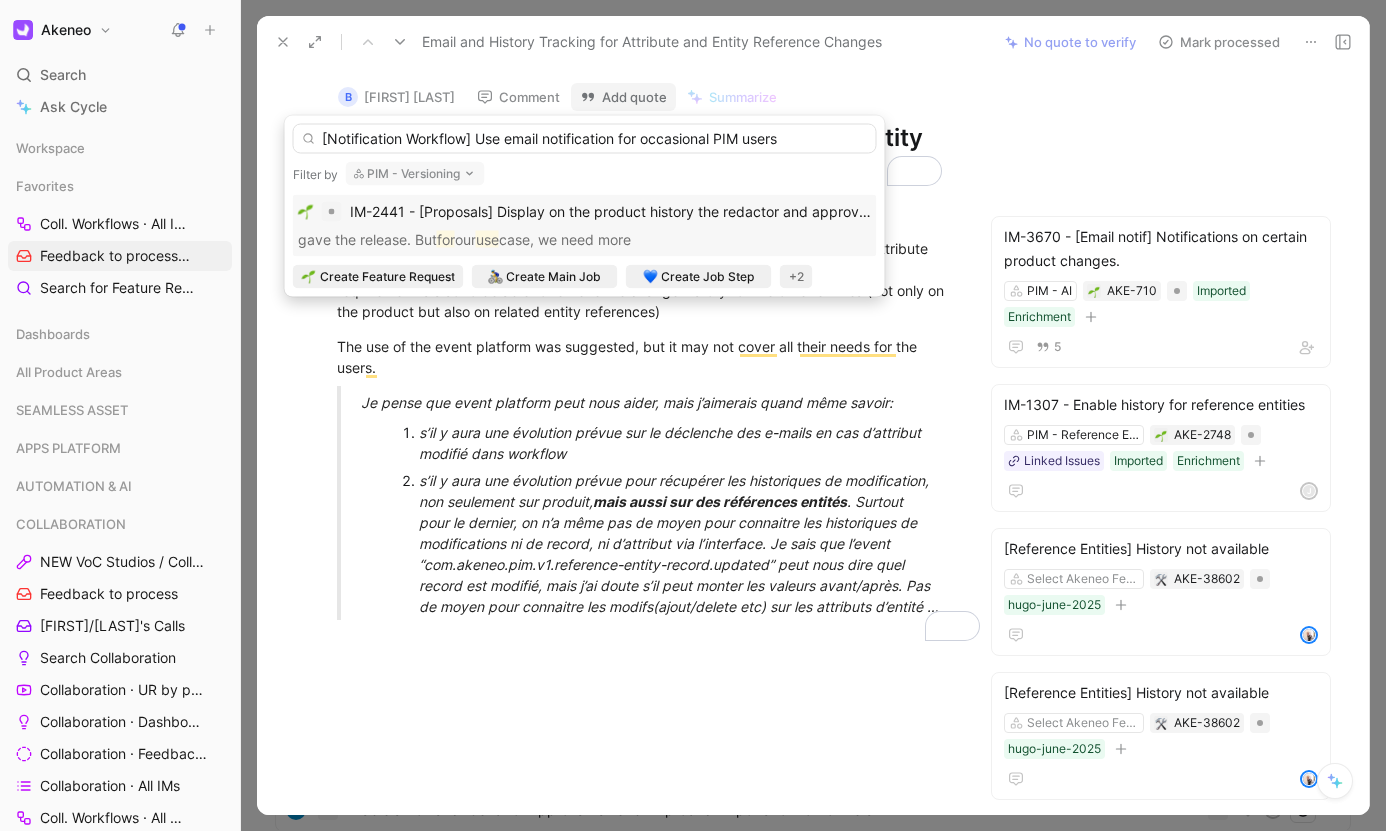 type on "[Notification Workflow] Use email notification for occasional PIM users" 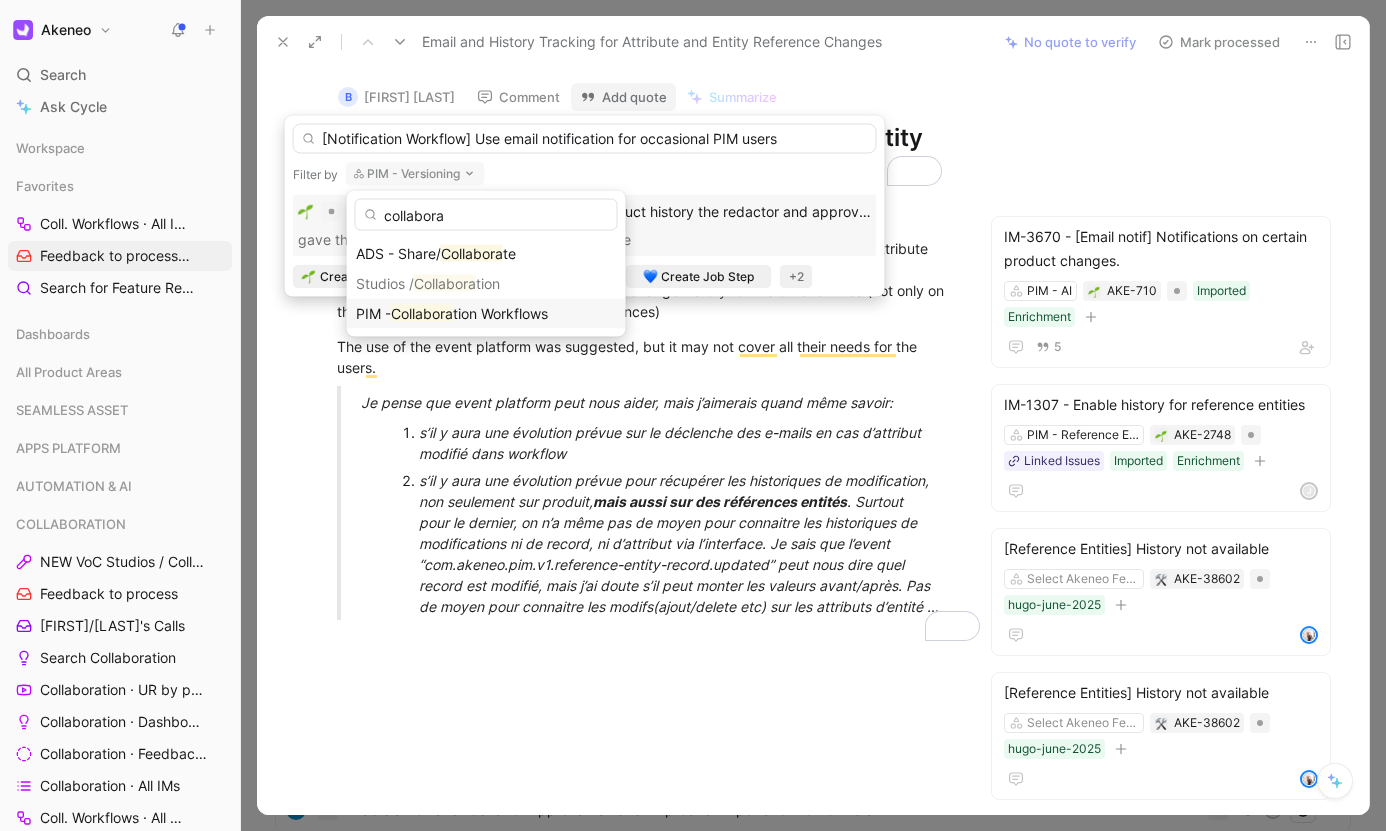 type on "collabora" 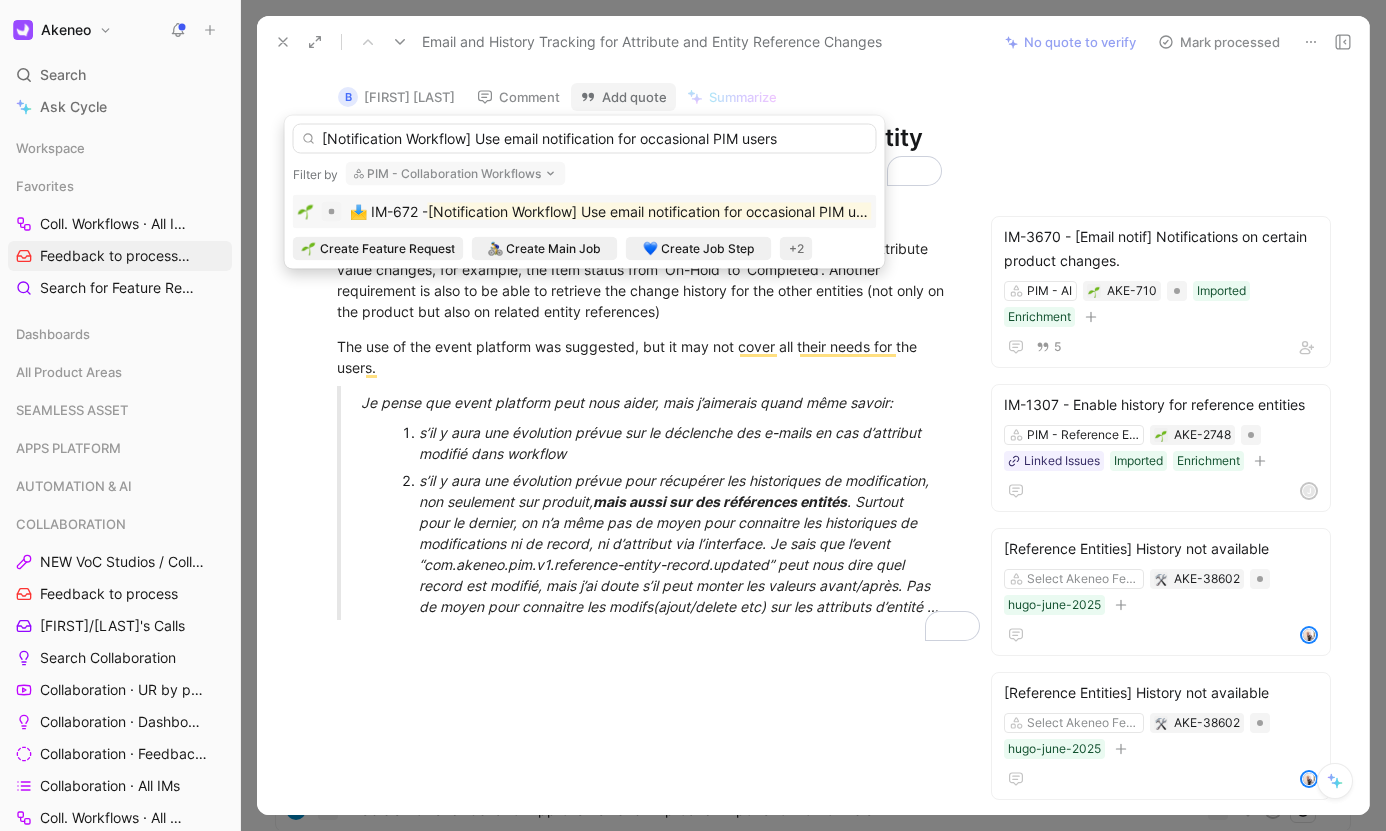 click on "[Notification Workflow] Use email notification for occasional PIM users" at bounding box center (655, 211) 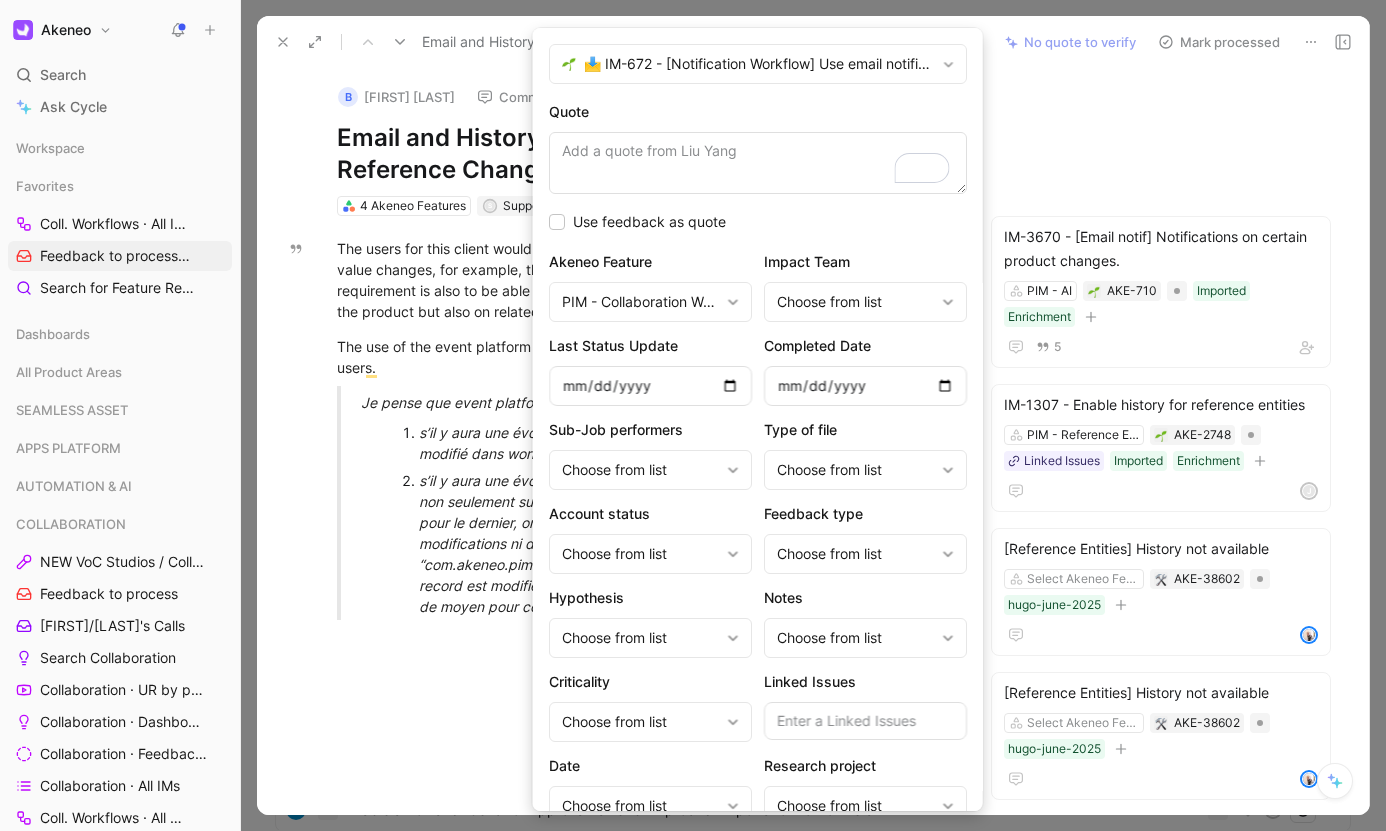 click on "Quote" at bounding box center (758, 163) 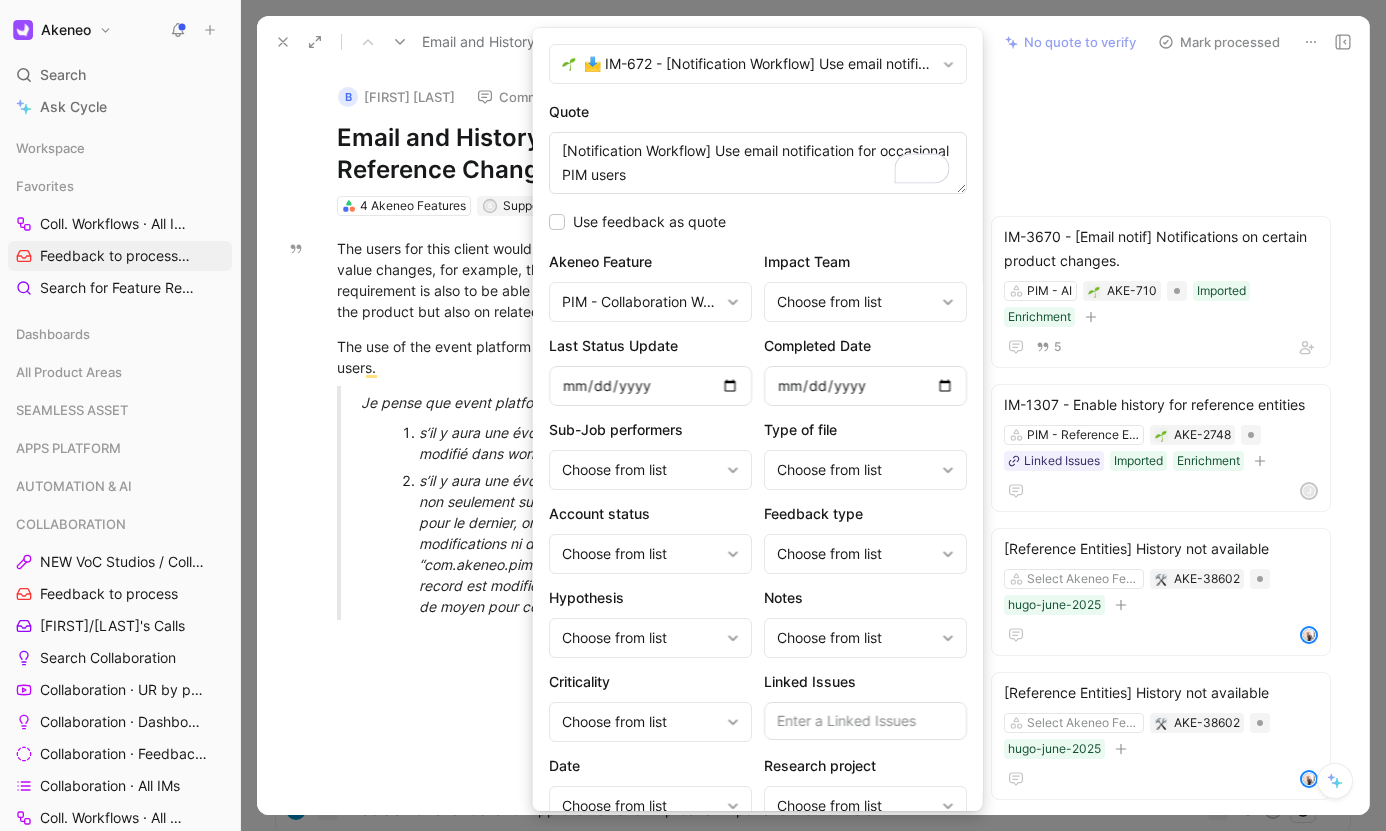 drag, startPoint x: 723, startPoint y: 181, endPoint x: 529, endPoint y: 160, distance: 195.13329 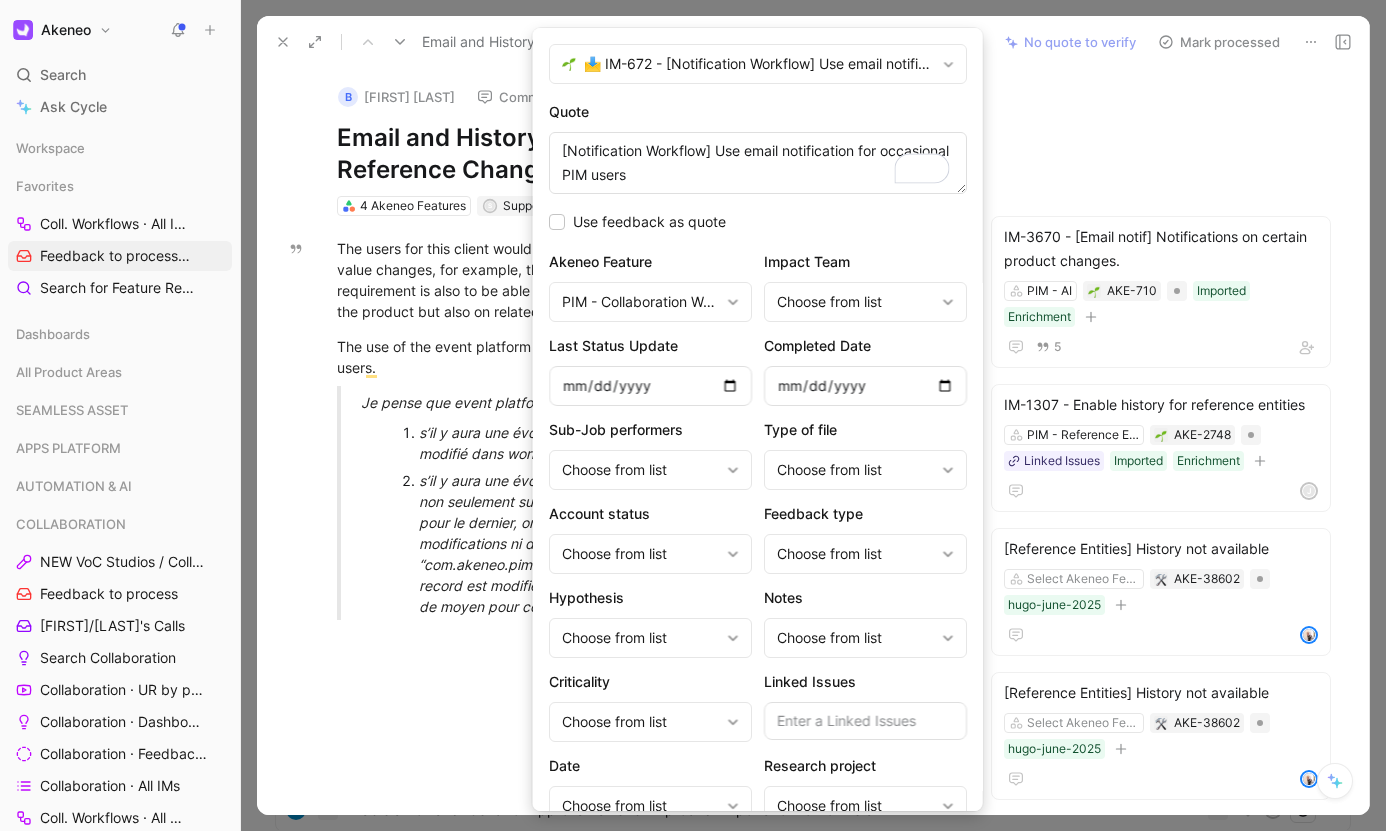 click on "Akeneo Search ⌘ K Ask Cycle Workspace Favorites Coll. Workflows · All IMs COLLABORATION Feedback to process COLLABORATION Search for Feature Requests Dashboards Dashboards All Product Areas SEAMLESS ASSET APPS PLATFORM AUTOMATION & AI COLLABORATION NEW VoC Studios / Collaboration Feedback to process Camille/Ronan's Calls Search Collaboration Collaboration · UR by project Collaboration · Dashboard Collaboration · Feedback by source Collaboration · All IMs Coll. Workflows · All IMs Collaboration · IMs by status CORE AI DIGITAL SHOWROOM DX & APP STORE GROWTH ACCELERATION PMX PULSE PORTAL PROGRAM X PX INSIGHTS SHARED CATALOGS STRATEGIC PARTNERSHIP STRAT RESEARCH STRATEGIC APPS SUPPLIER DATA MANAGER SUPPORT
To pick up a draggable item, press the space bar.
While dragging, use the arrow keys to move the item.
Press space again to drop the item in its new position, or press escape to cancel.
Introducing Changelog Enable now Help center Invite member Feedback Views COLLABORATION B" at bounding box center (693, 415) 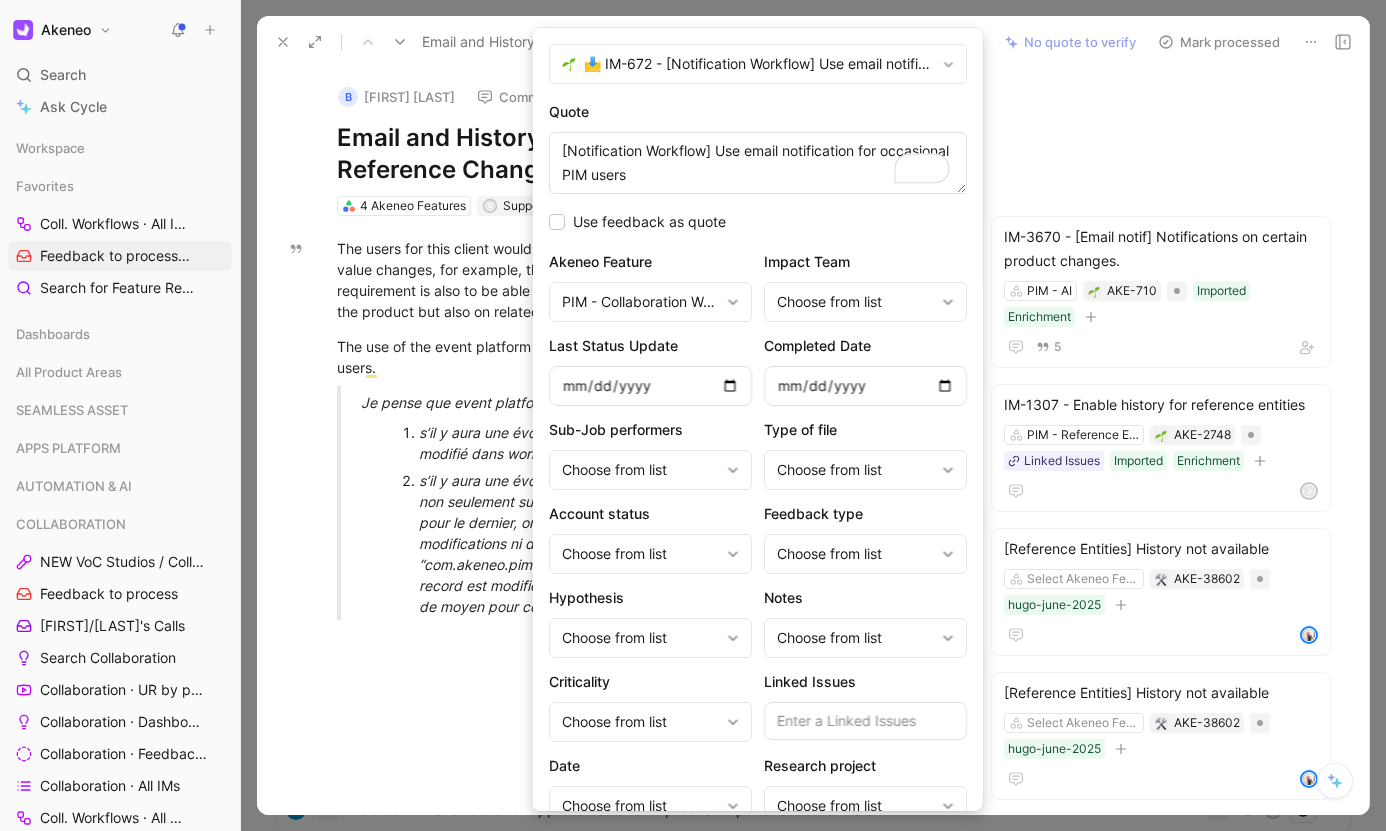 drag, startPoint x: 709, startPoint y: 174, endPoint x: 563, endPoint y: 140, distance: 149.90663 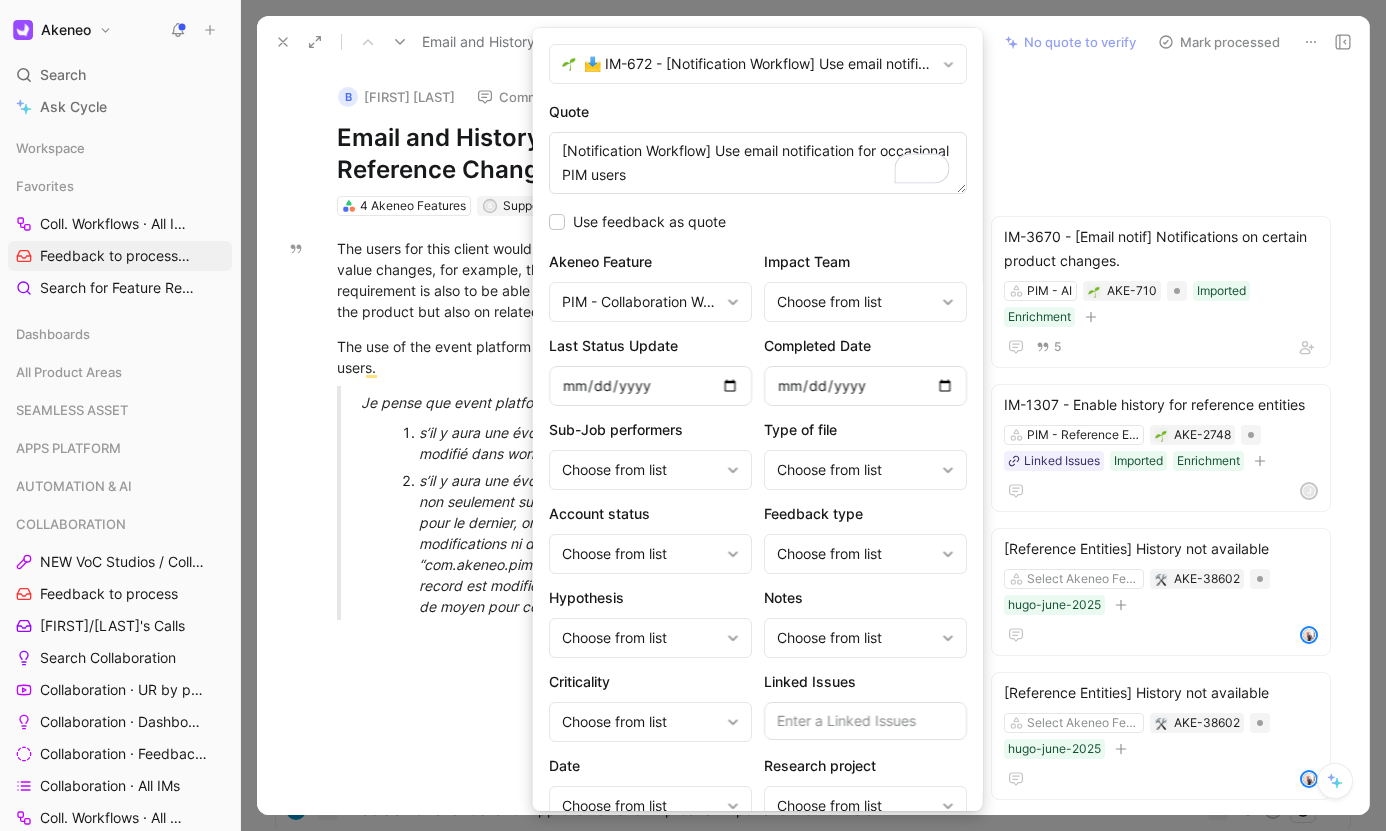 click on "[Notification Workflow] Use email notification for occasional PIM users" at bounding box center (758, 163) 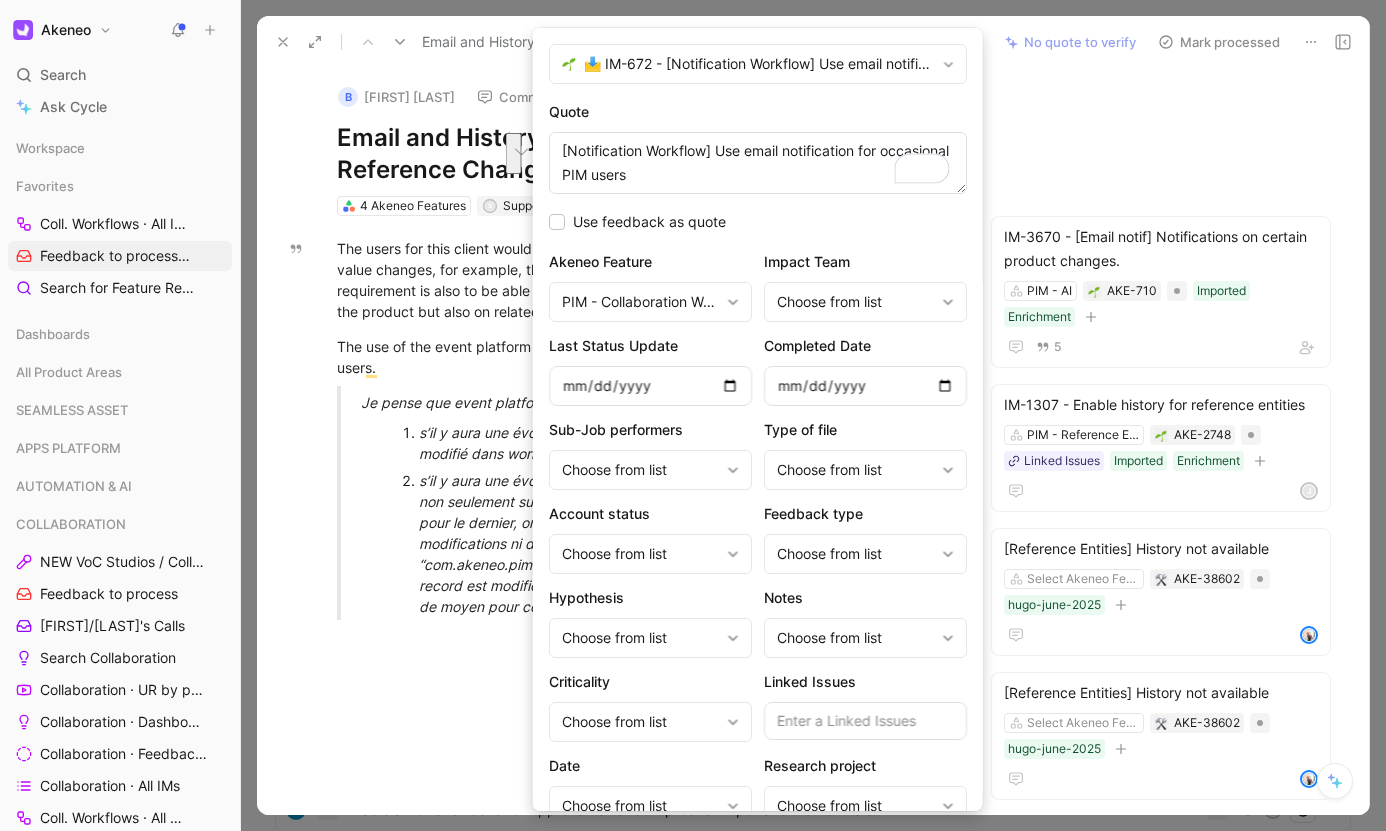 type 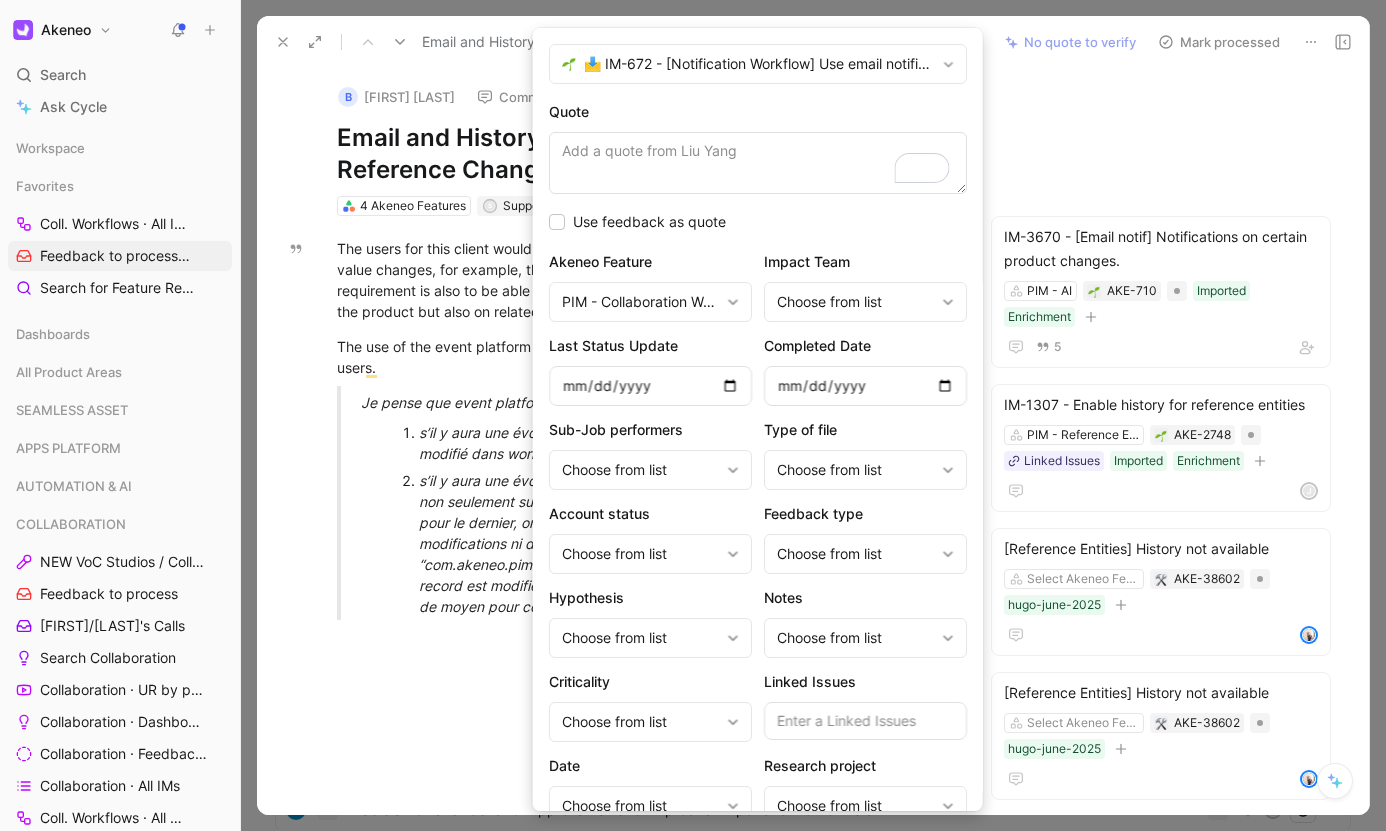 scroll, scrollTop: 247, scrollLeft: 0, axis: vertical 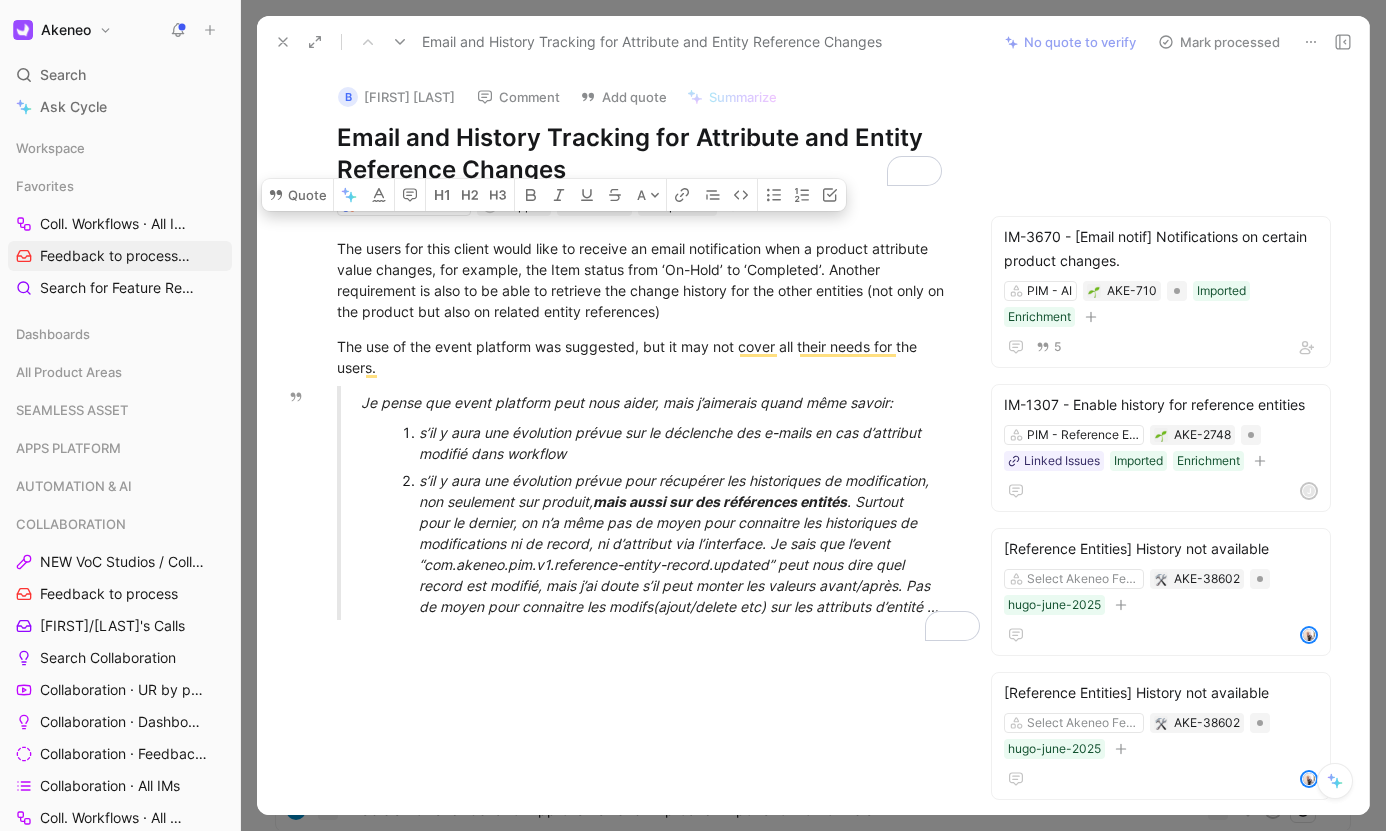 drag, startPoint x: 338, startPoint y: 246, endPoint x: 653, endPoint y: 617, distance: 486.6888 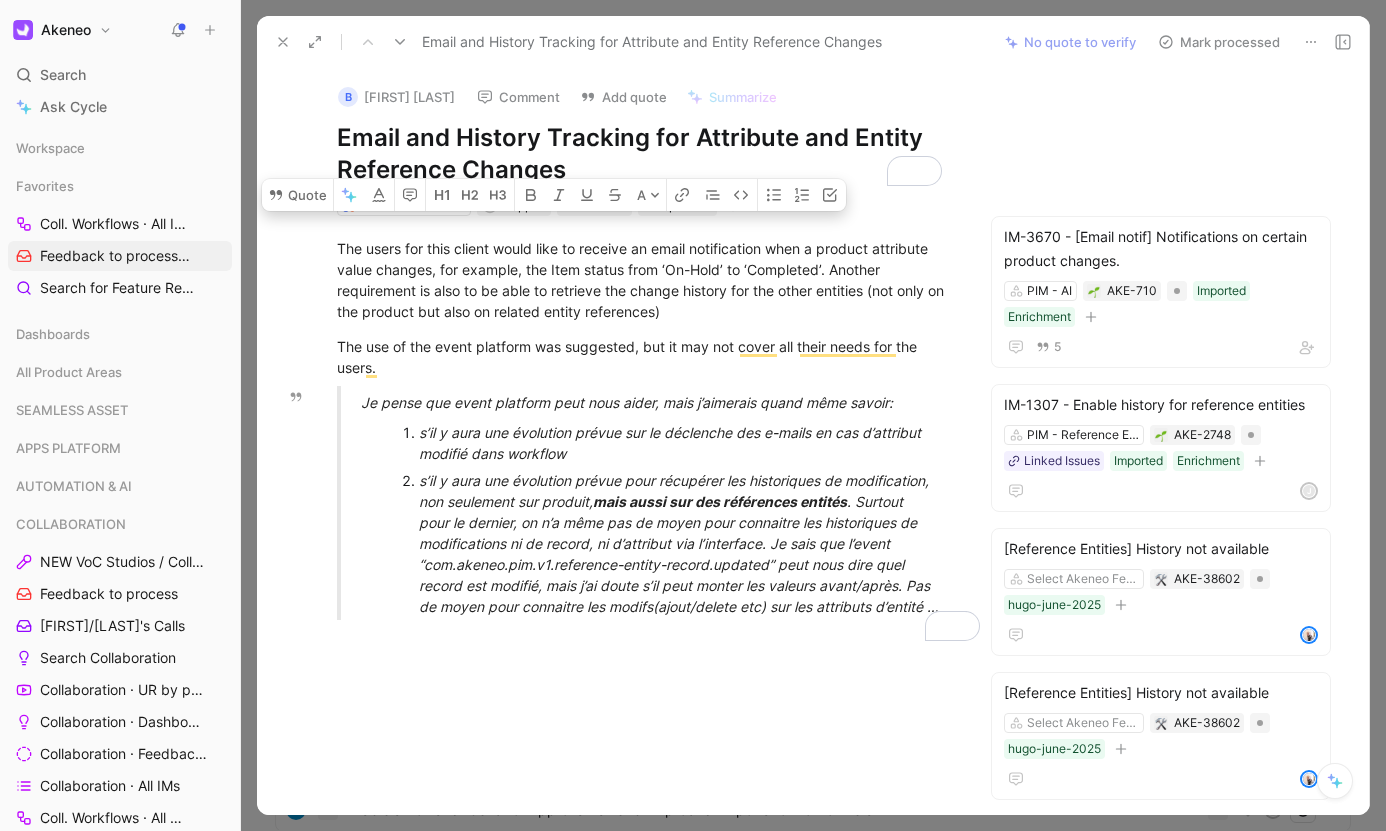 click on "The users for this client would like to receive an email notification when a product attribute value changes, for example, the Item status from ‘On-Hold’ to ‘Completed’. Another requirement is also to be able to retrieve the change history for the other entities (not only on the product but also on related entity references) The use of the event platform was suggested, but it may not cover all their needs for the users. Je pense que event platform peut nous aider, mais j’aimerais quand même savoir: s’il y aura une évolution prévue sur le déclenche des e-mails en cas d’attribut modifié dans workflow s’il y aura une évolution prévue pour récupérer les historiques de modification, non seulement sur produit,  mais aussi sur des références entités" at bounding box center [645, 426] 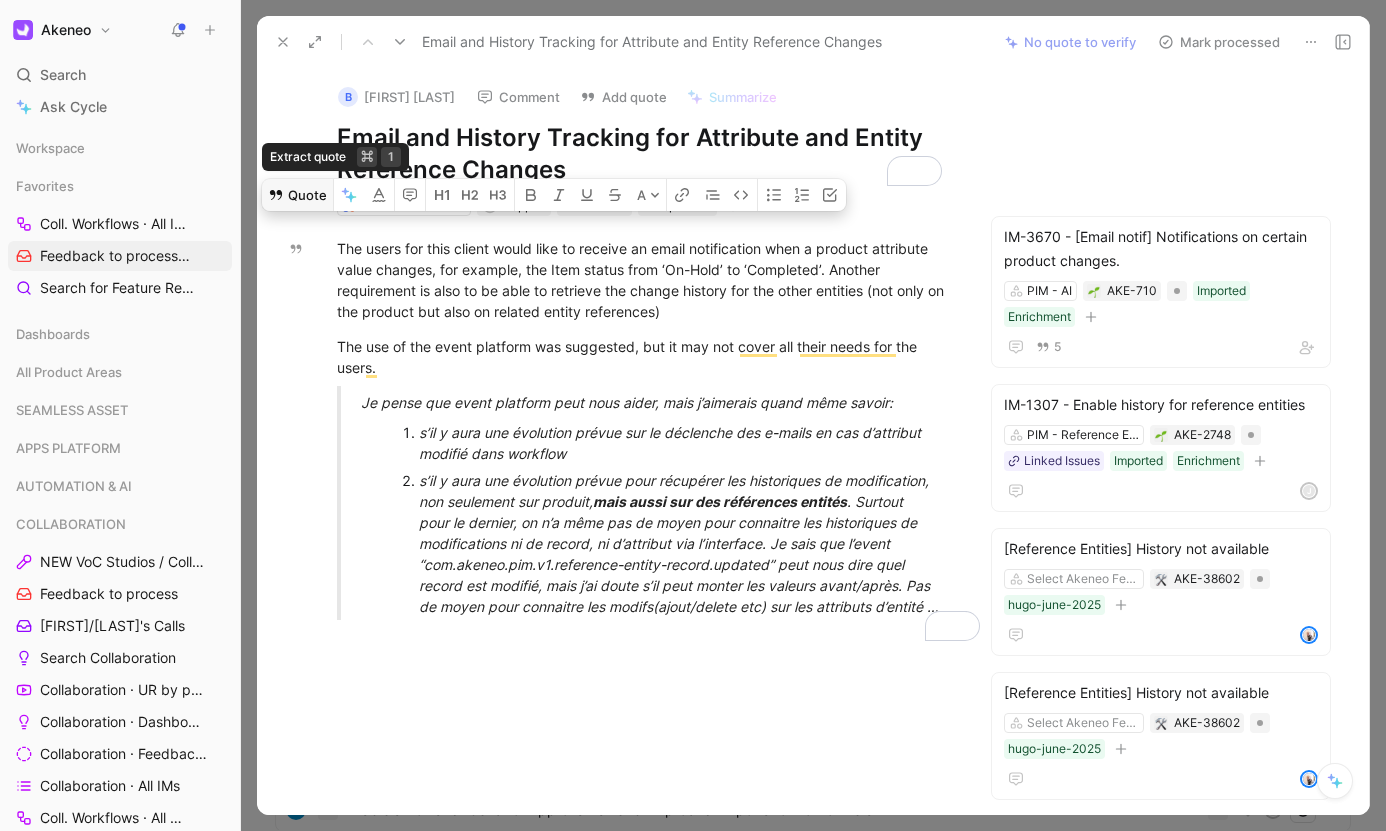 click on "Quote" at bounding box center [297, 195] 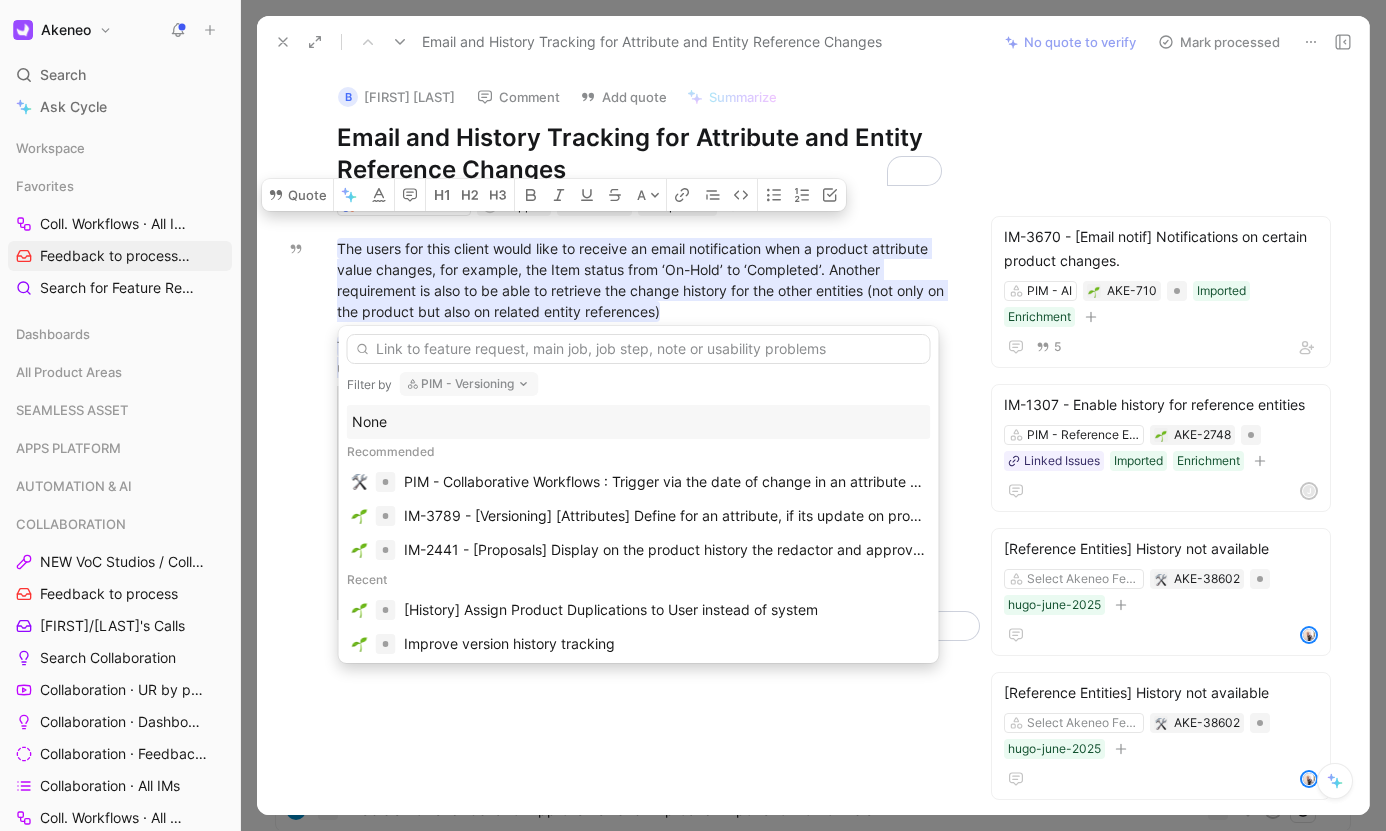 click on "PIM - Versioning" at bounding box center (469, 384) 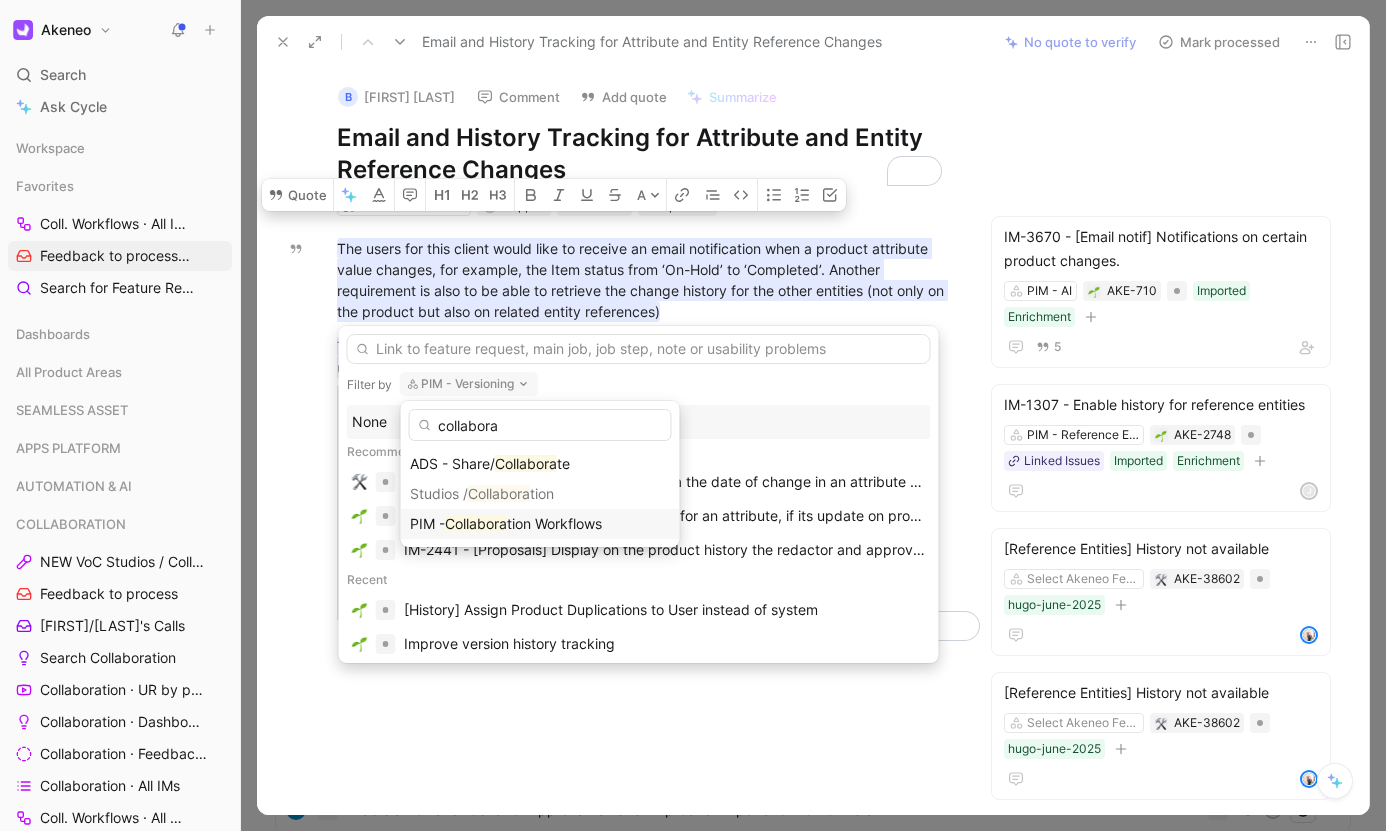 type on "collabora" 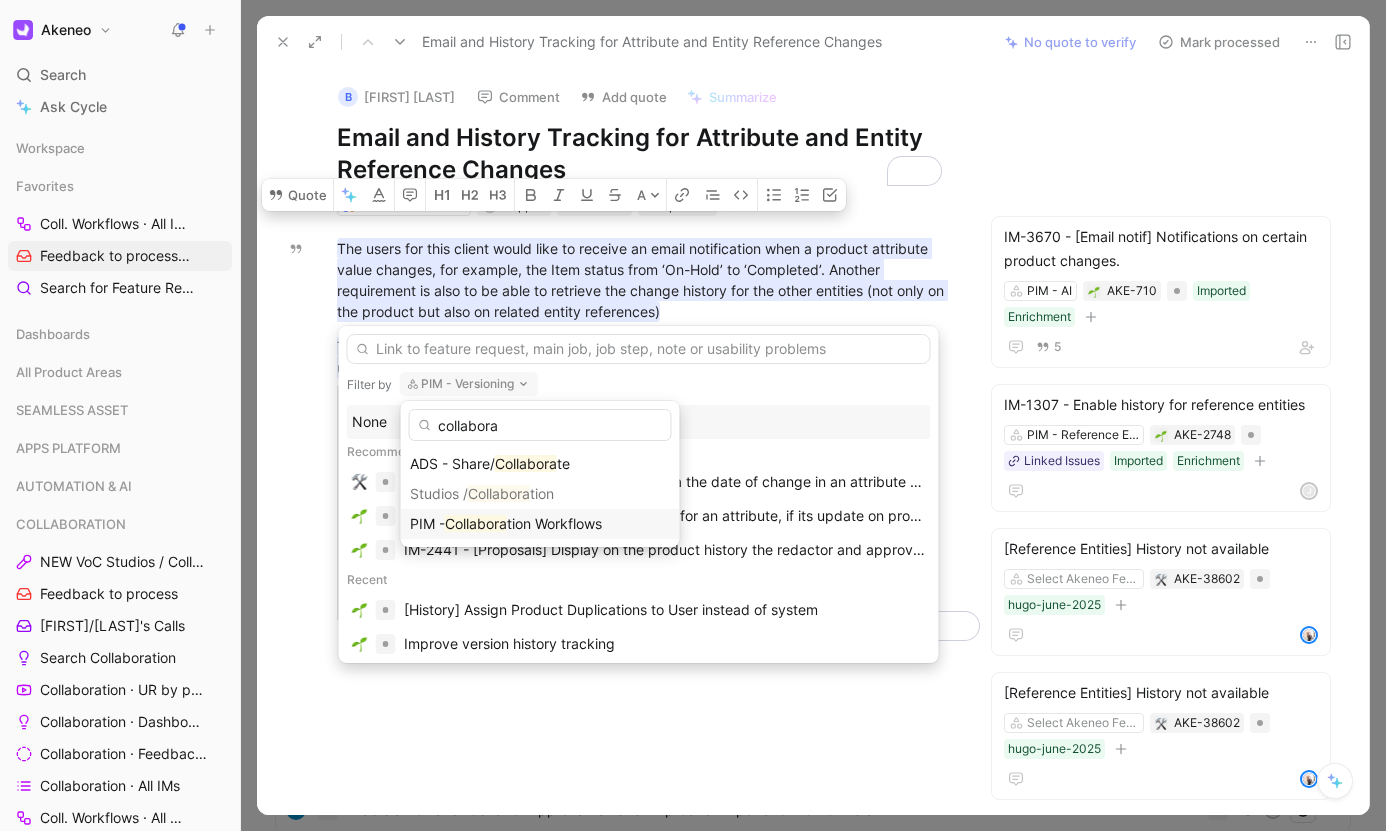 click on "Collabora" at bounding box center (476, 523) 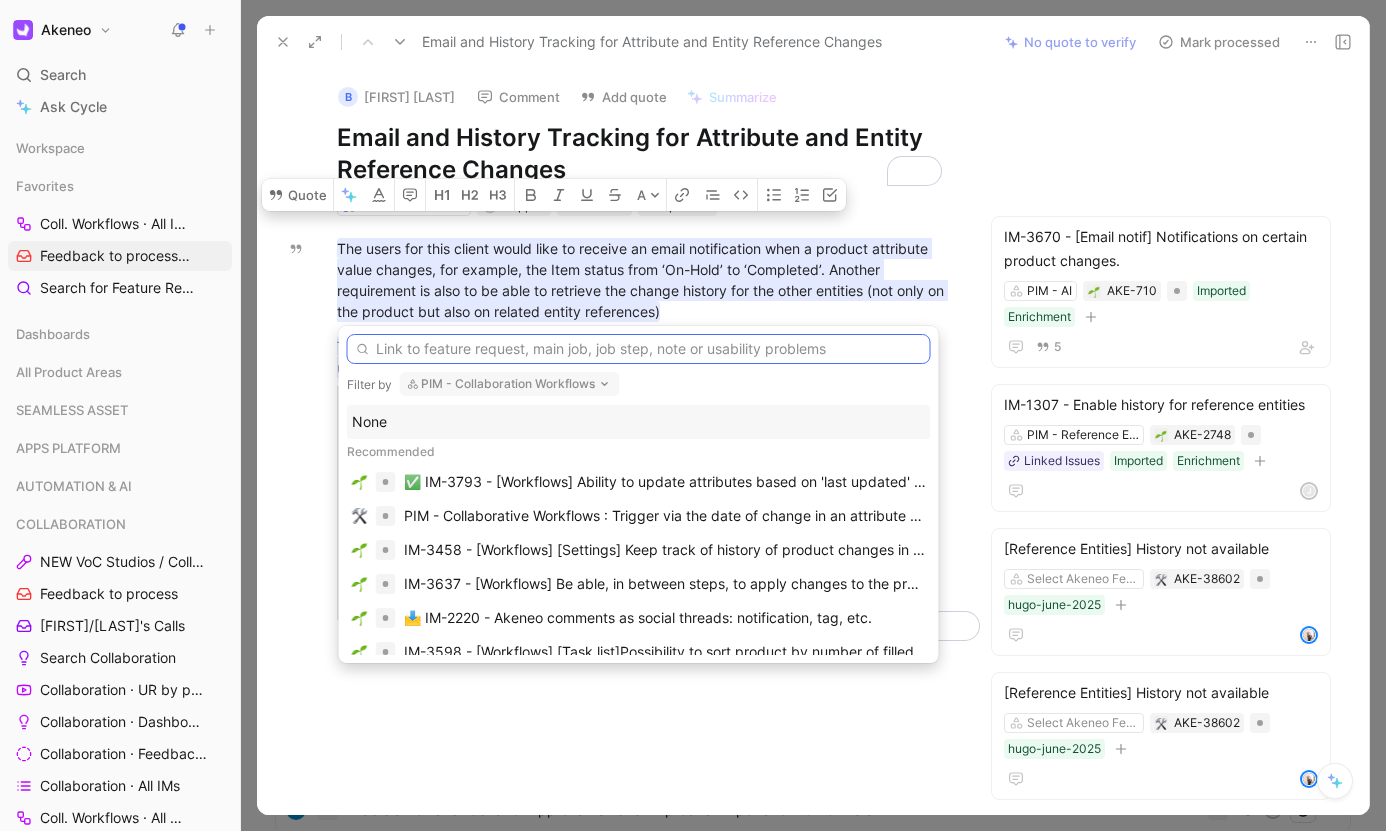 click at bounding box center (639, 349) 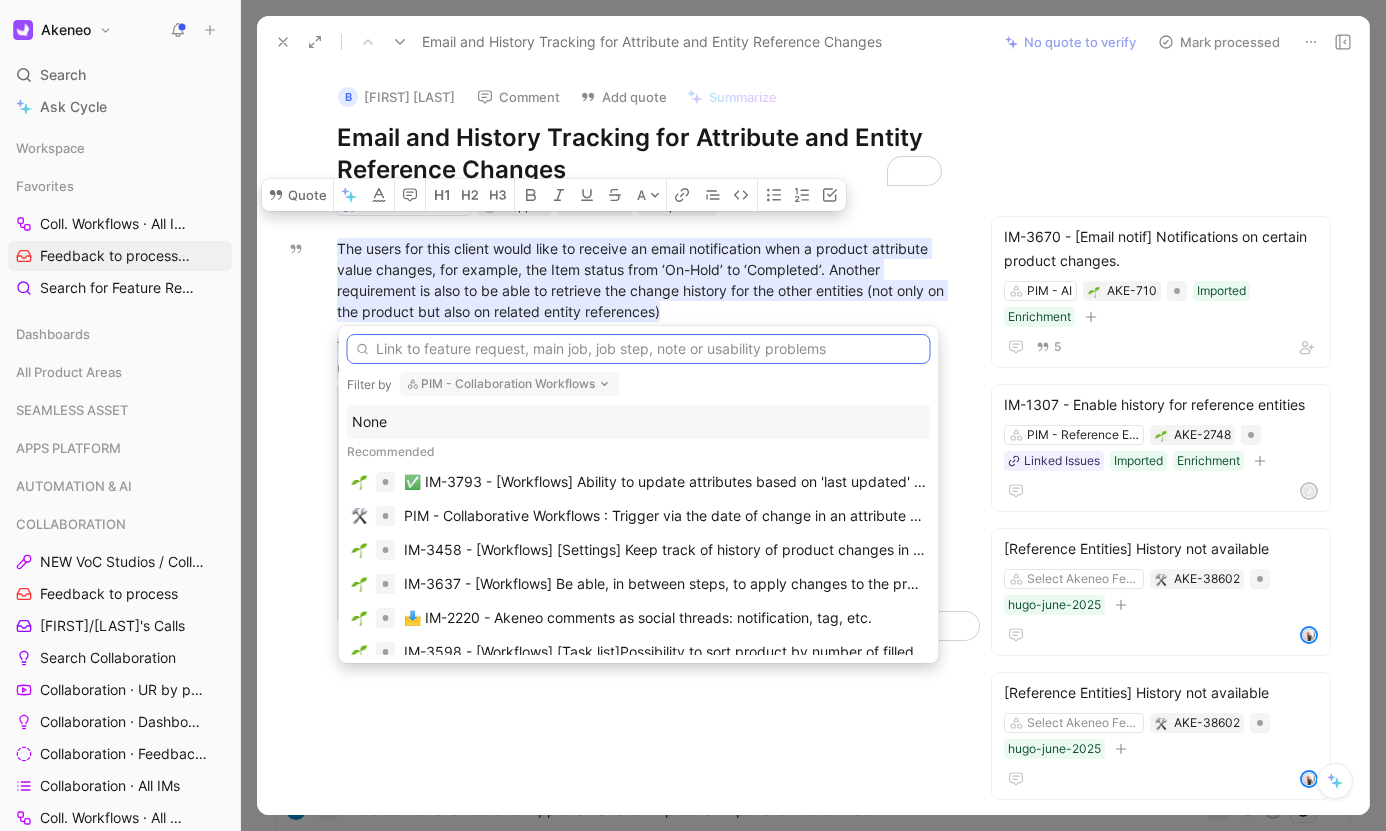 paste on "[Notification Workflow] Use email notification for occasional PIM users" 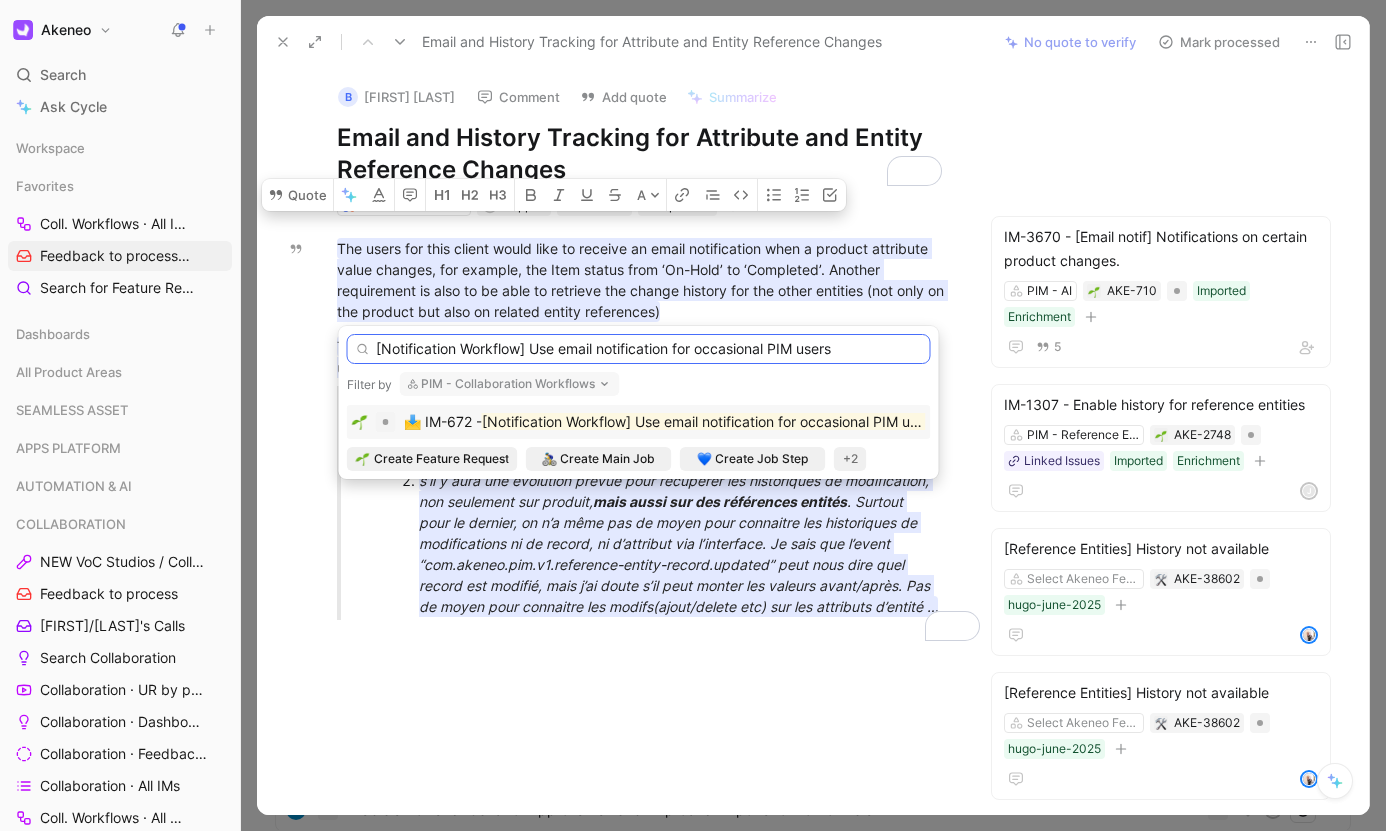 type on "[Notification Workflow] Use email notification for occasional PIM users" 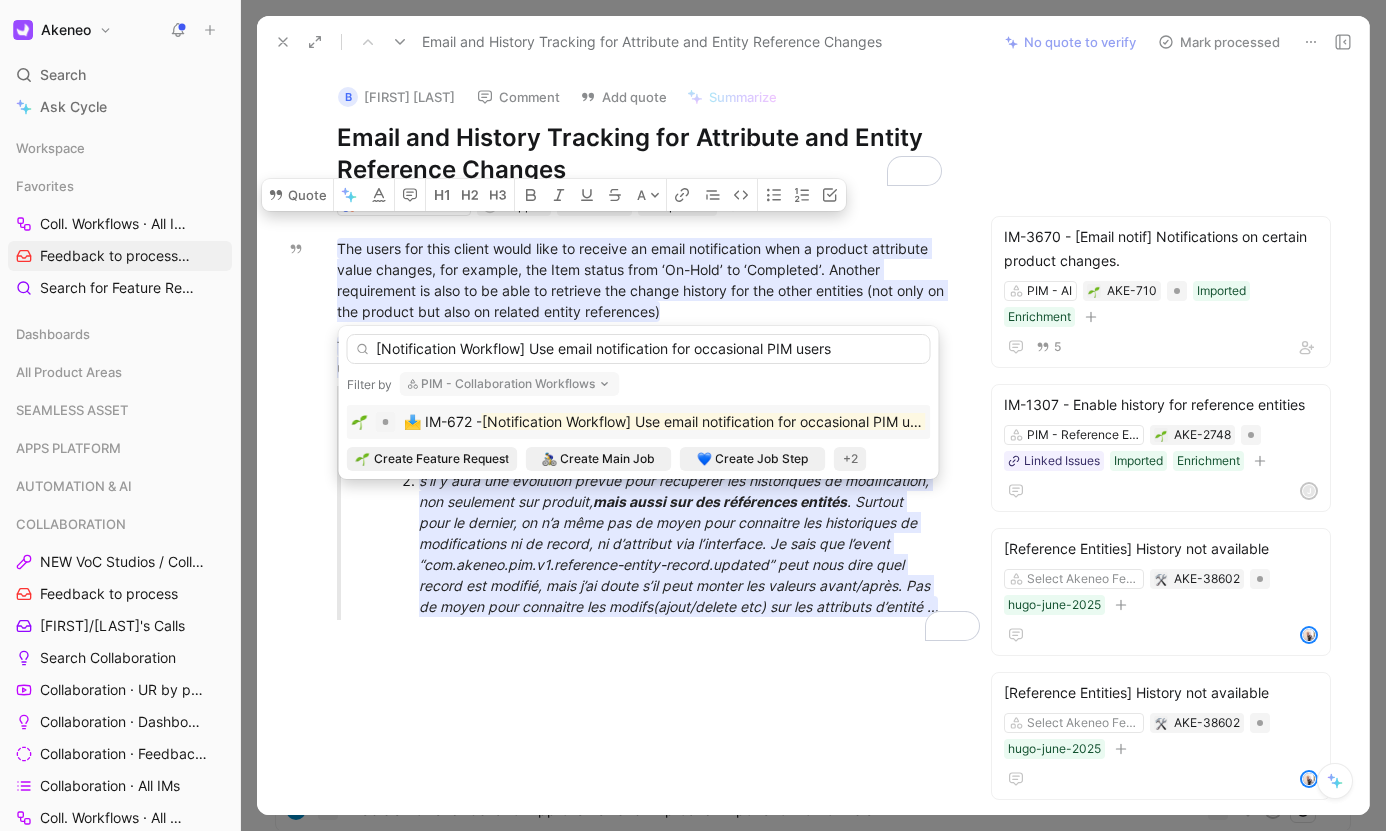 click on "[Notification Workflow] Use email notification for occasional PIM users" at bounding box center (709, 421) 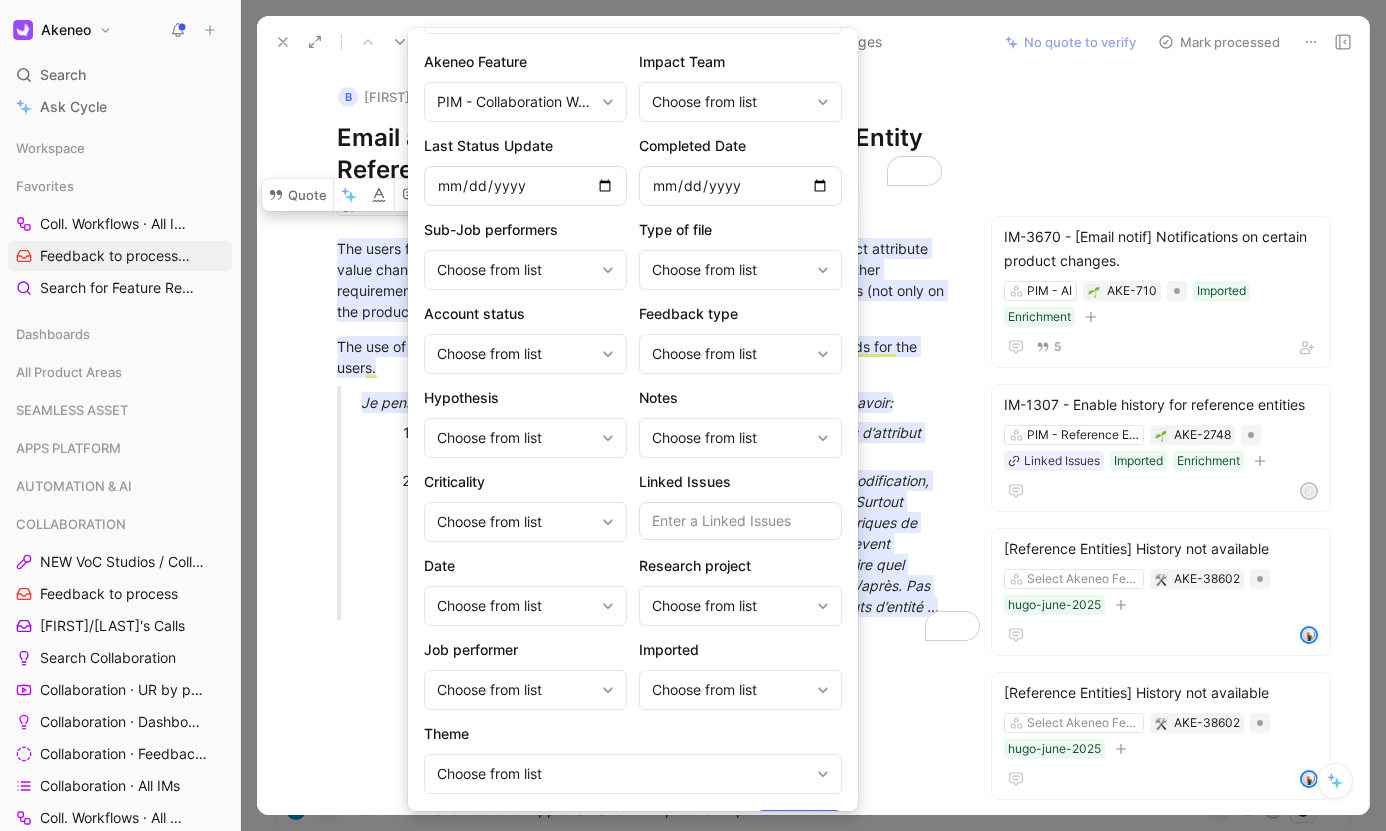 scroll, scrollTop: 97, scrollLeft: 0, axis: vertical 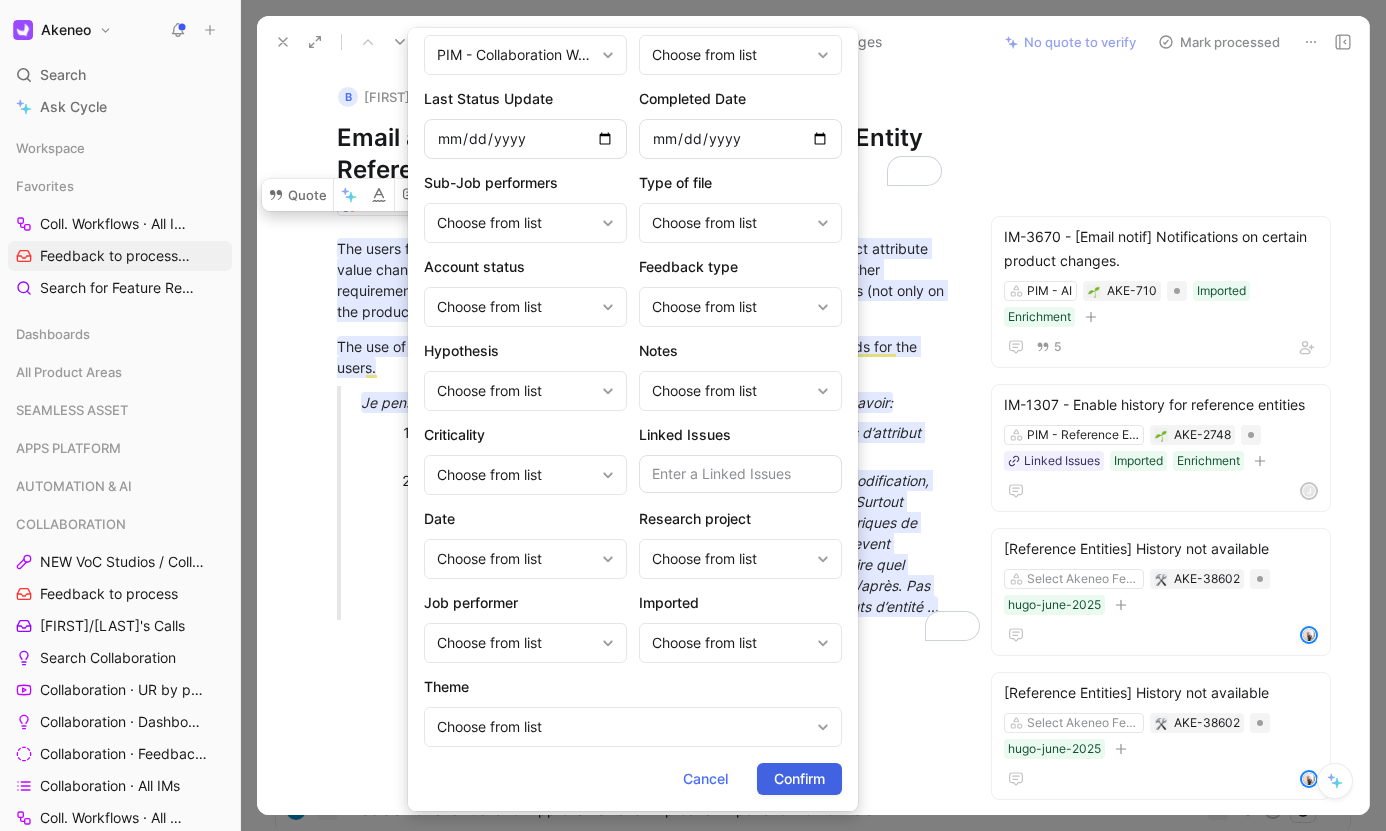 click on "Confirm" at bounding box center (799, 779) 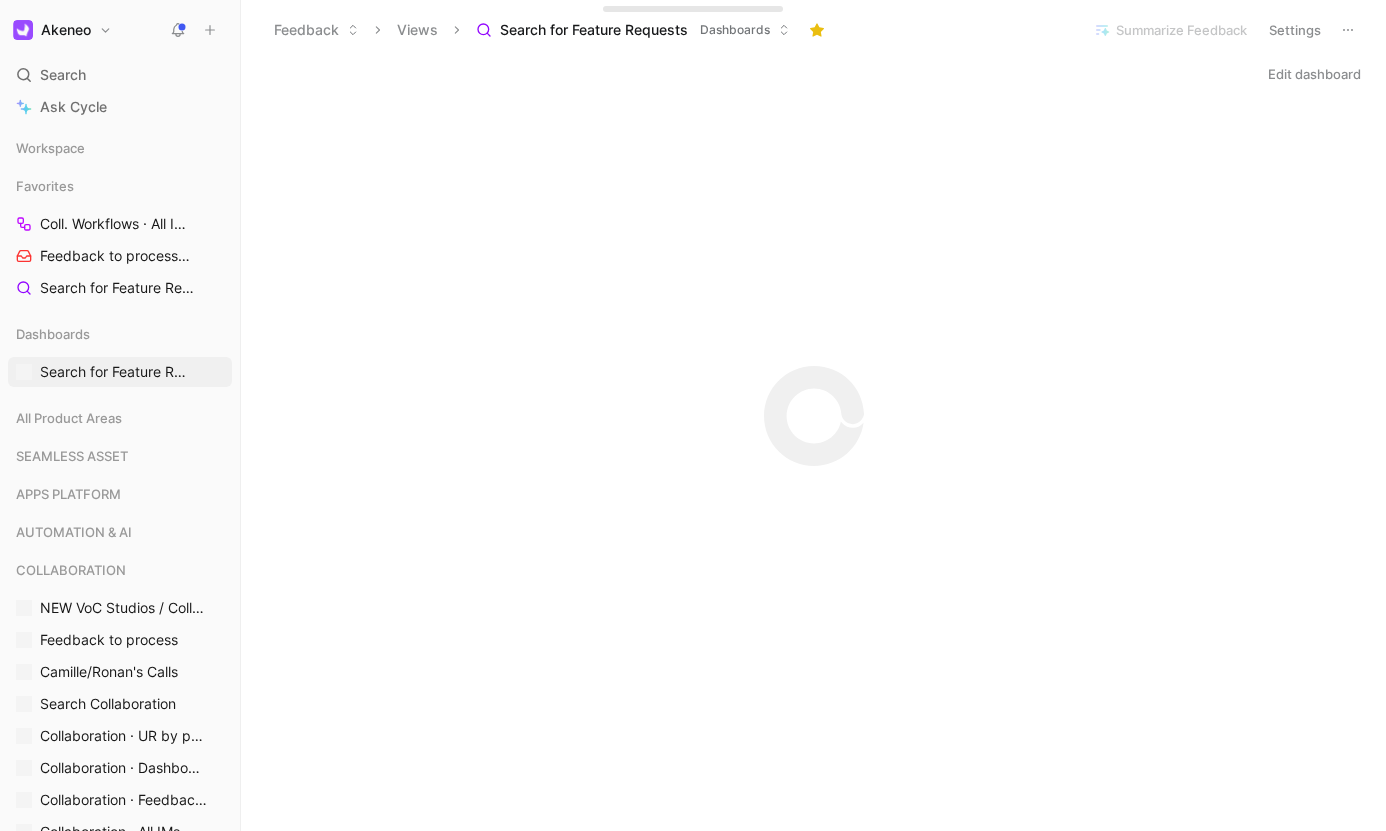 scroll, scrollTop: 0, scrollLeft: 0, axis: both 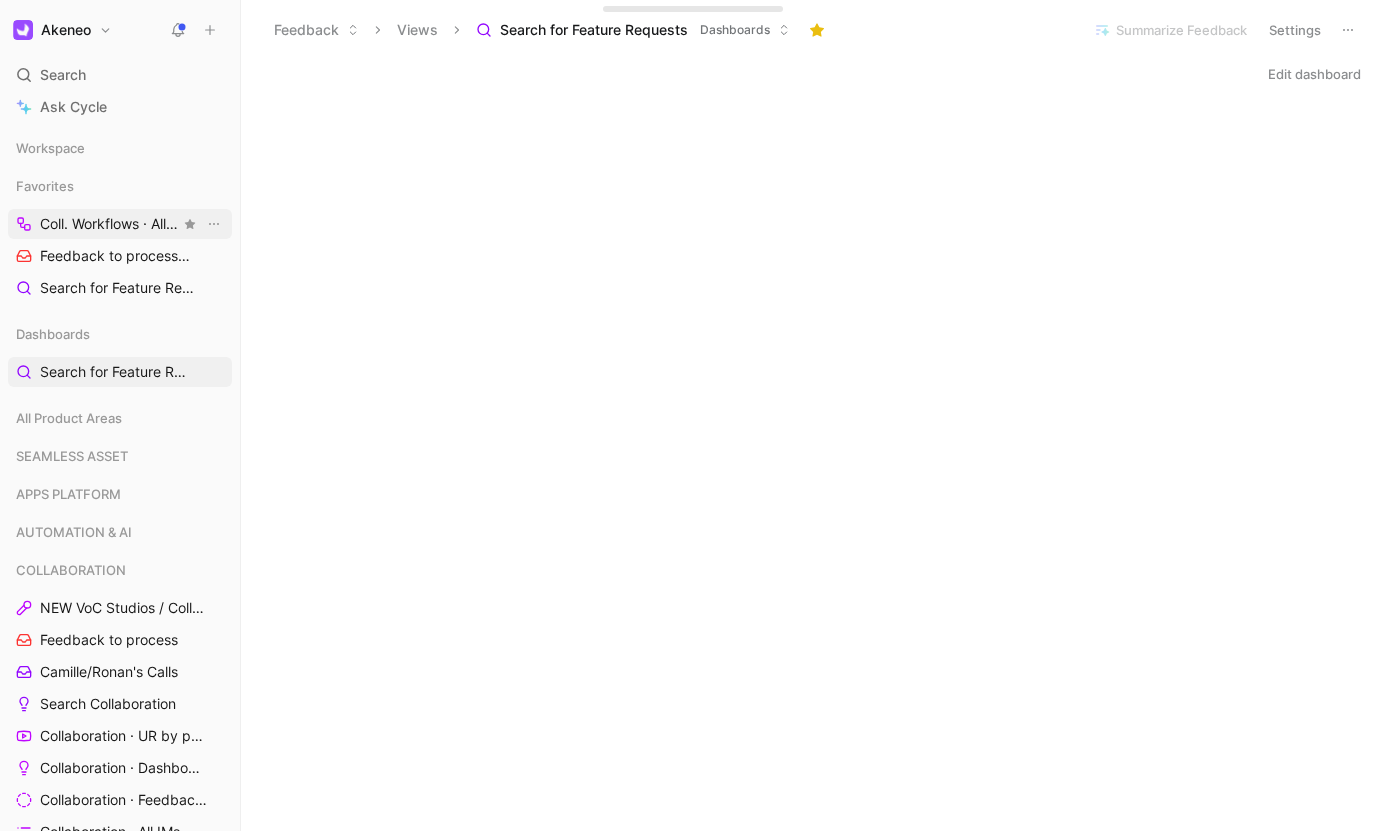 click on "Coll. Workflows · All IMs COLLABORATION" at bounding box center (120, 224) 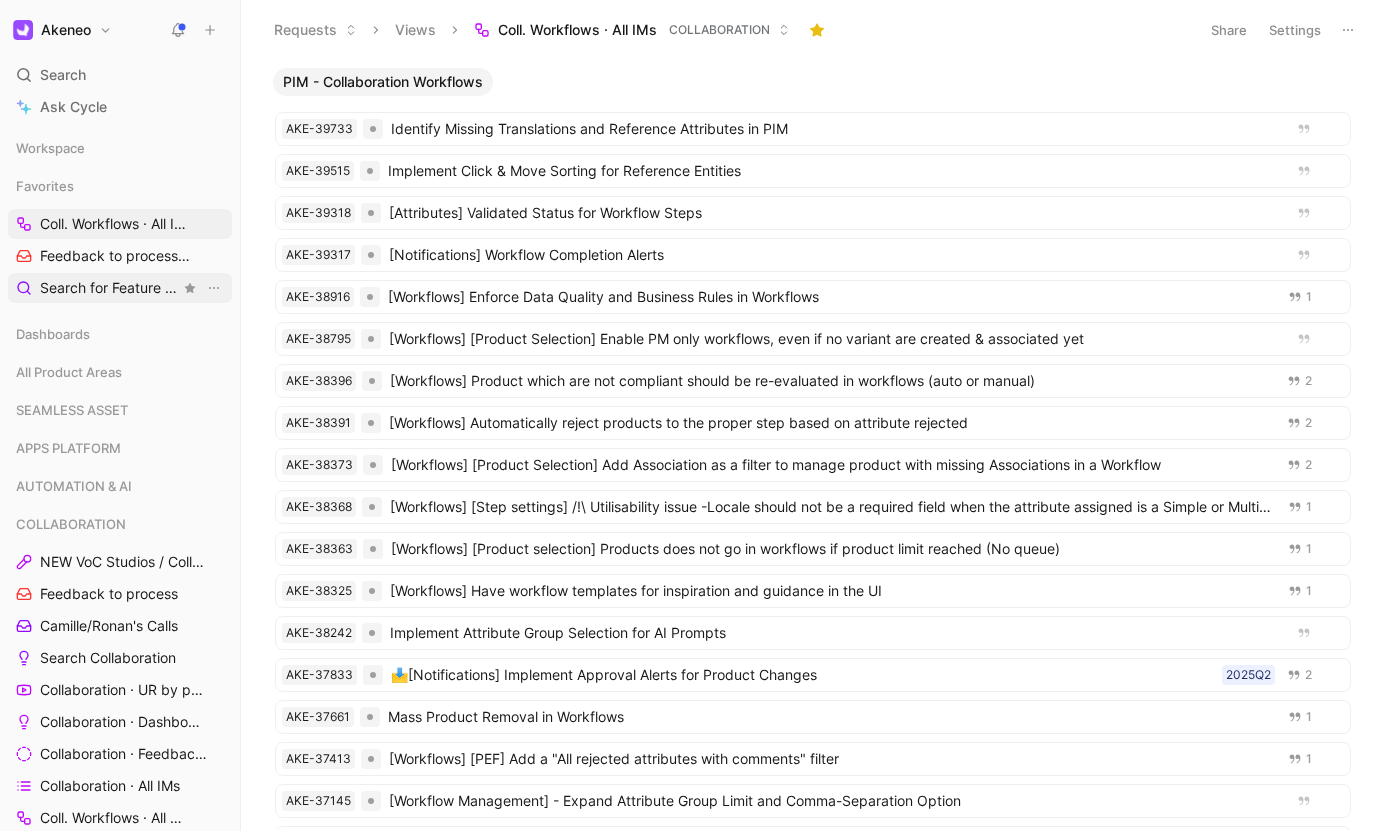 click on "Search for Feature Requests Dashboards" at bounding box center [120, 288] 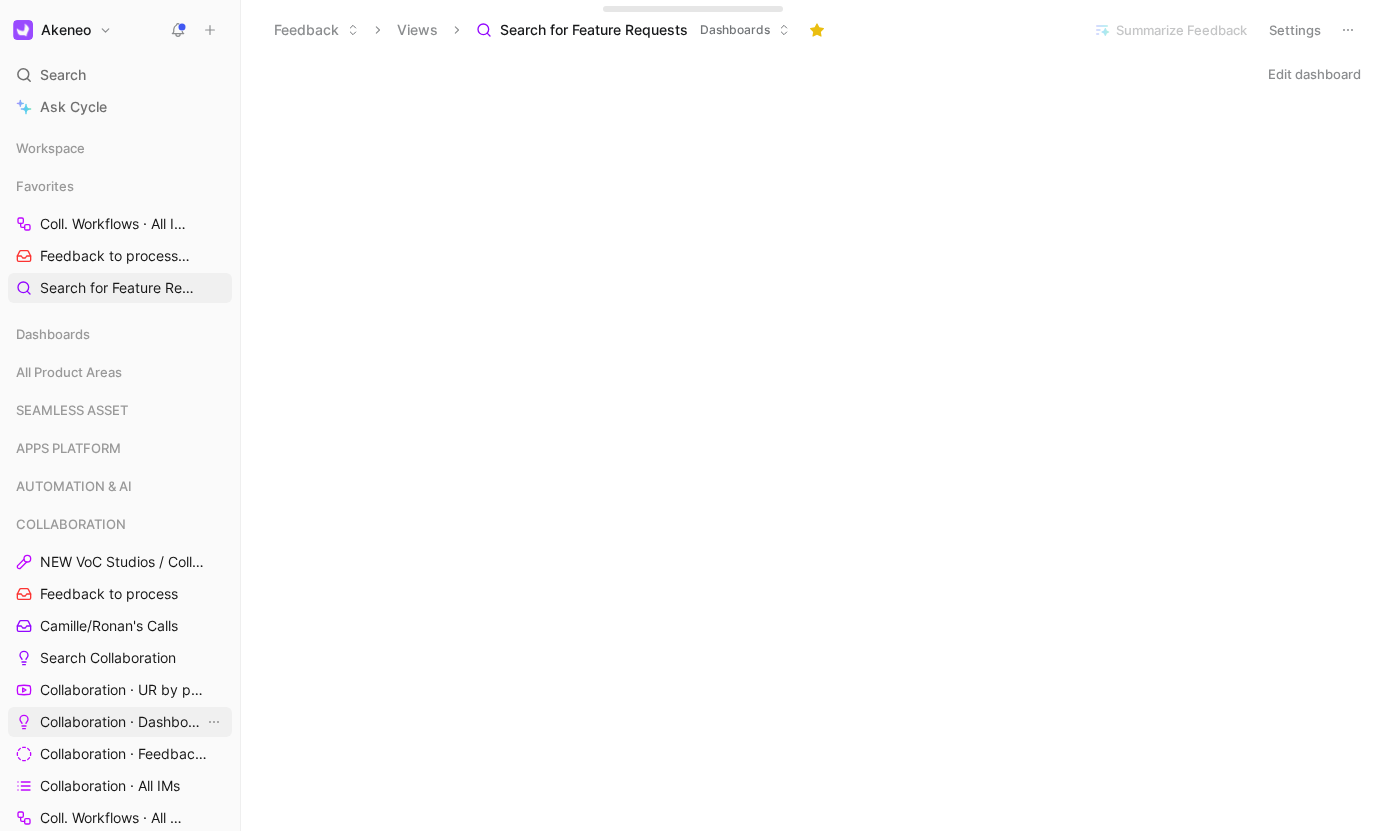 click on "Collaboration · Dashboard" at bounding box center (122, 722) 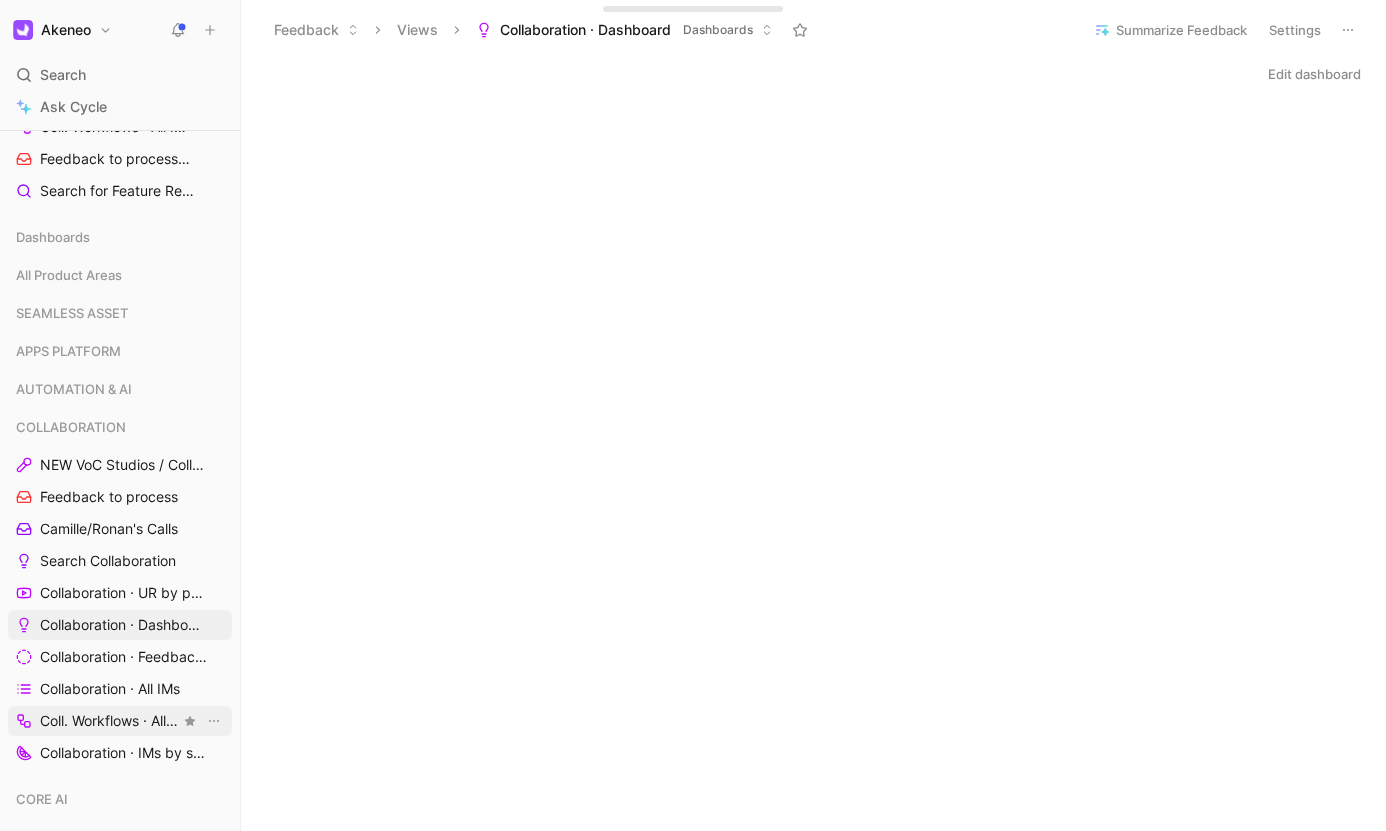 scroll, scrollTop: 107, scrollLeft: 0, axis: vertical 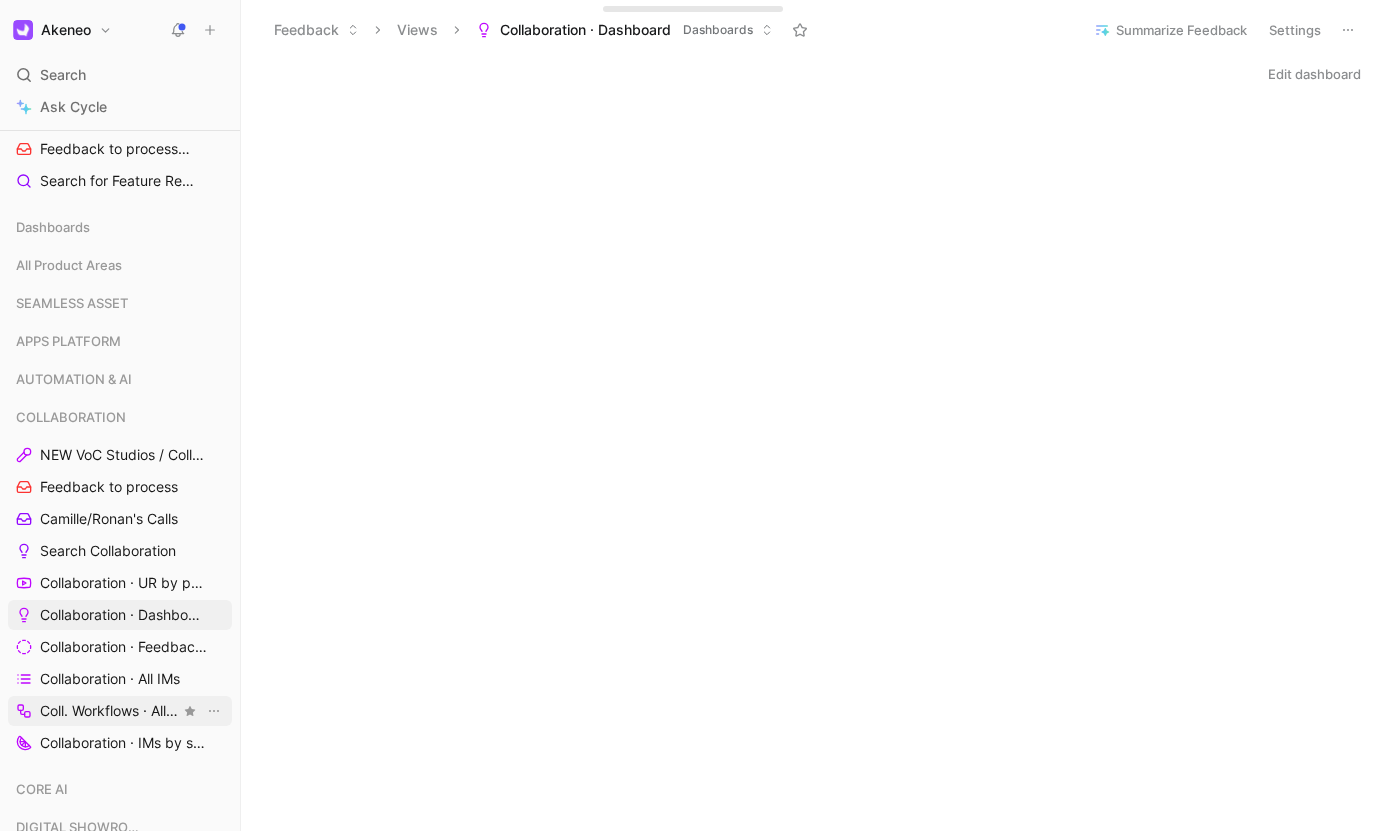 click on "Coll. Workflows · All IMs" at bounding box center [110, 711] 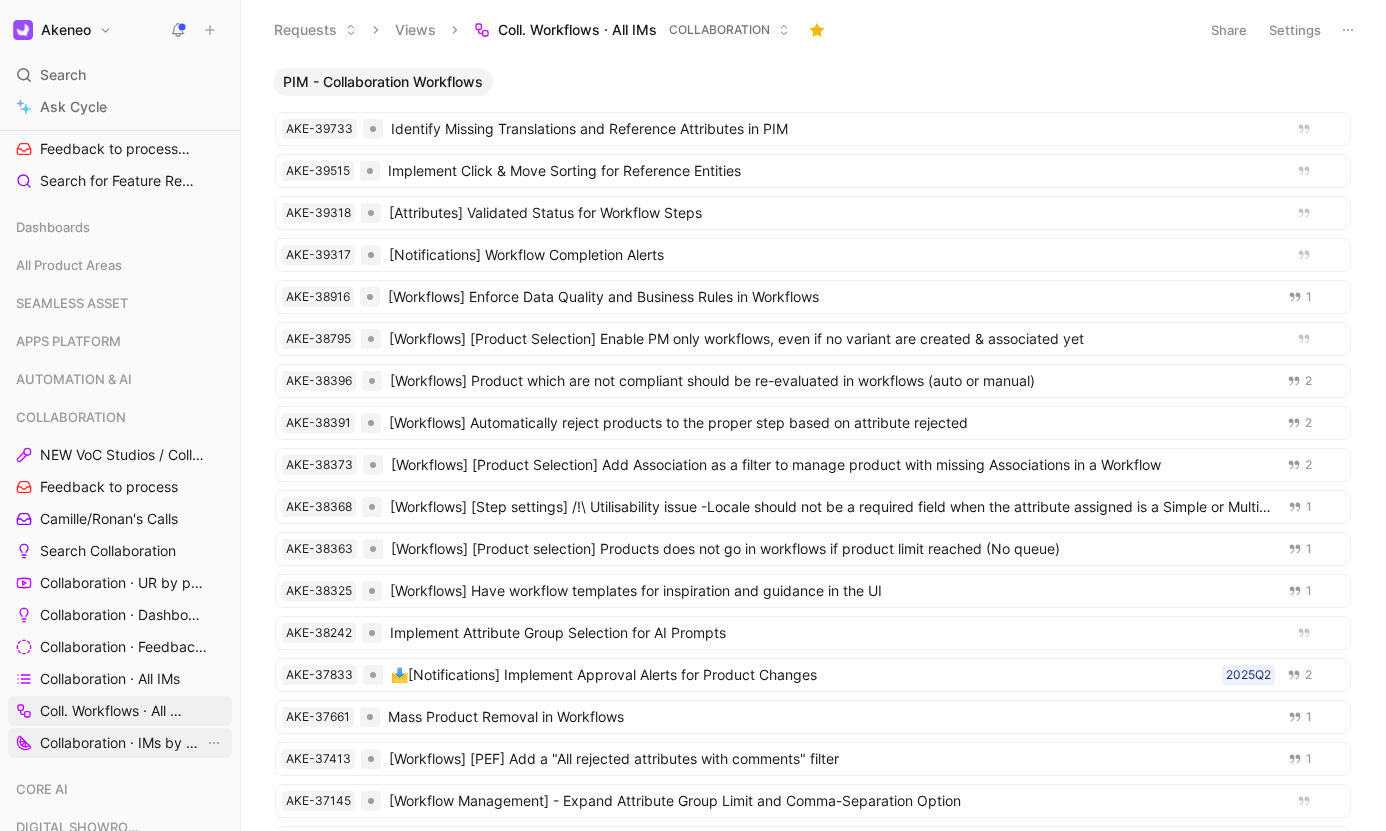 click on "Collaboration · IMs by status" at bounding box center (122, 743) 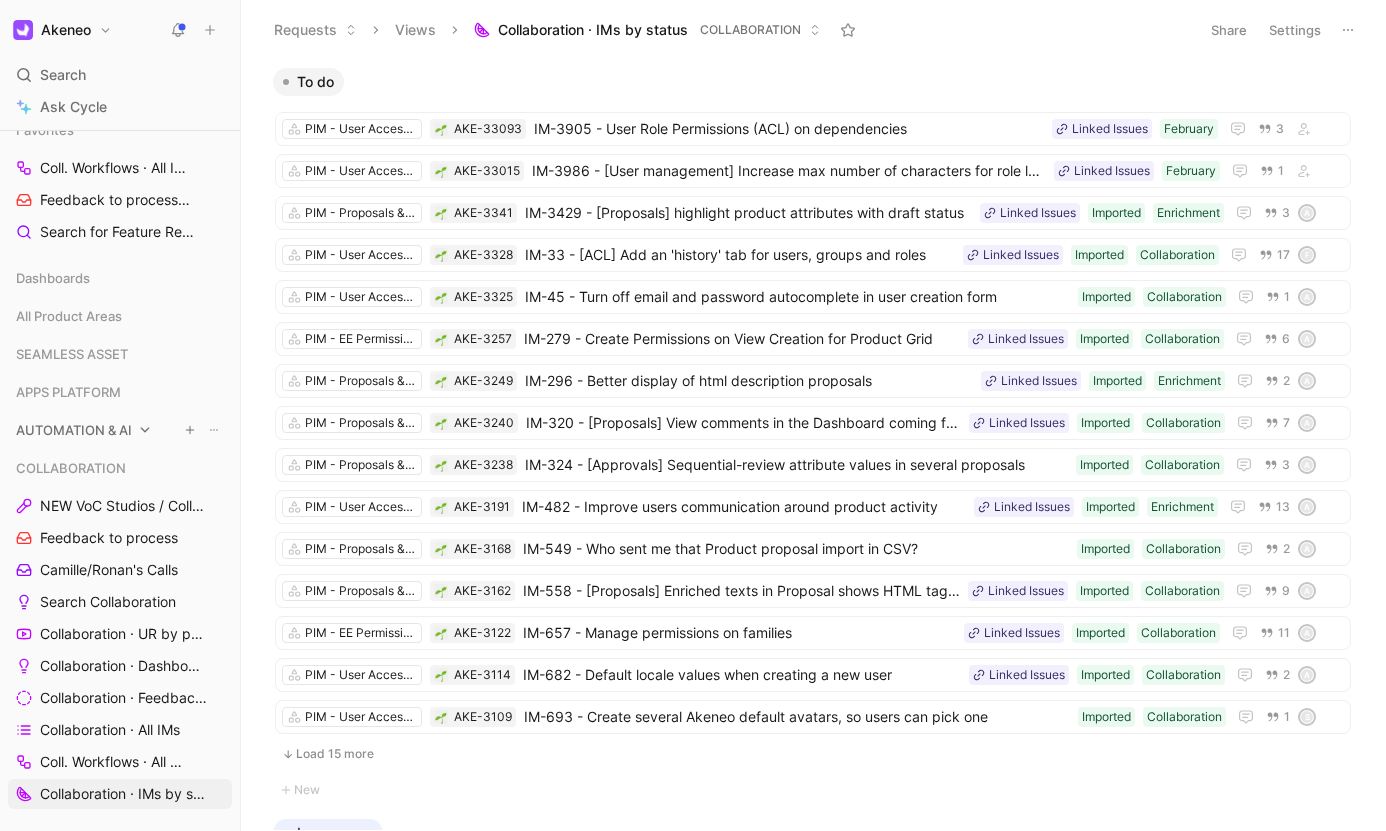 scroll, scrollTop: 38, scrollLeft: 0, axis: vertical 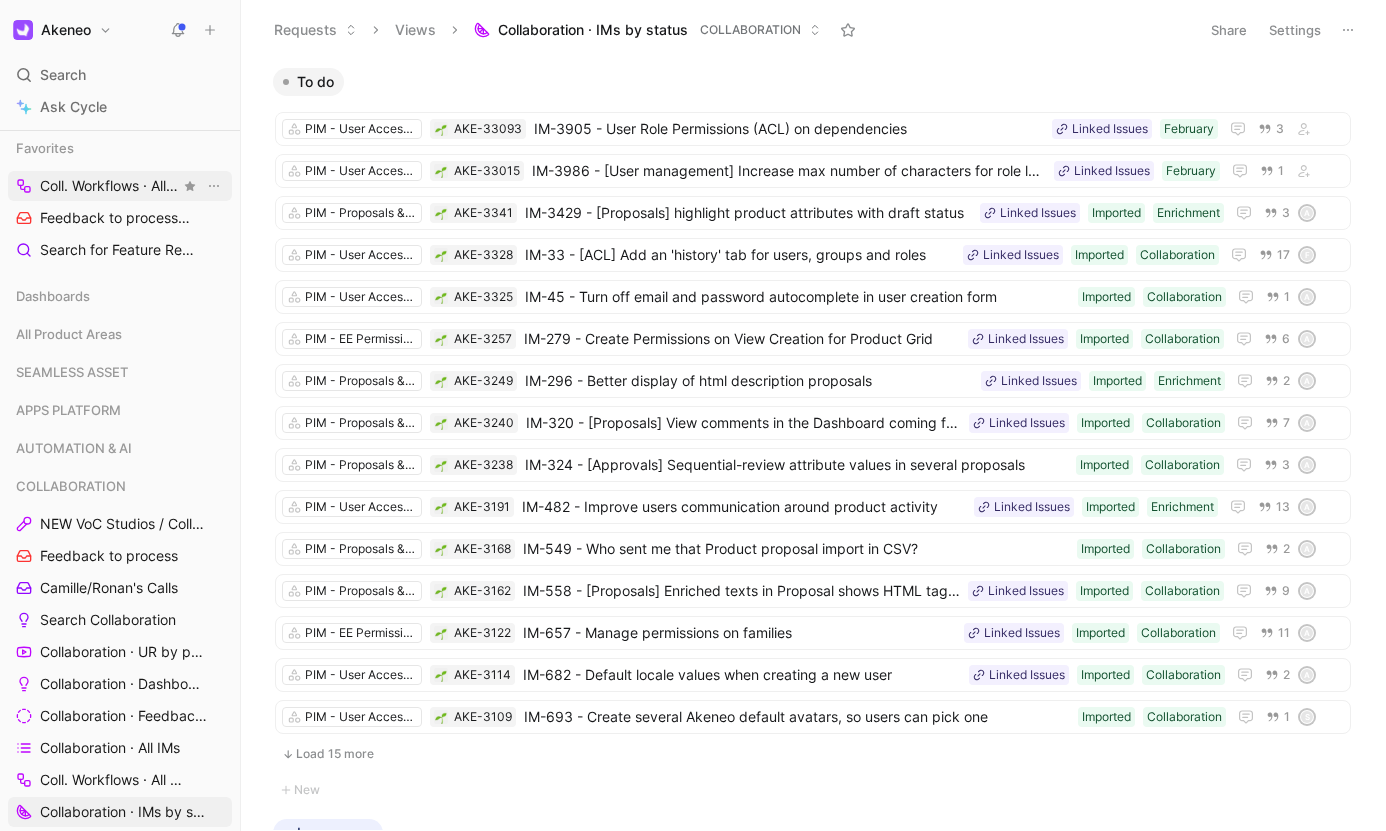 click on "Coll. Workflows · All IMs COLLABORATION" at bounding box center [110, 186] 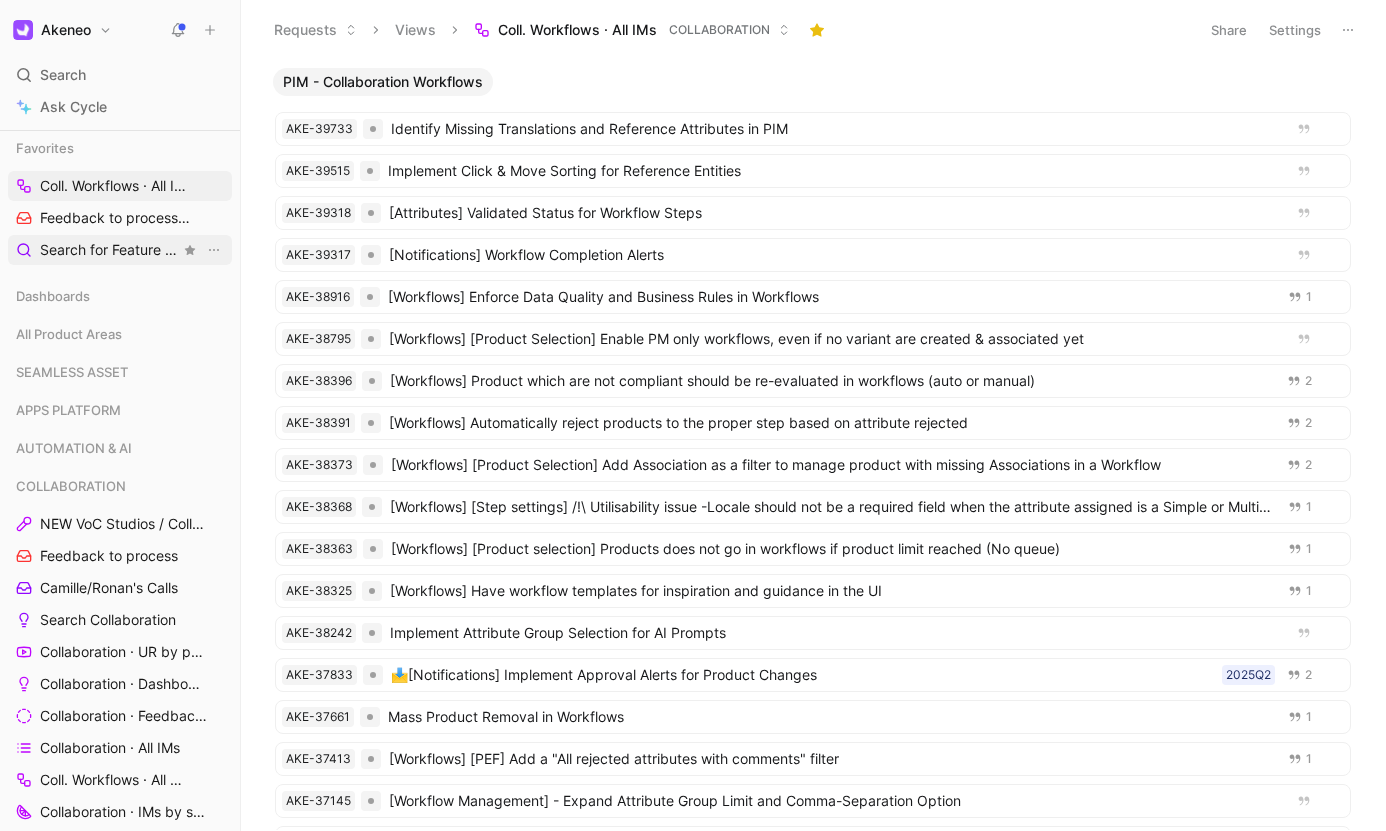 click on "Search for Feature Requests Dashboards" at bounding box center [110, 250] 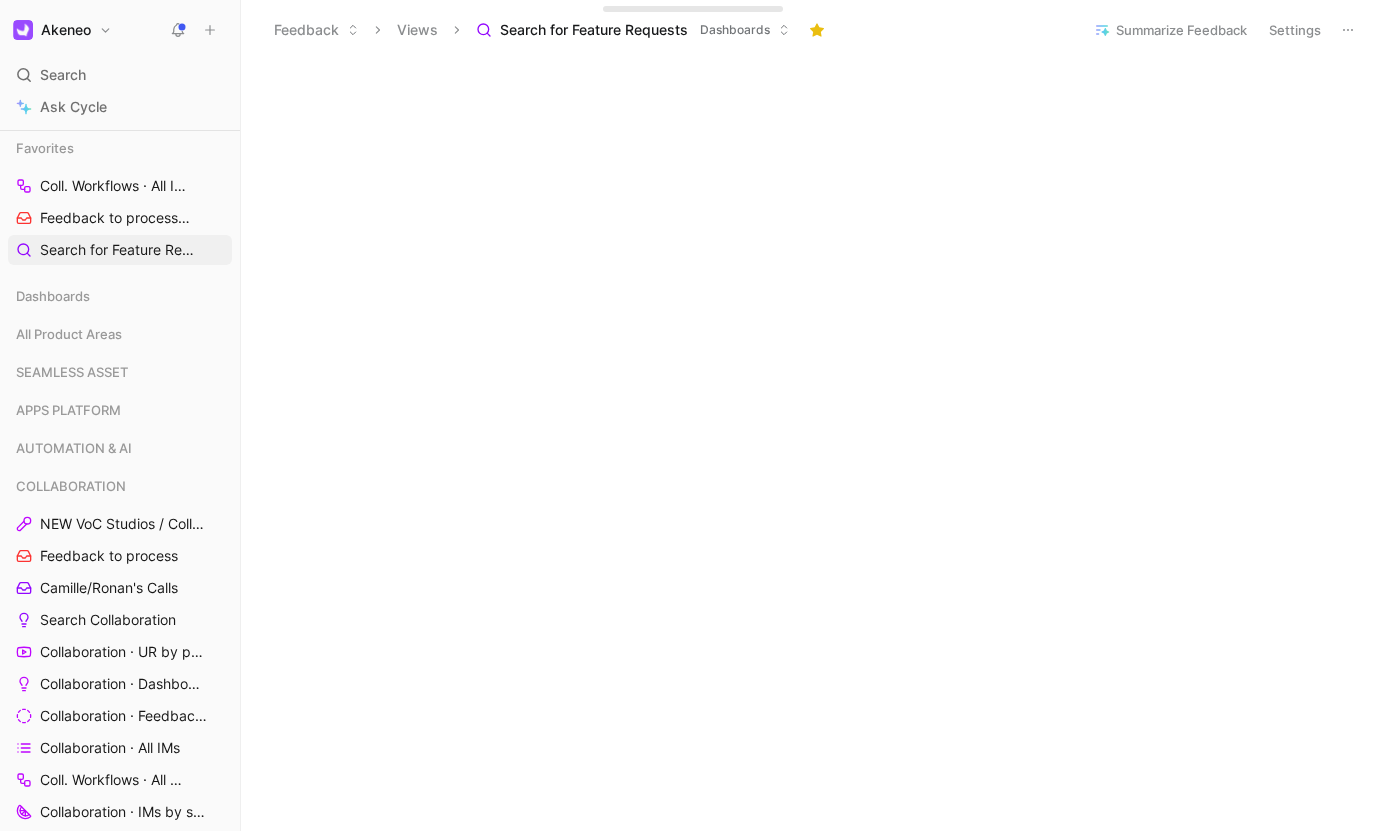 scroll, scrollTop: 62, scrollLeft: 0, axis: vertical 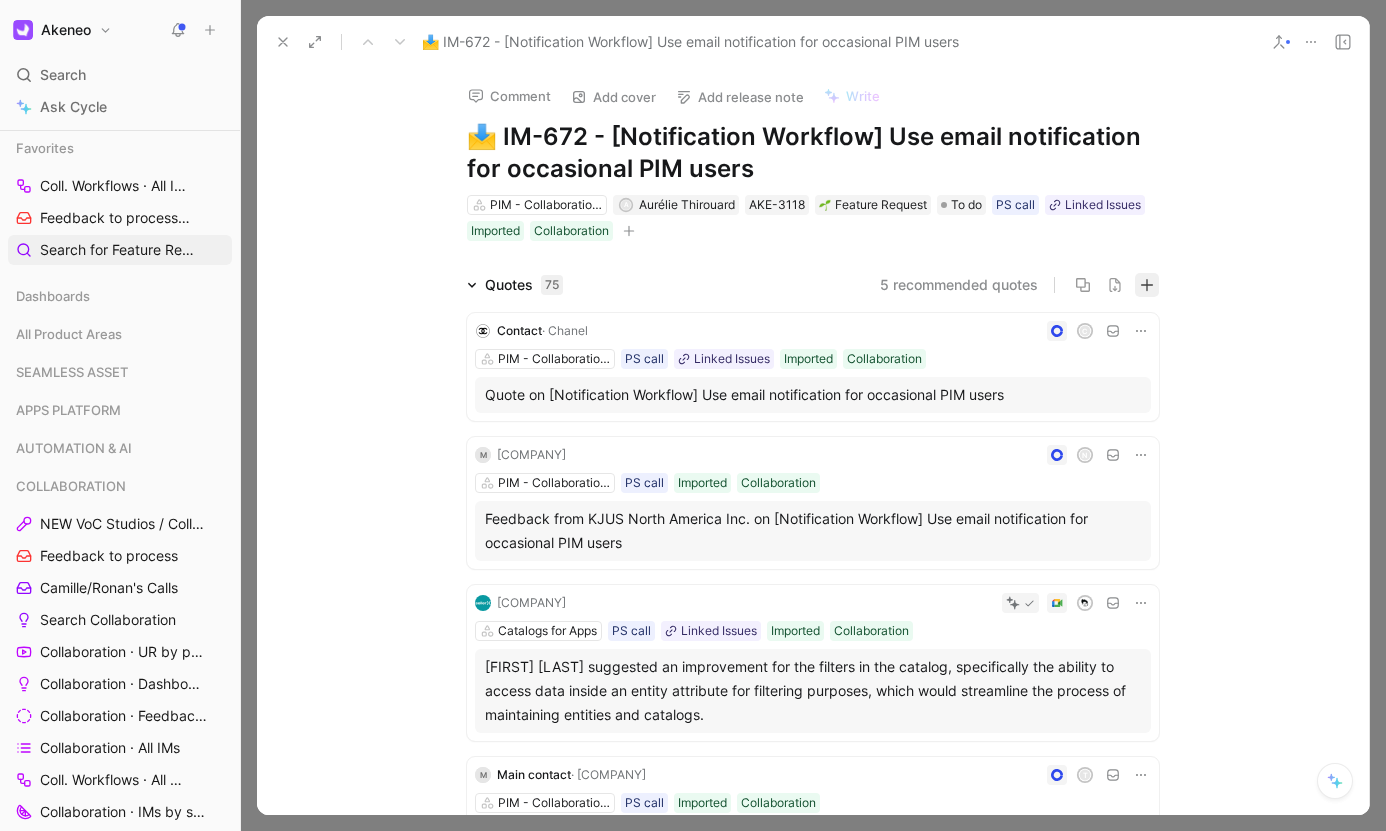 click 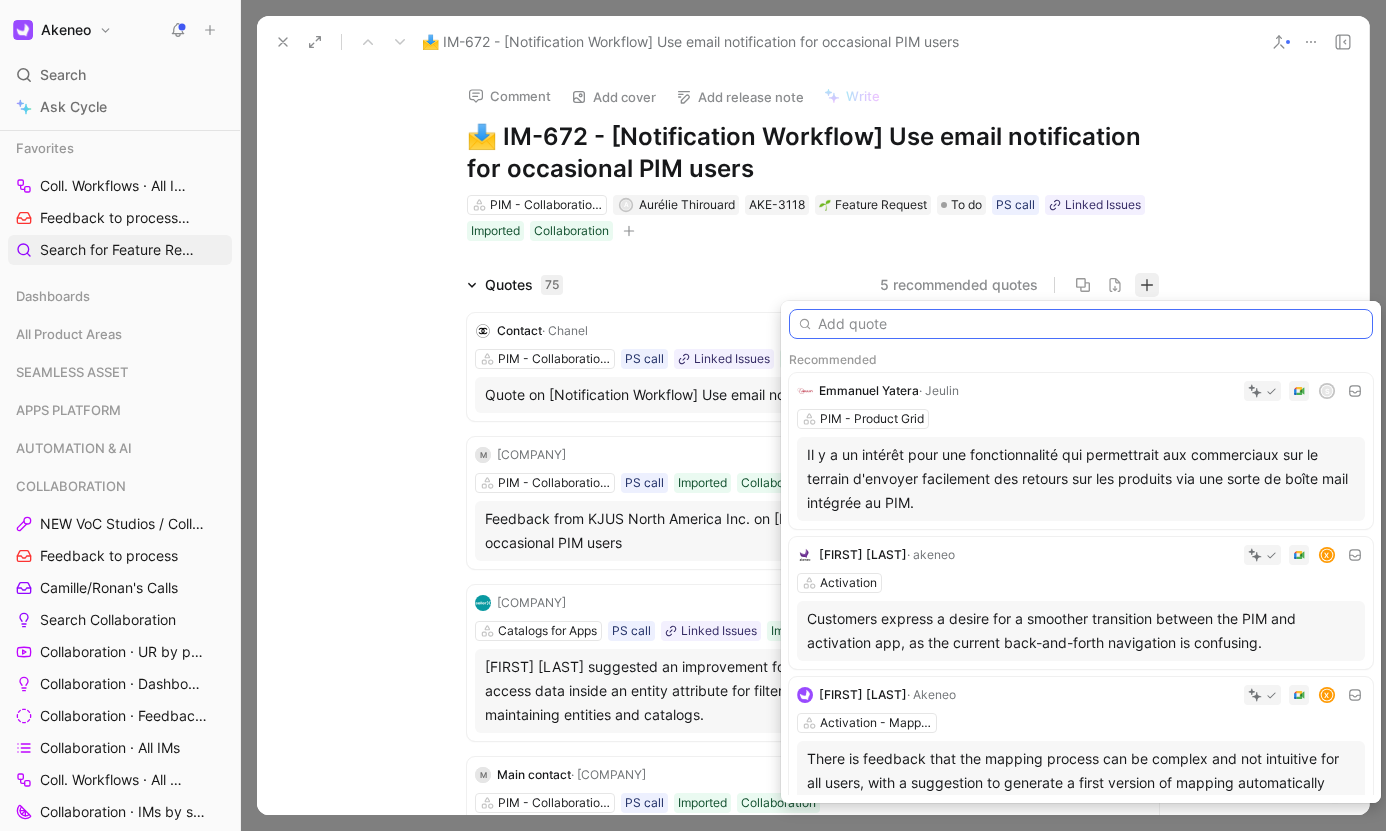 click at bounding box center (1081, 324) 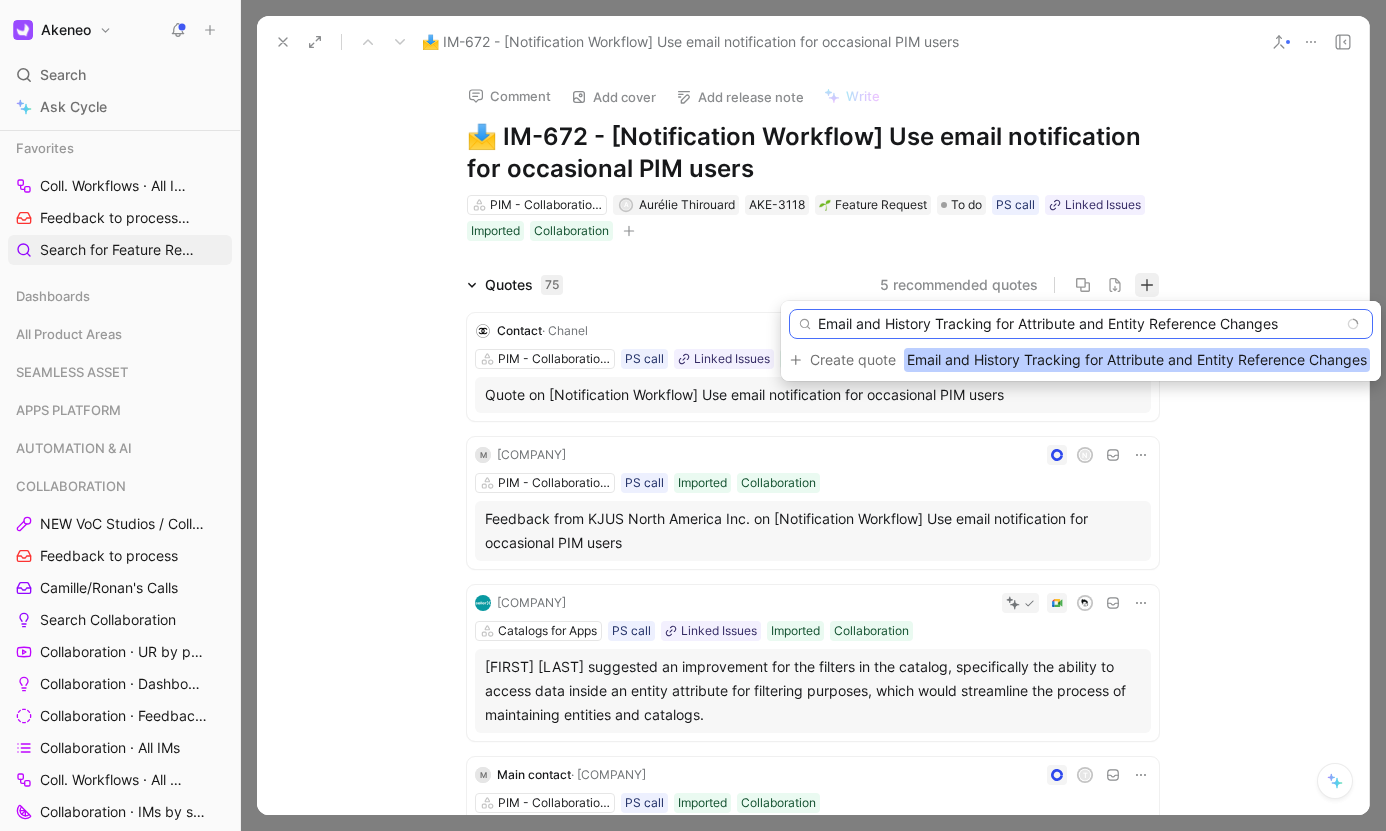 click on "Email and History Tracking for Attribute and Entity Reference Changes" at bounding box center (1081, 324) 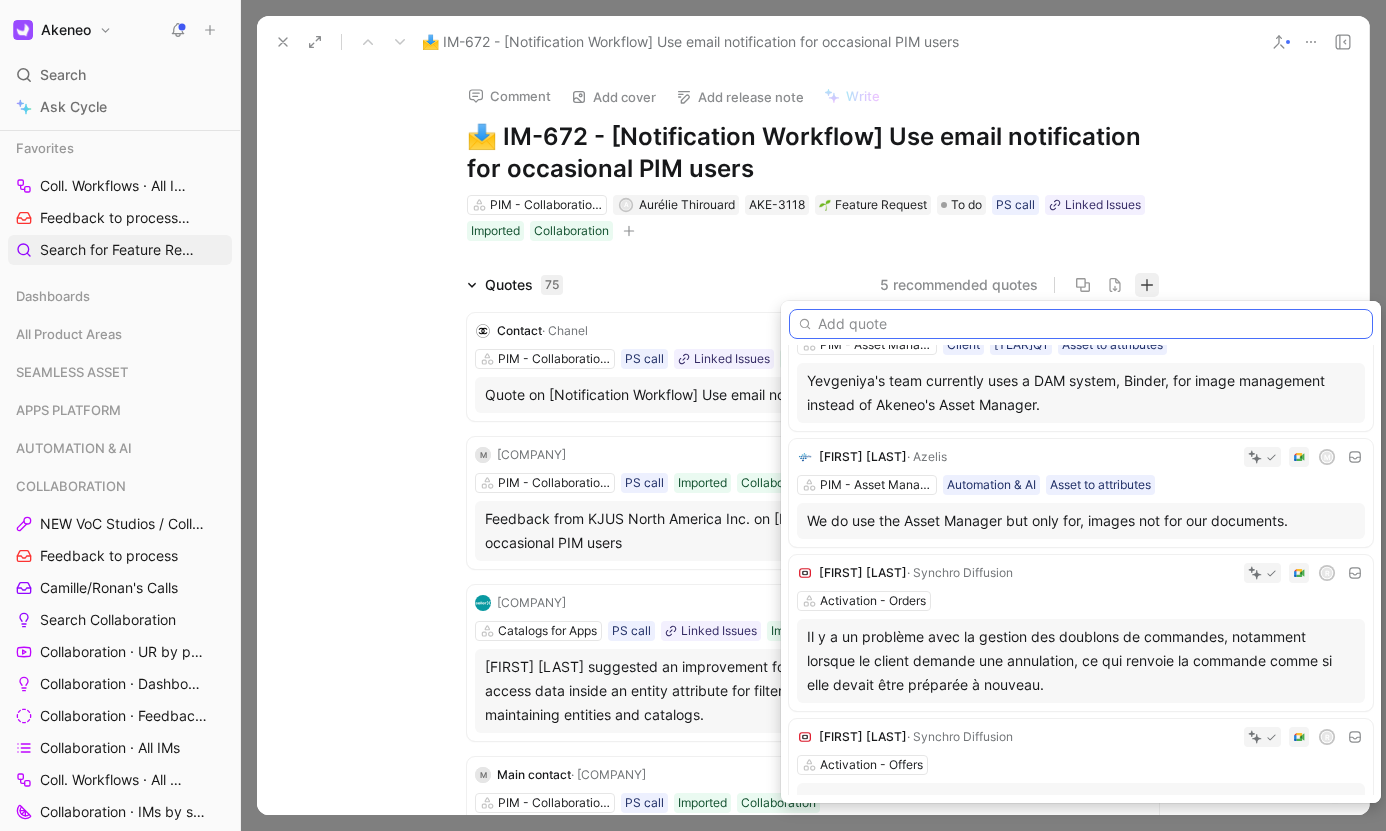 scroll, scrollTop: 1425, scrollLeft: 0, axis: vertical 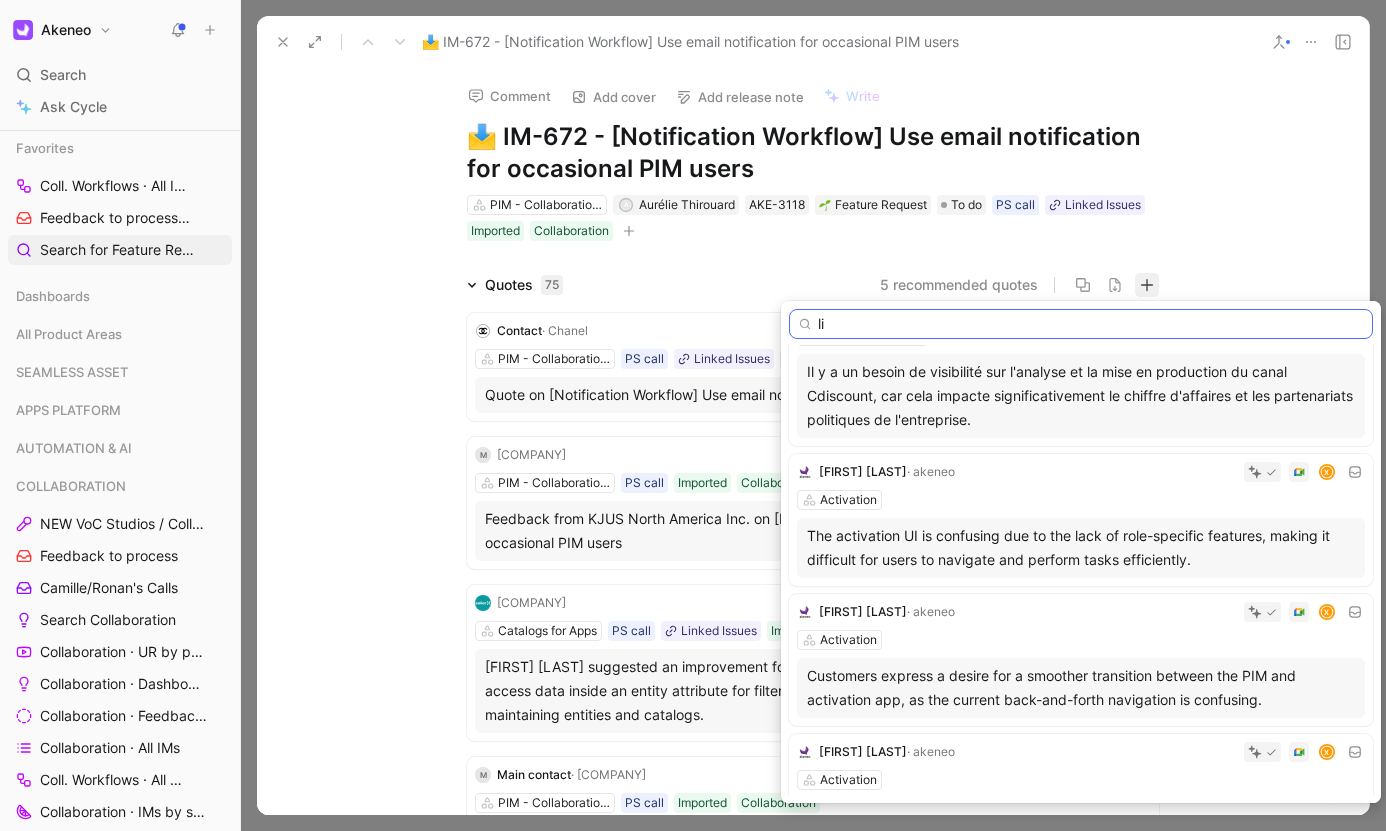 type on "liu" 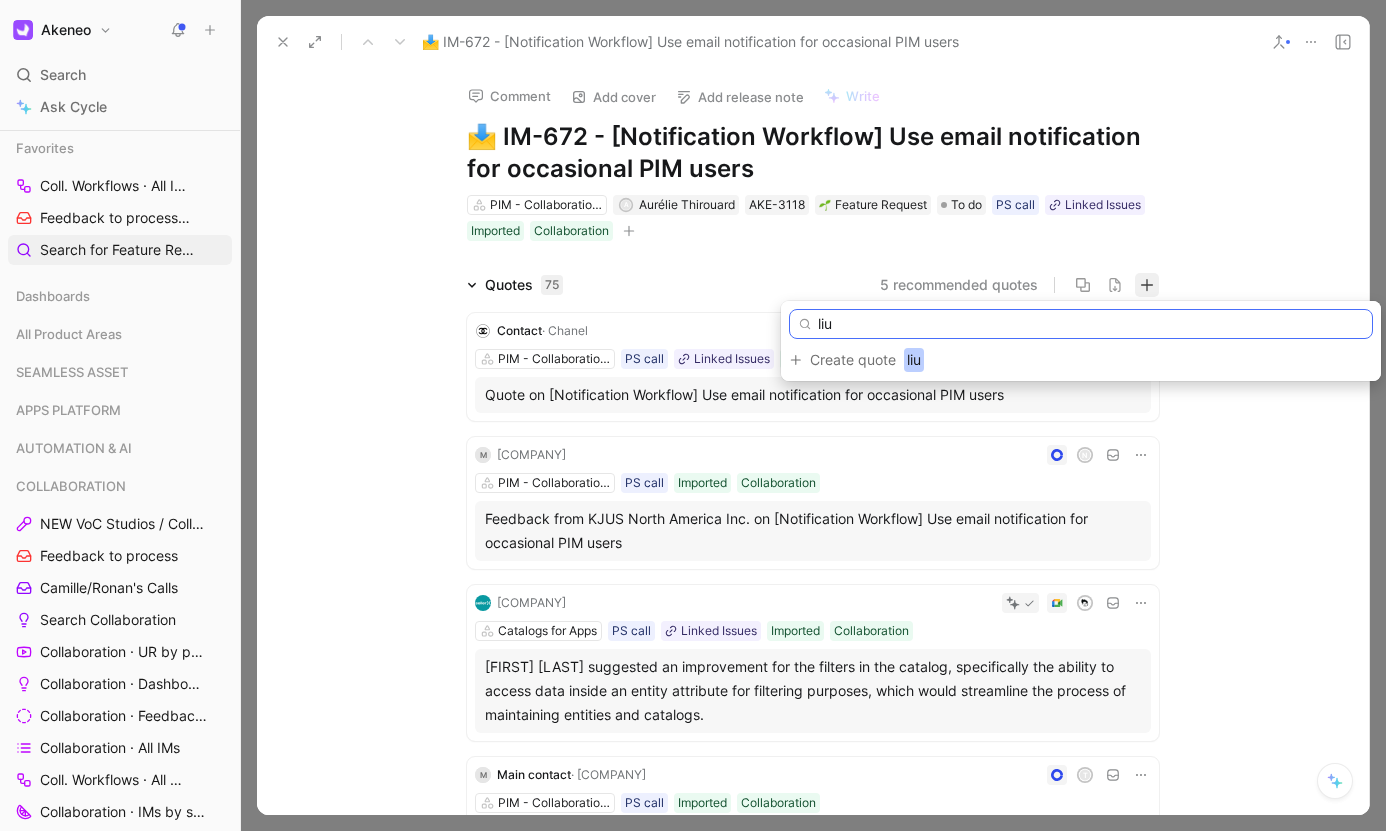 drag, startPoint x: 838, startPoint y: 327, endPoint x: 792, endPoint y: 323, distance: 46.173584 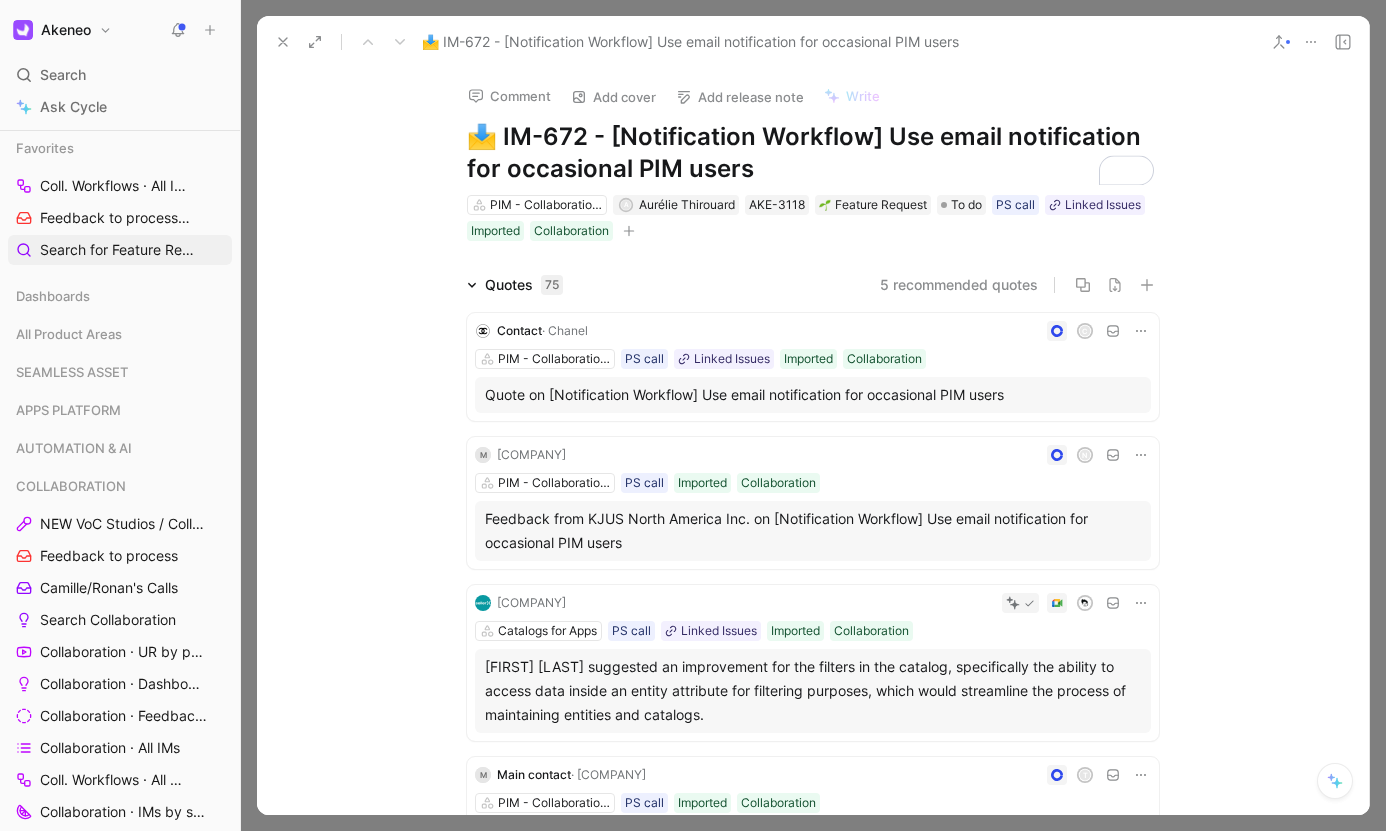 drag, startPoint x: 577, startPoint y: 136, endPoint x: 491, endPoint y: 134, distance: 86.023254 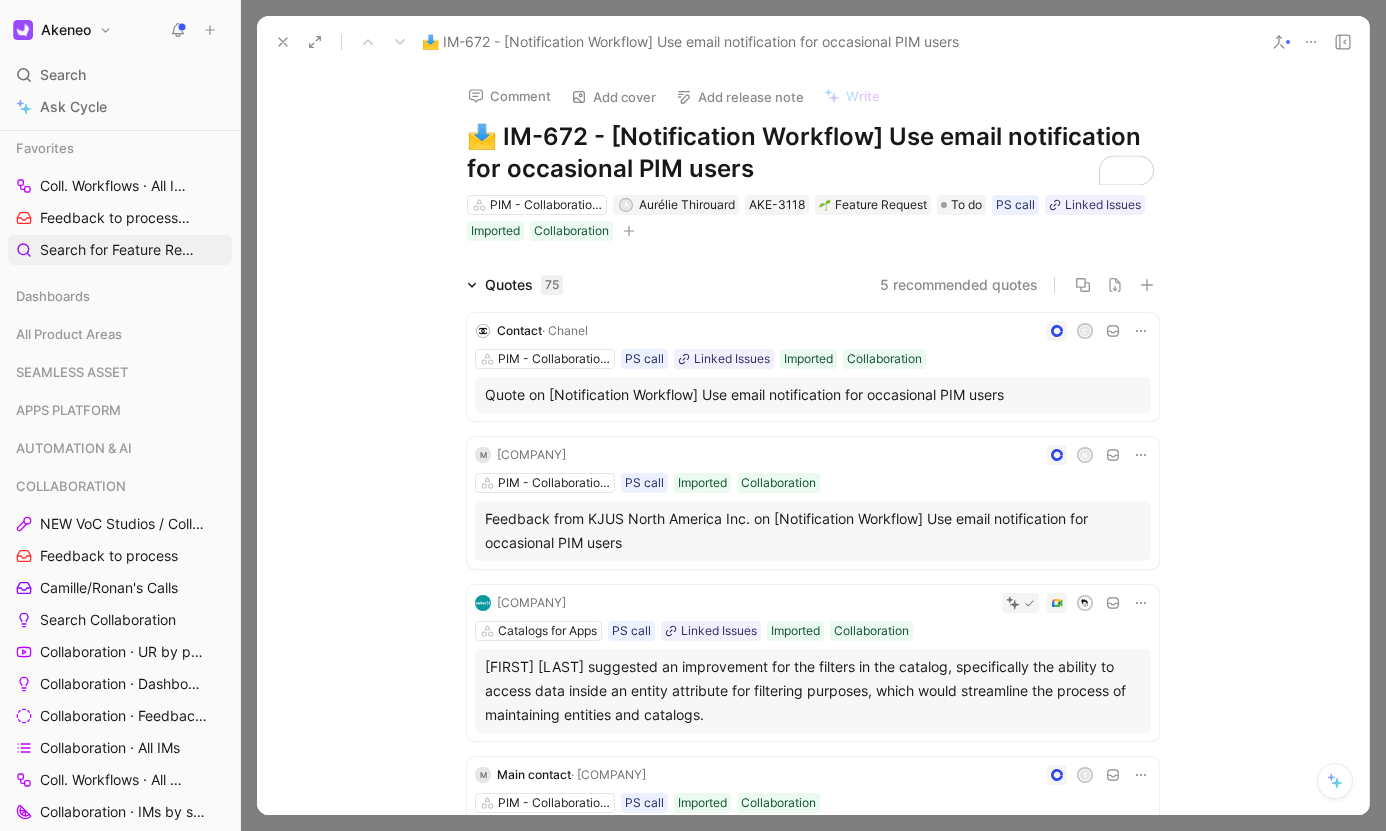 click on "📩 IM-672 - [Notification Workflow] Use email notification for occasional PIM users" at bounding box center [813, 153] 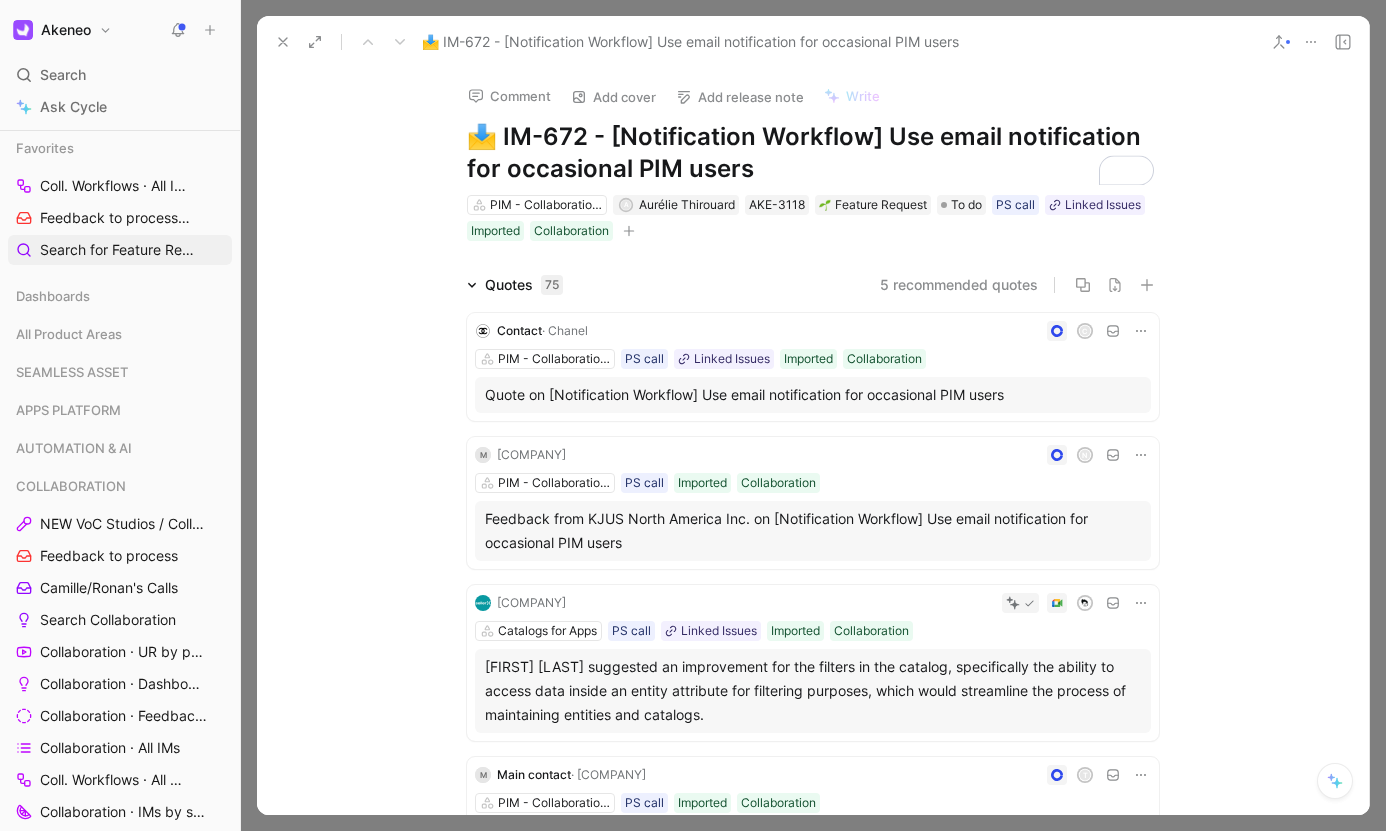 copy on "M-672" 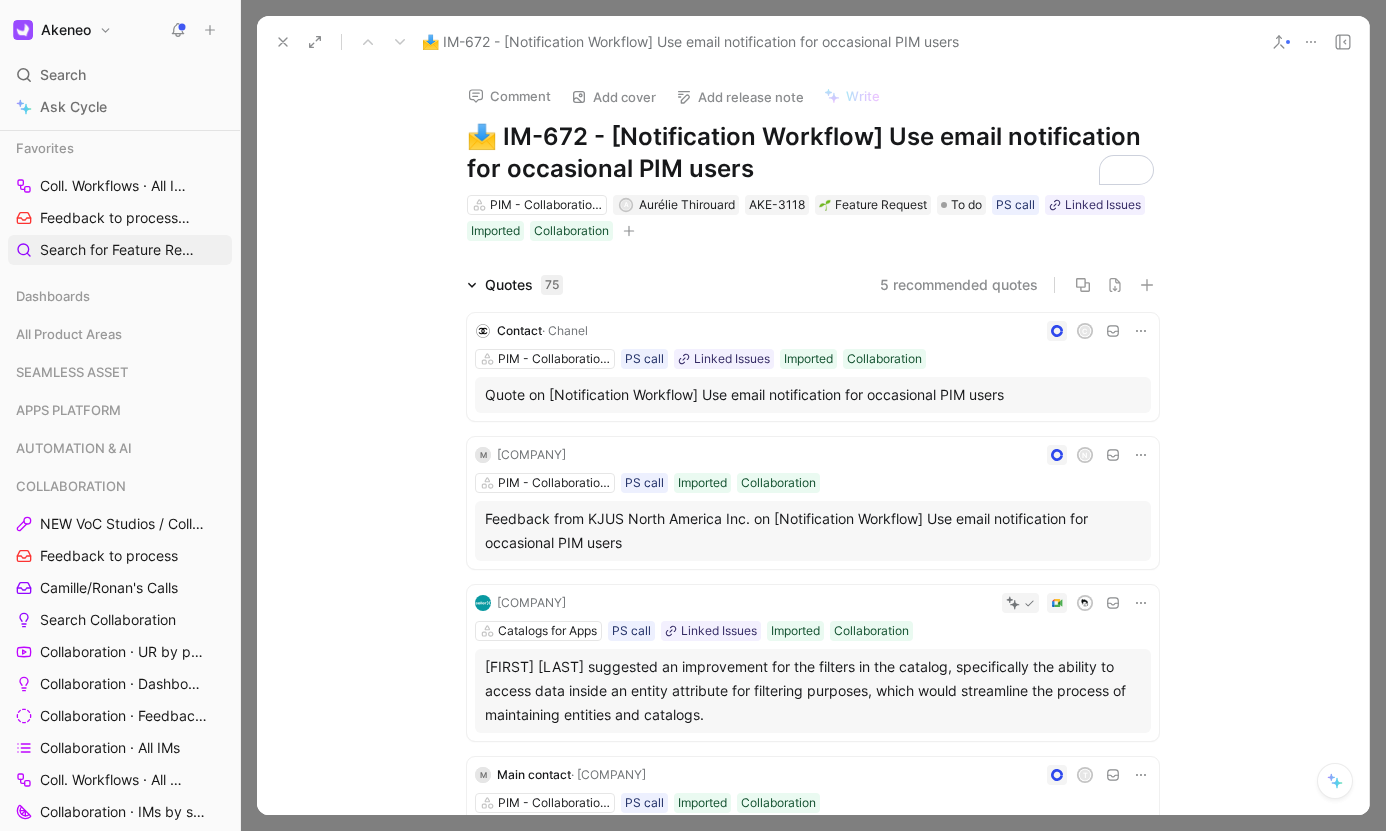 drag, startPoint x: 767, startPoint y: 166, endPoint x: 602, endPoint y: 130, distance: 168.88162 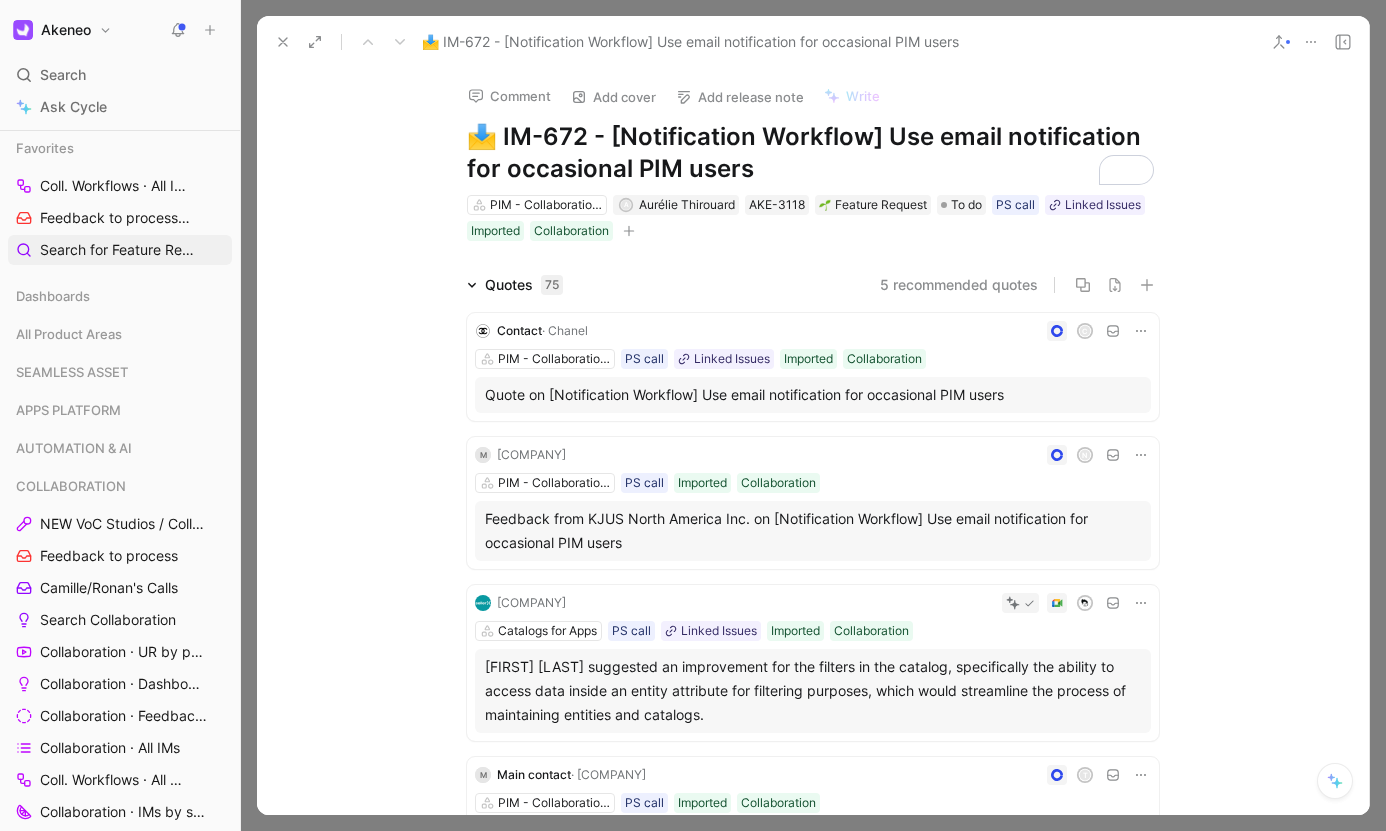 click on "📩 IM-672 - [Notification Workflow] Use email notification for occasional PIM users" at bounding box center (813, 153) 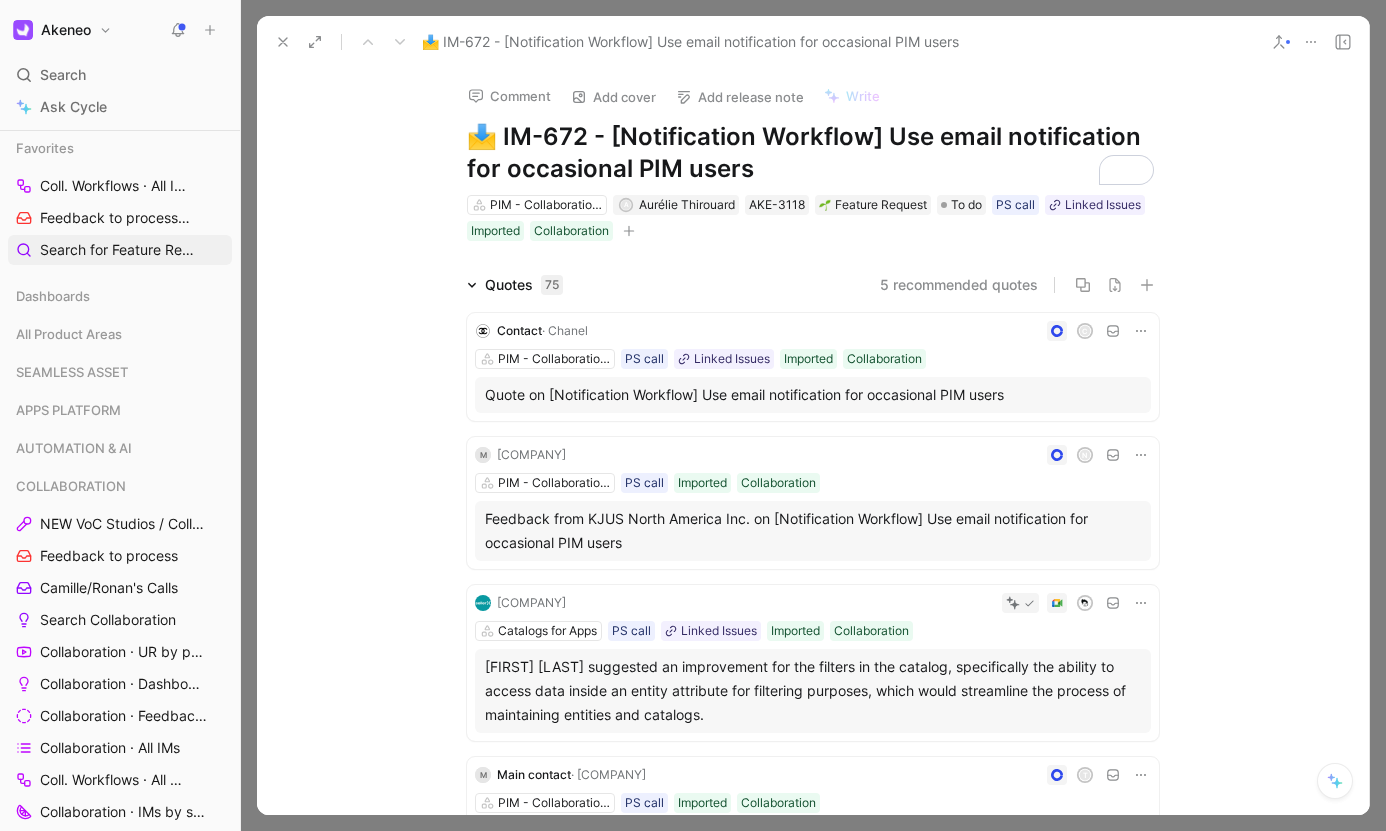 copy on "Notification Workflow] Use email notification for occasional PIM users" 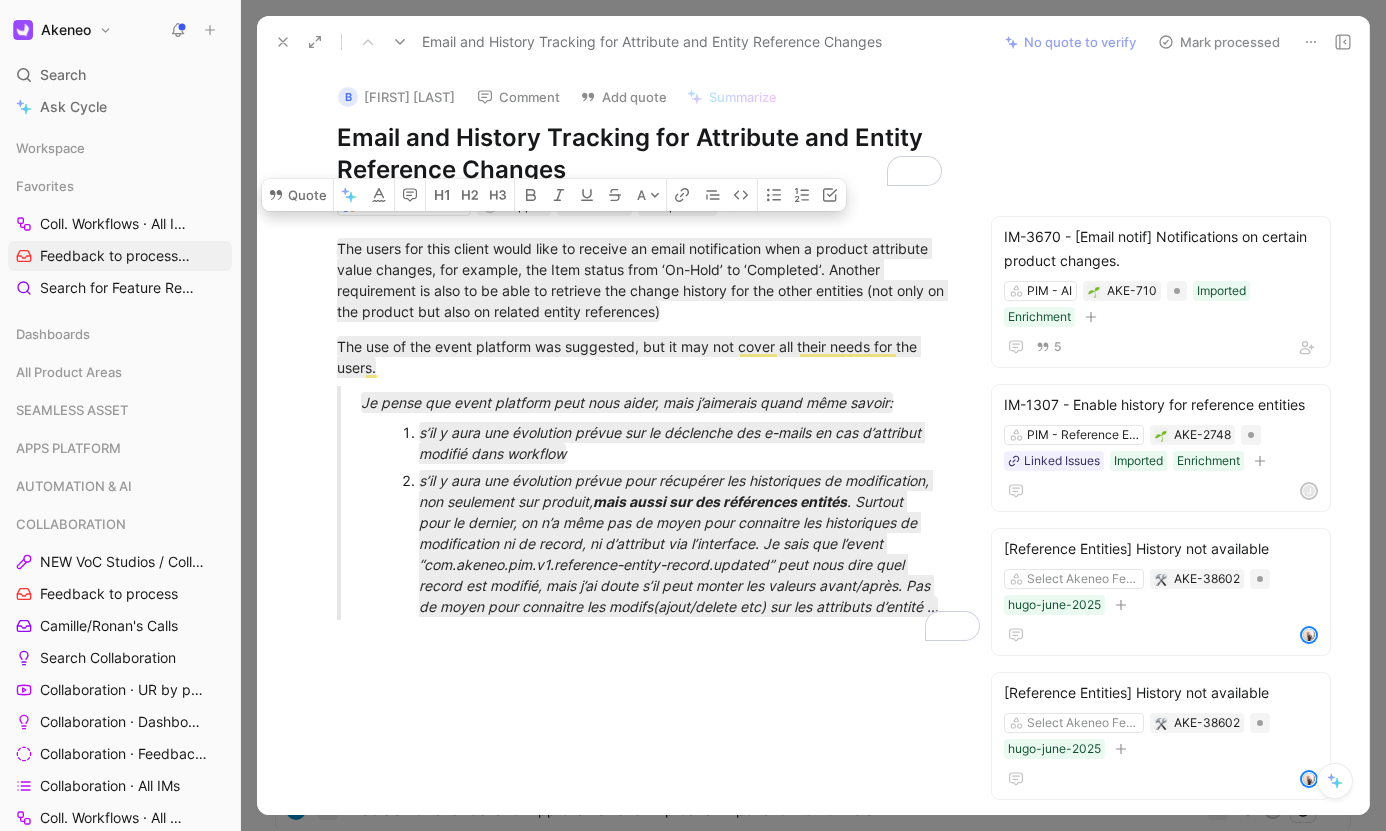 scroll, scrollTop: 0, scrollLeft: 0, axis: both 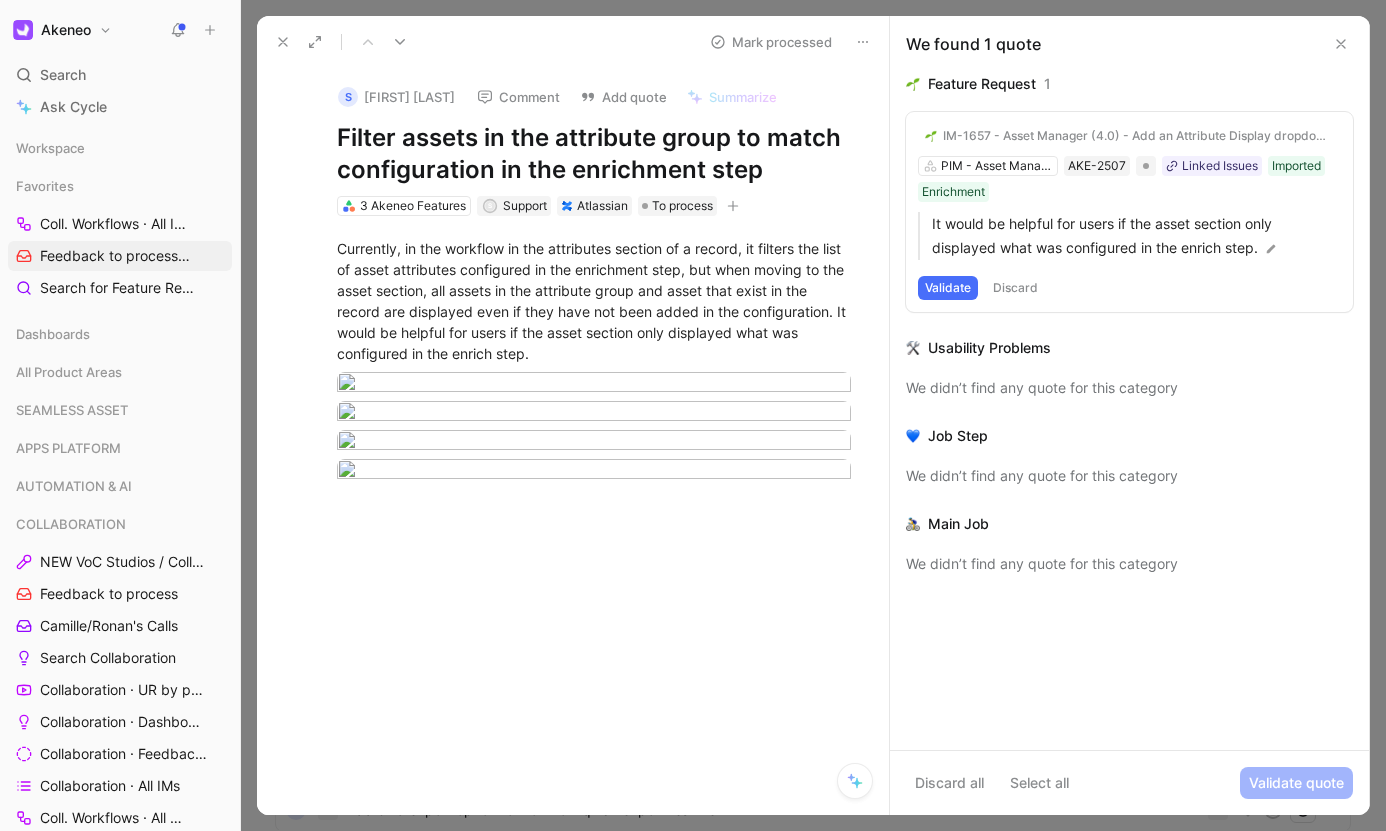 click on "Discard" at bounding box center [1015, 288] 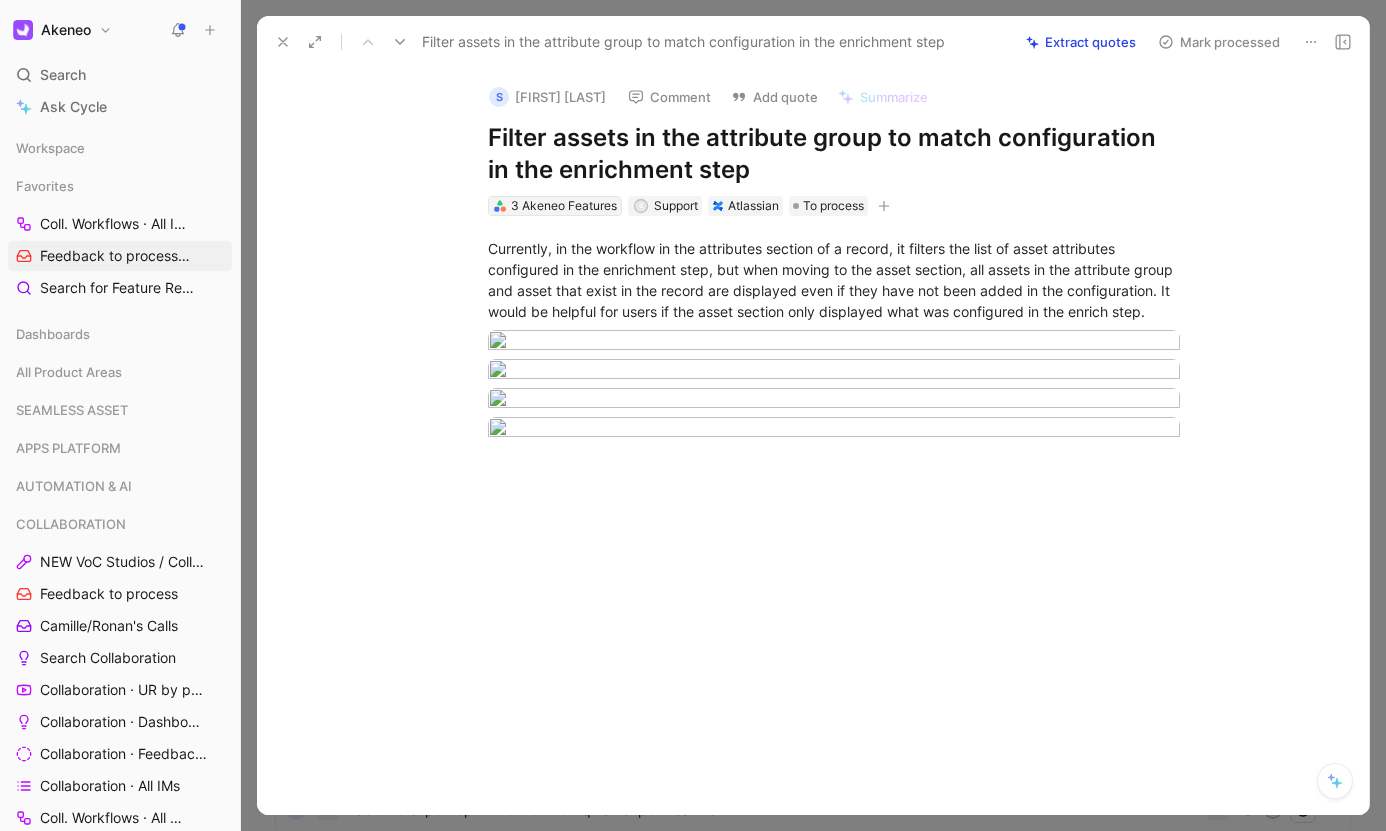 click on "3 Akeneo Features" at bounding box center (564, 206) 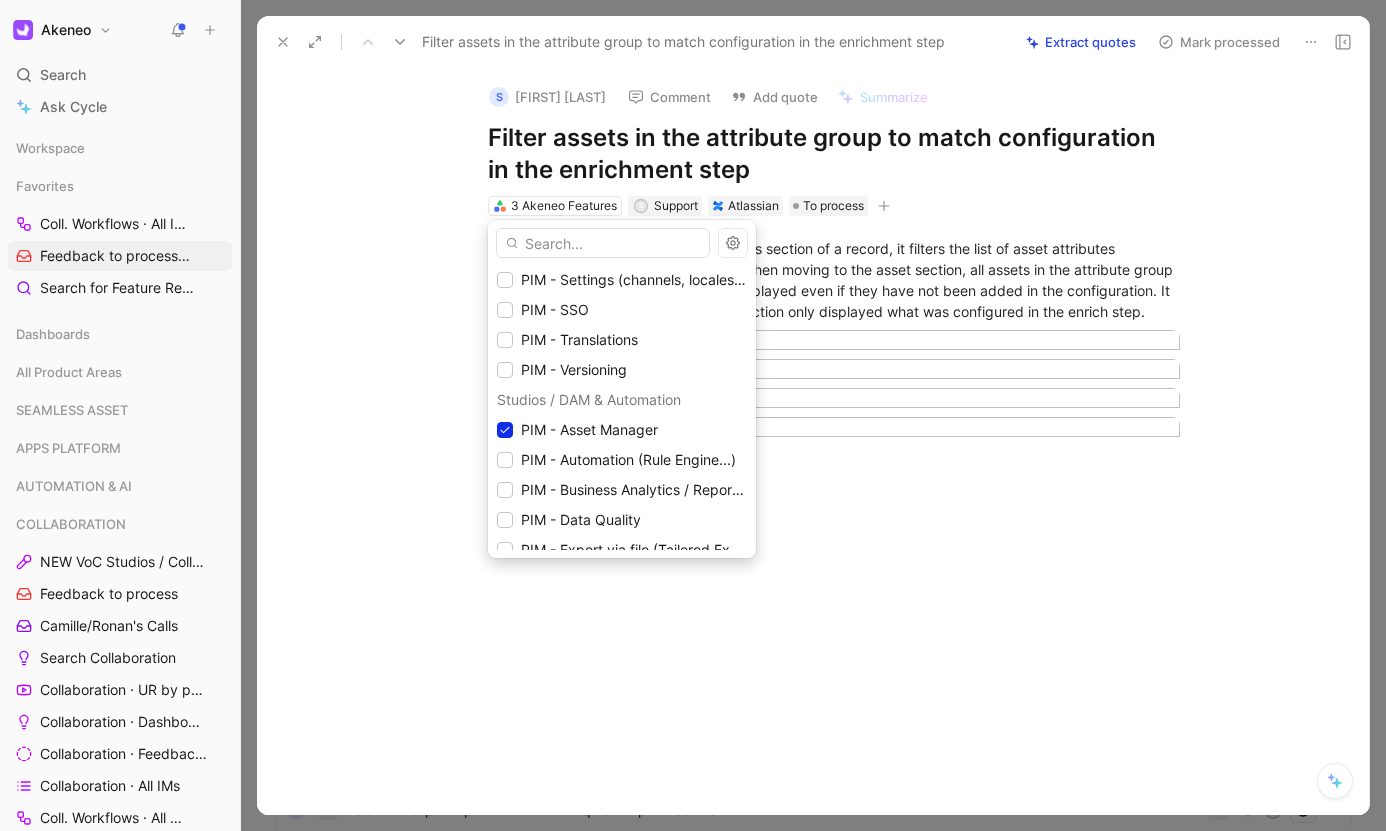 scroll, scrollTop: 2677, scrollLeft: 0, axis: vertical 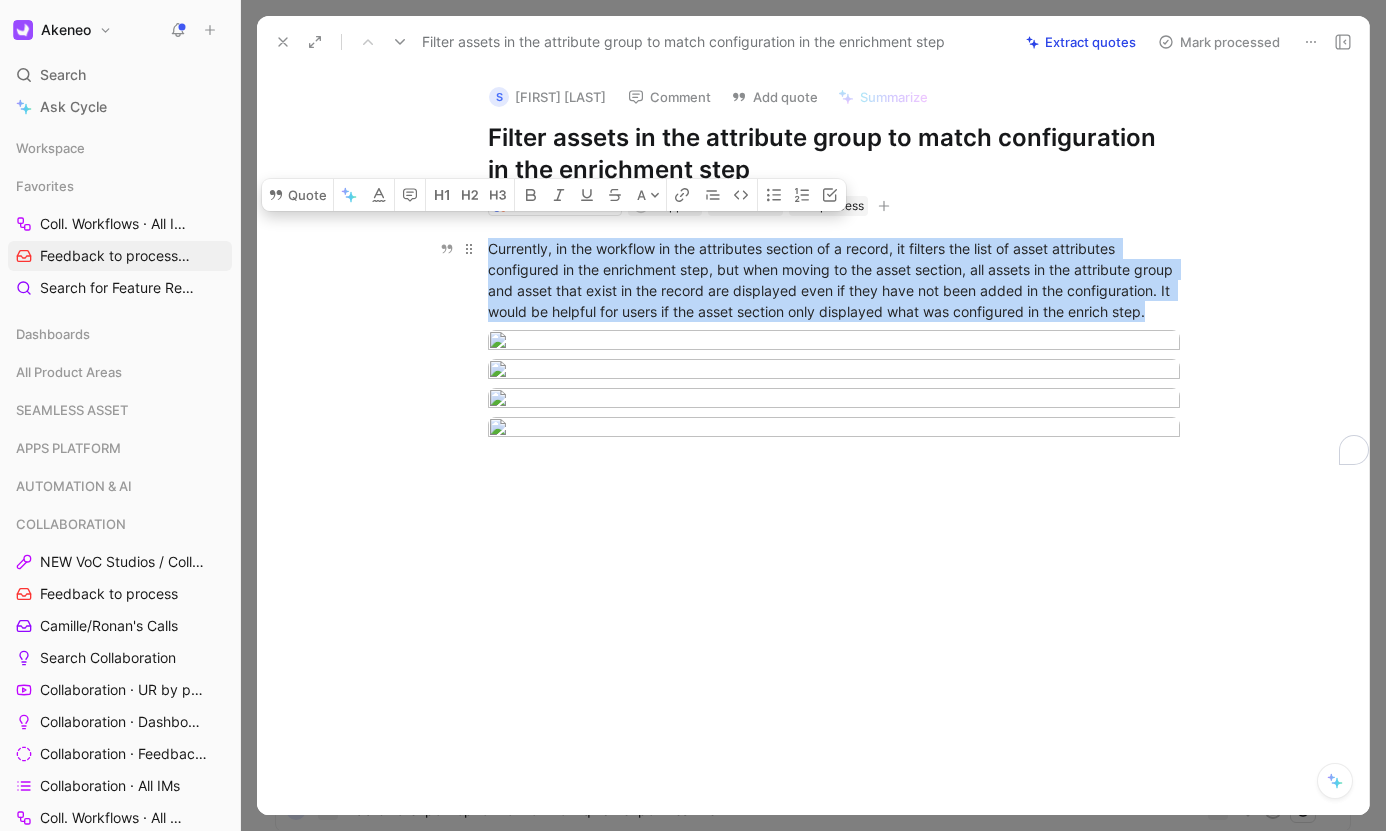 drag, startPoint x: 491, startPoint y: 248, endPoint x: 658, endPoint y: 323, distance: 183.0683 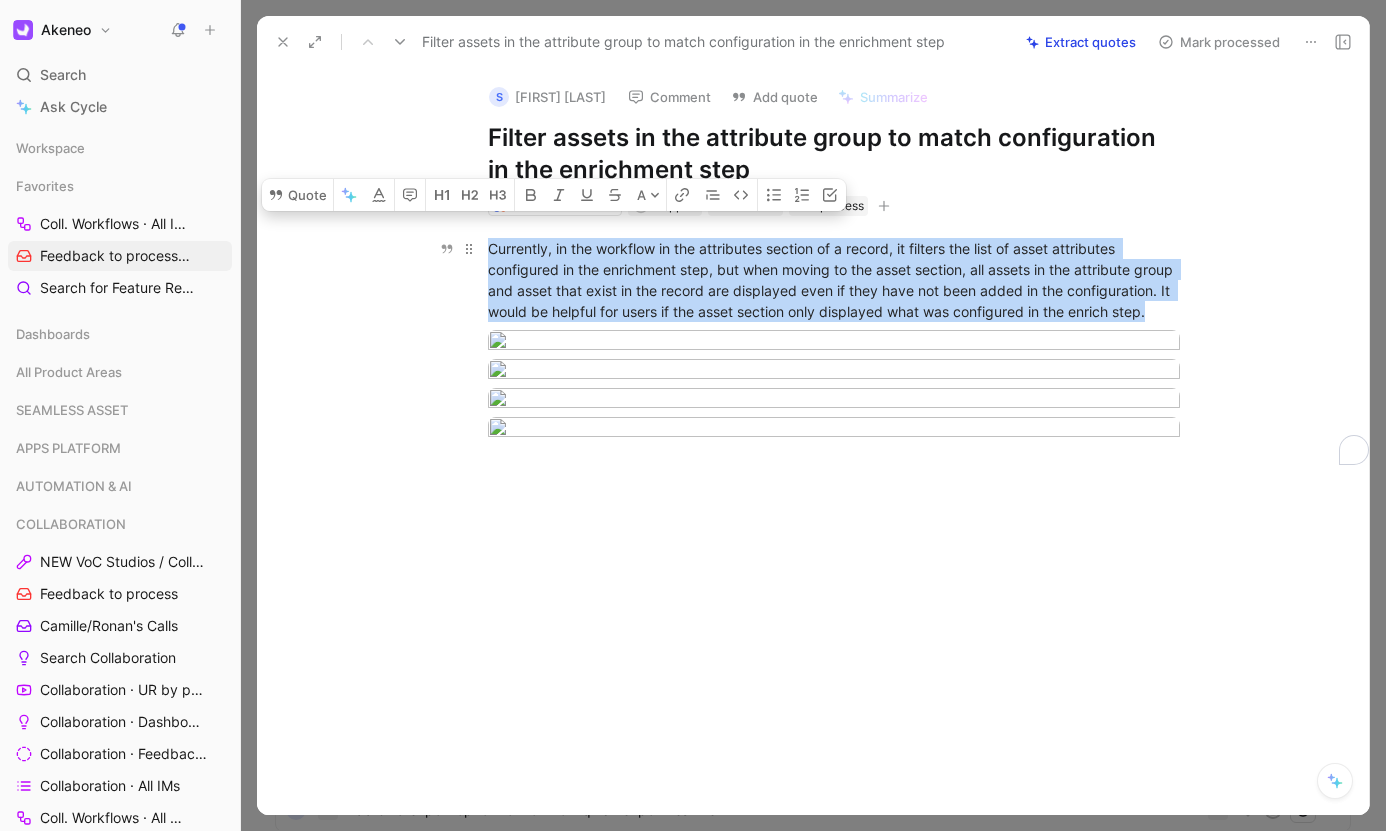 click on "Currently, in the workflow in the attributes section of a record, it filters the list of asset attributes configured in the enrichment step, but when moving to the asset section, all assets in the attribute group and asset that exist in the record are displayed even if they have not been added in the configuration. It would be helpful for users if the asset section only displayed what was configured in the enrich step." at bounding box center [834, 280] 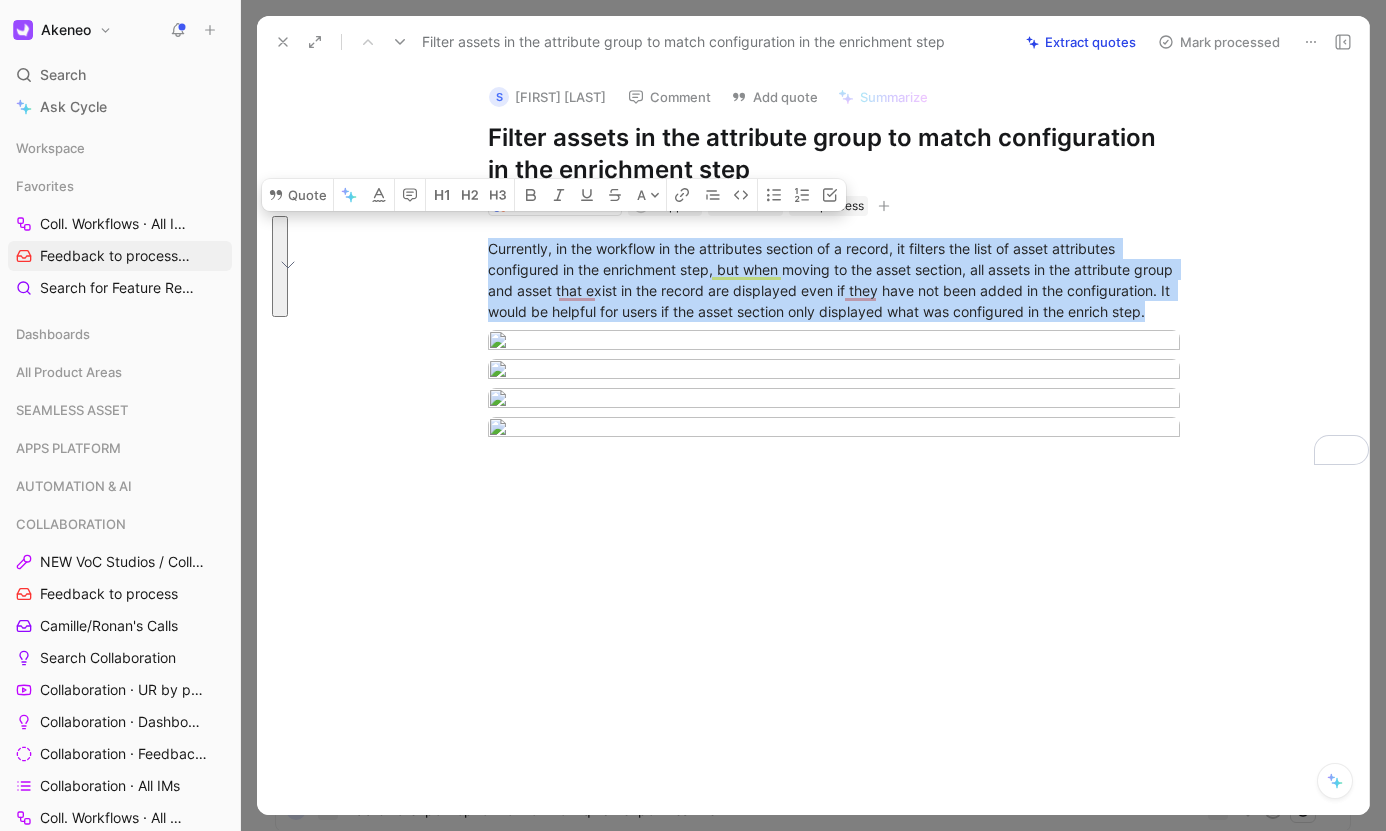click 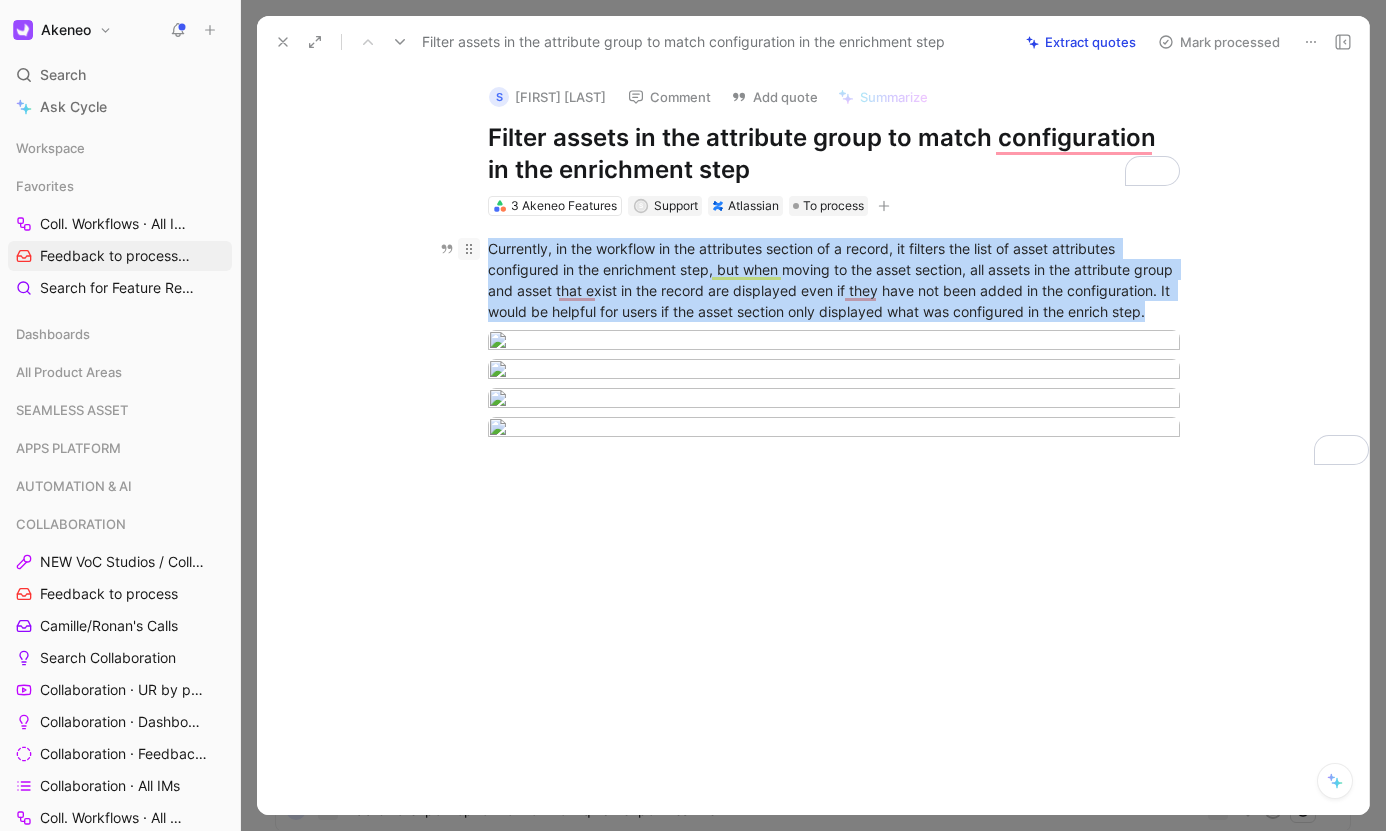 click 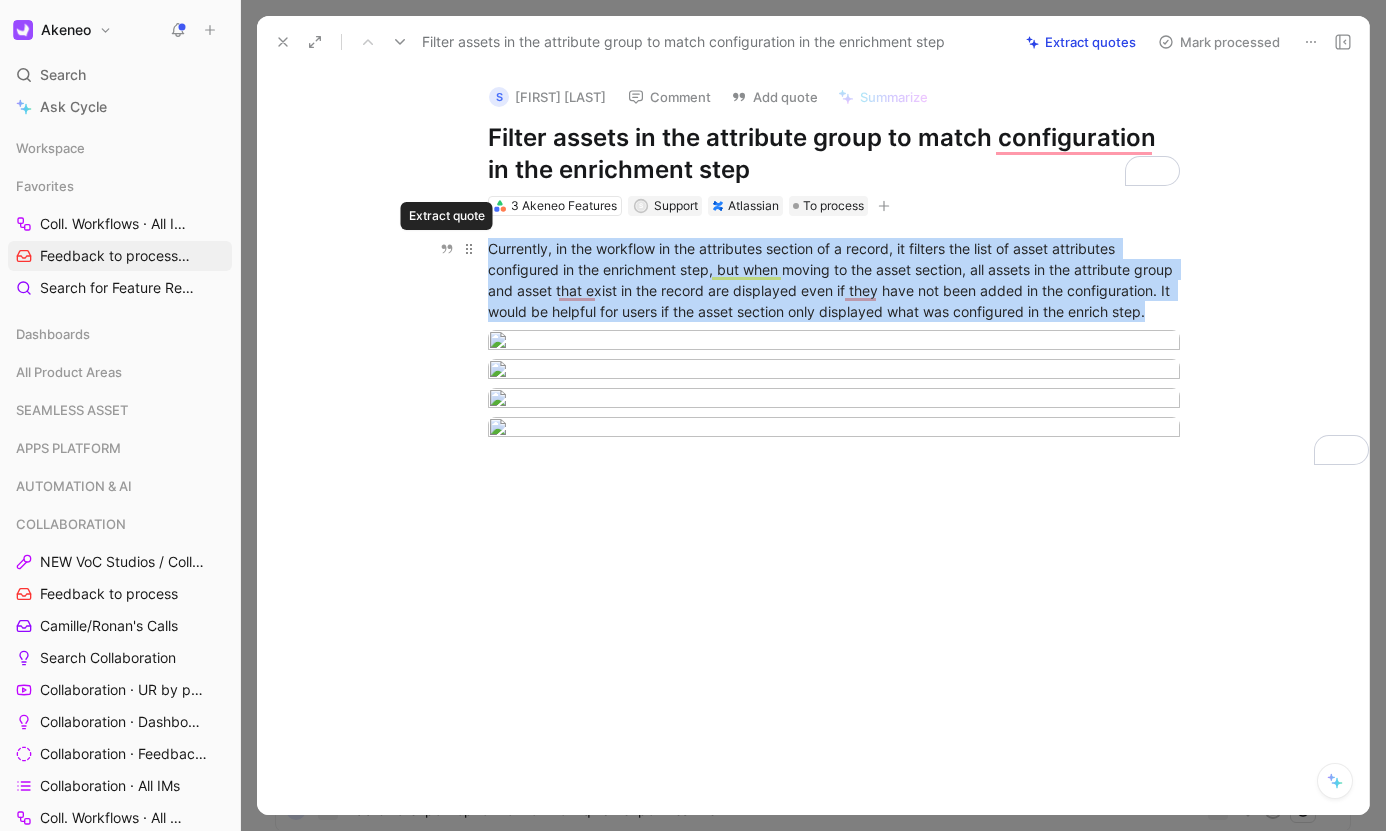 click 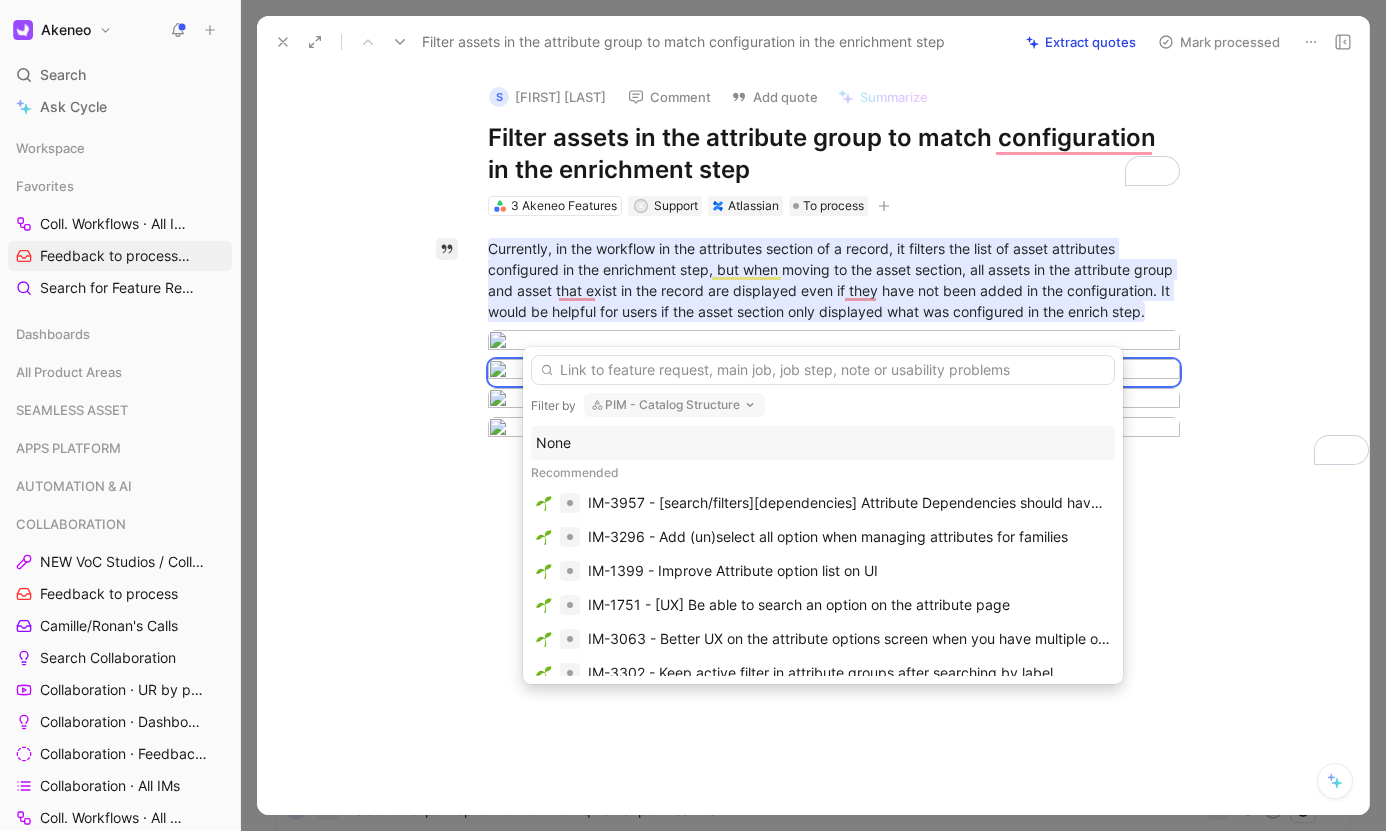click on "PIM - Catalog Structure" at bounding box center [674, 405] 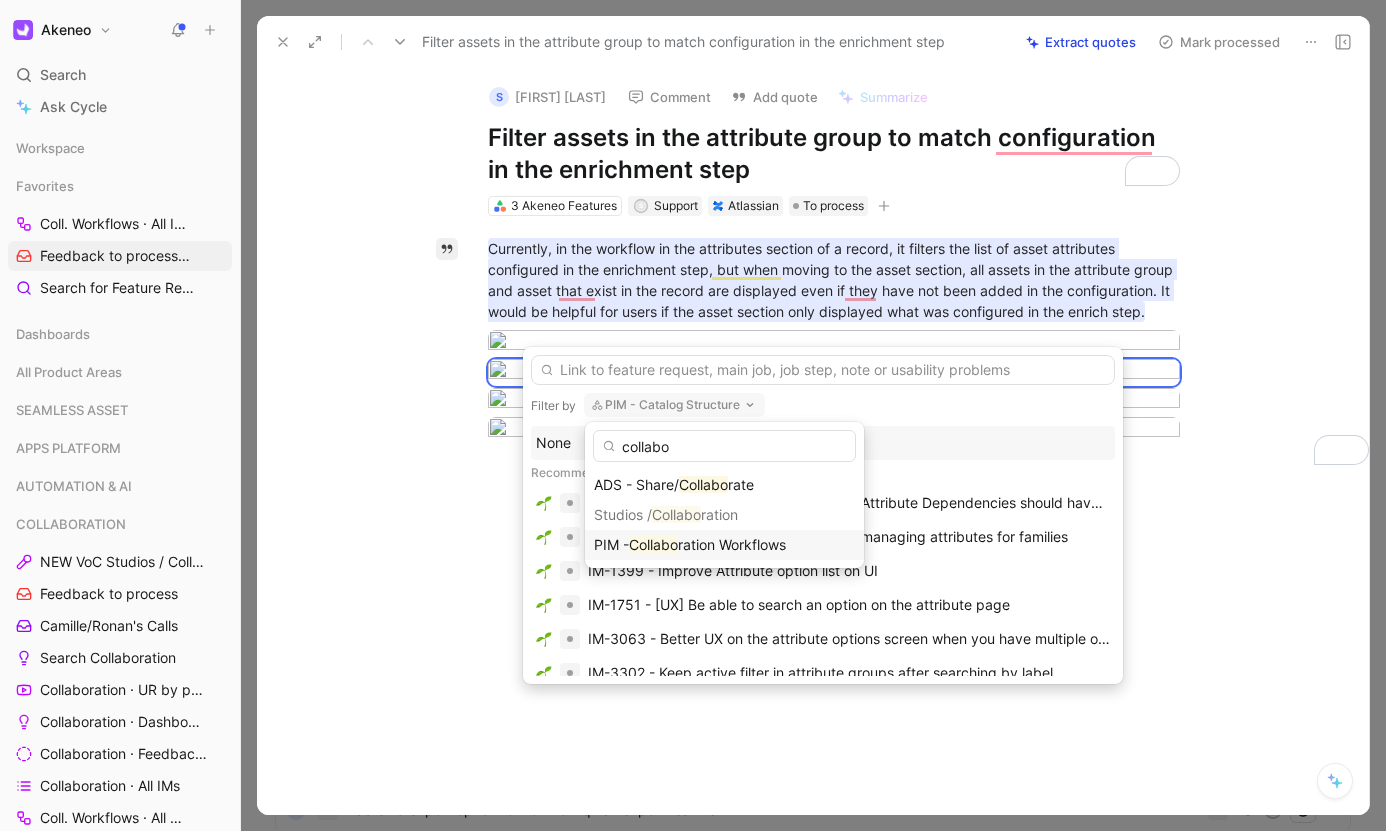type on "collabo" 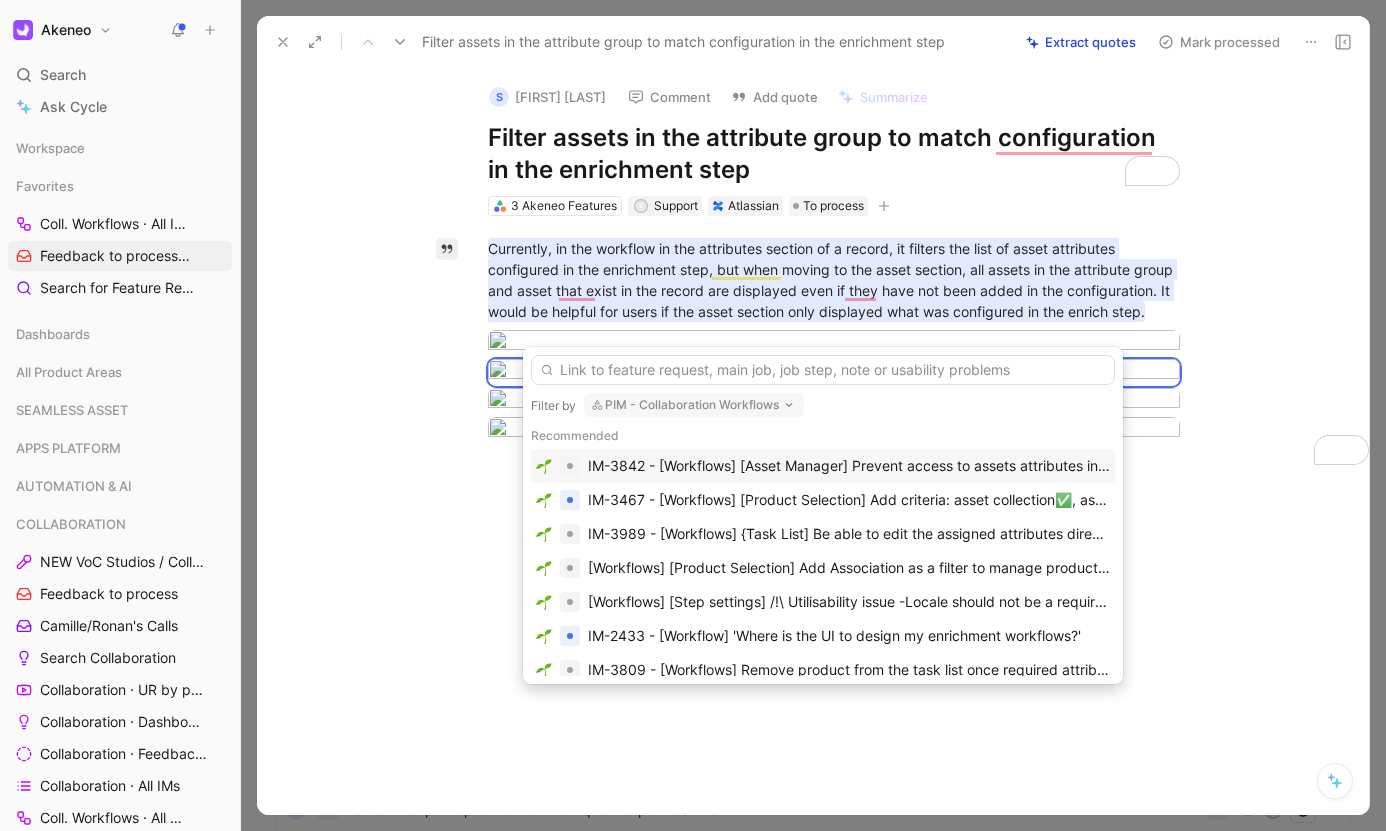 scroll, scrollTop: 0, scrollLeft: 0, axis: both 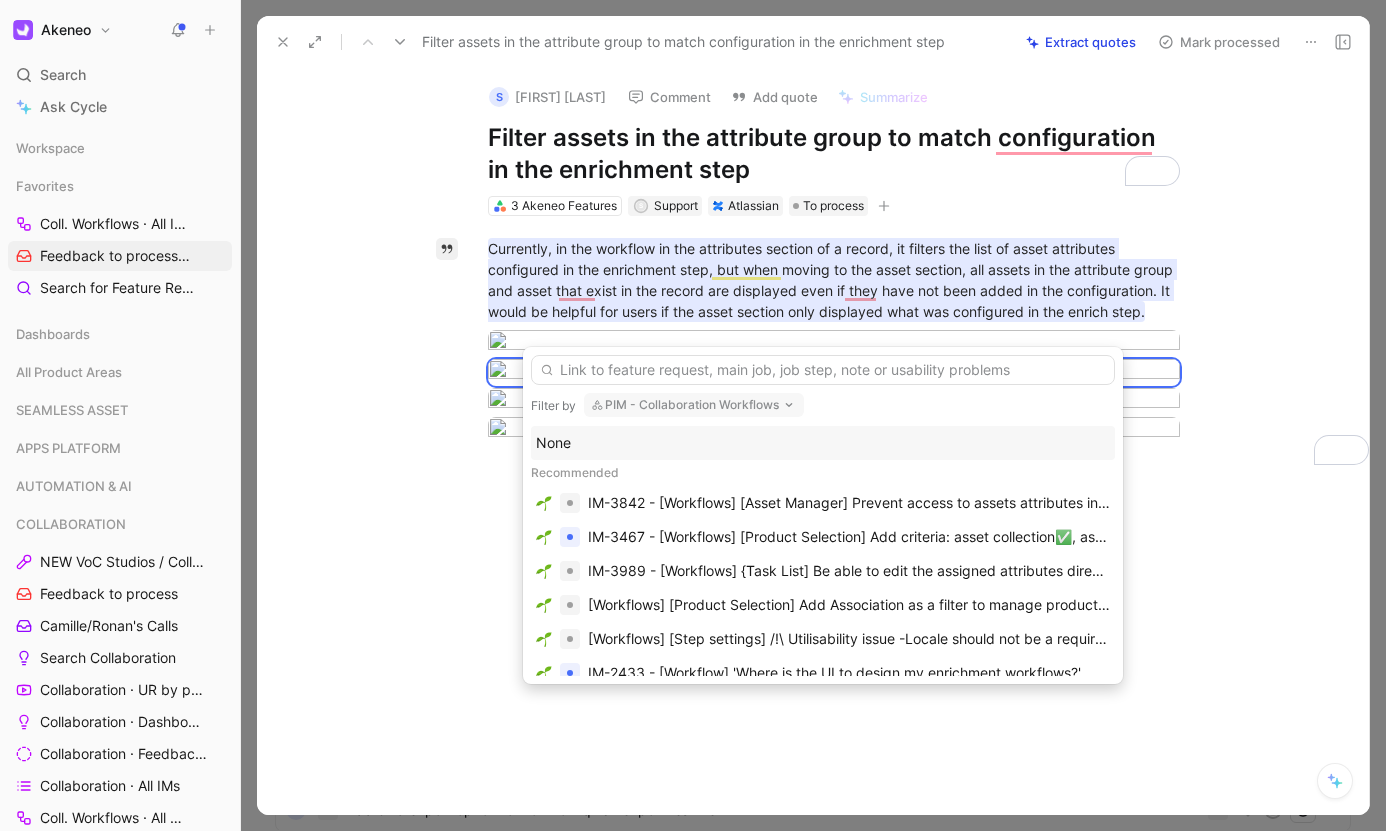 click on "None" at bounding box center (823, 443) 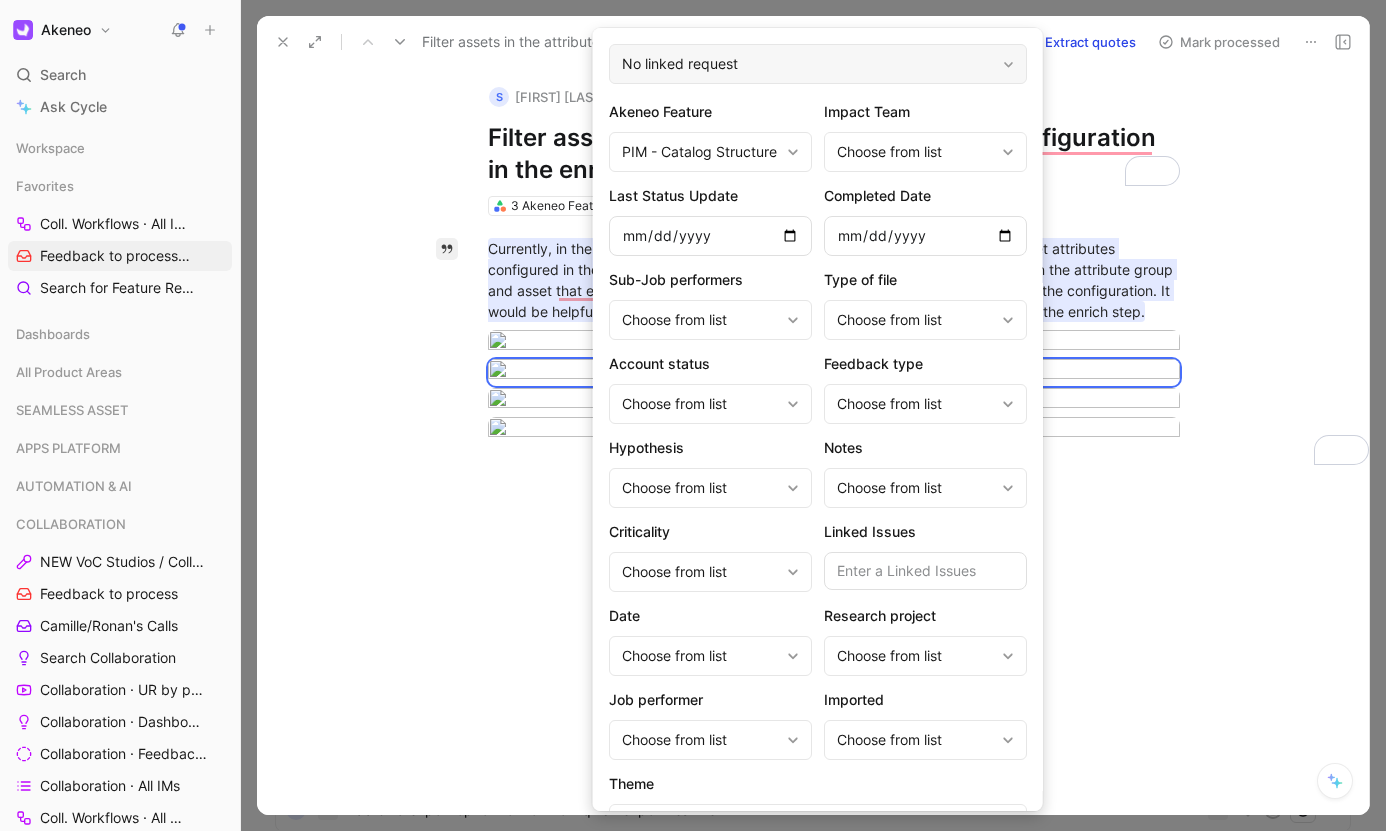 click on "No linked request" at bounding box center (818, 64) 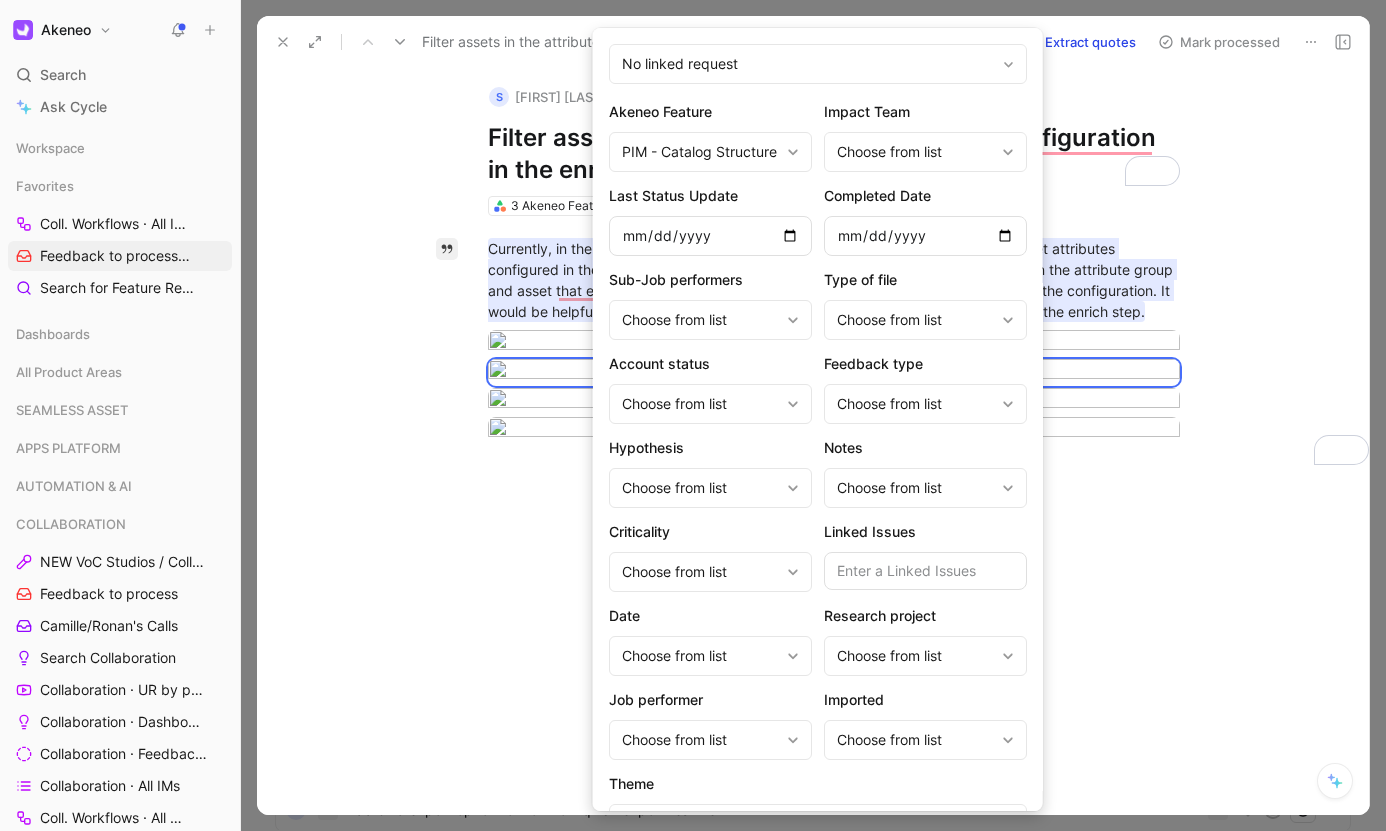 scroll, scrollTop: 97, scrollLeft: 0, axis: vertical 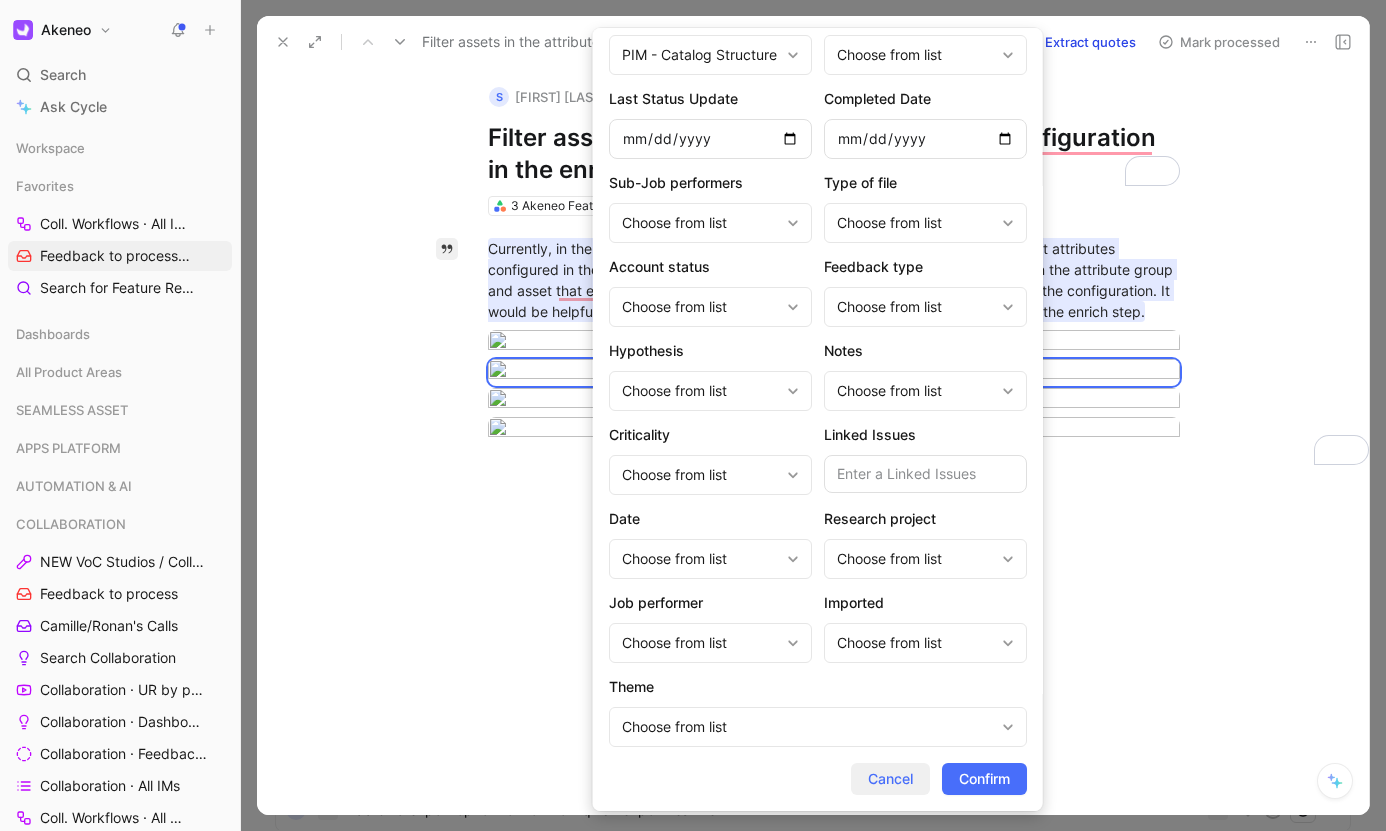 click on "Cancel" at bounding box center [890, 779] 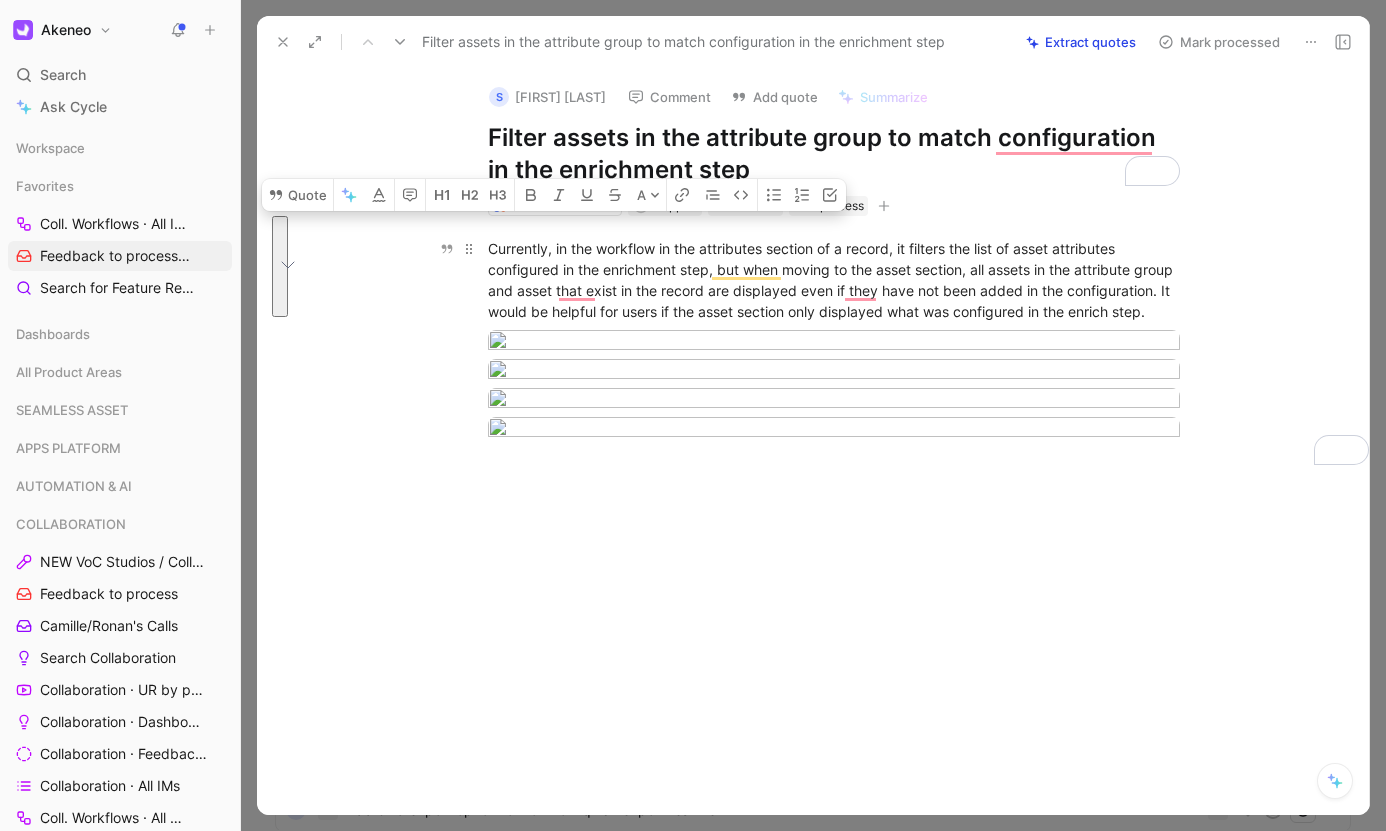 drag, startPoint x: 606, startPoint y: 330, endPoint x: 491, endPoint y: 254, distance: 137.84412 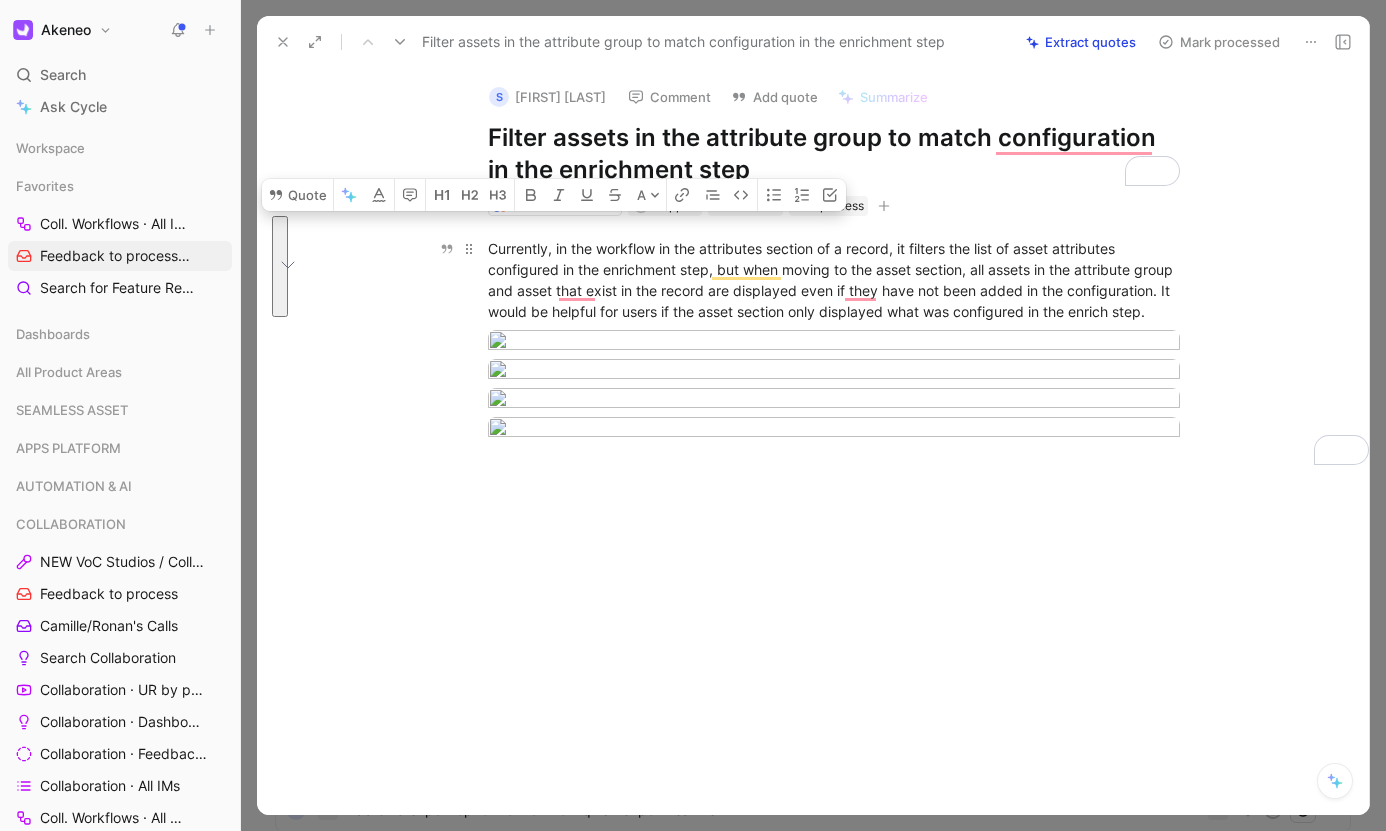 click on "Currently, in the workflow in the attributes section of a record, it filters the list of asset attributes configured in the enrichment step, but when moving to the asset section, all assets in the attribute group and asset that exist in the record are displayed even if they have not been added in the configuration. It would be helpful for users if the asset section only displayed what was configured in the enrich step." at bounding box center [834, 280] 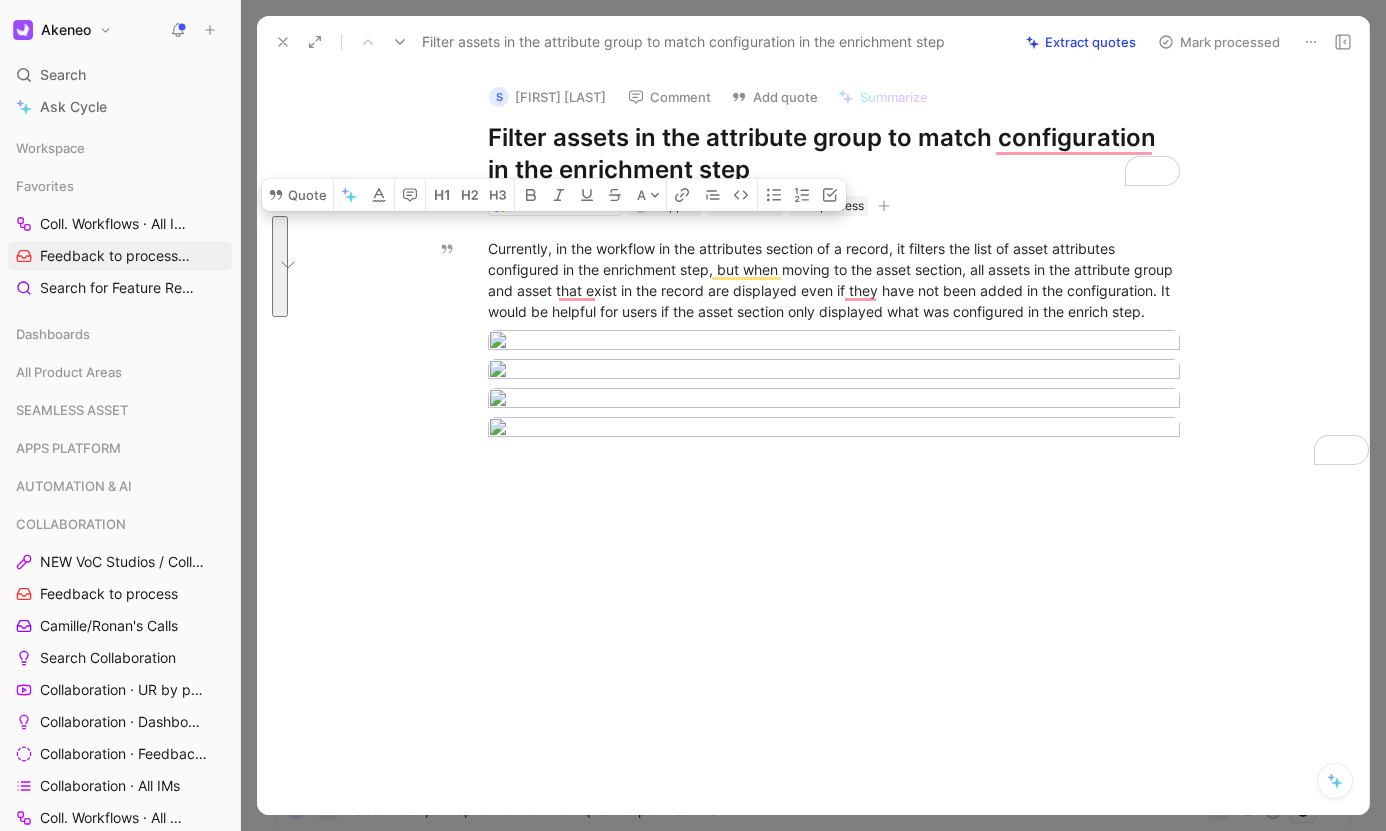 click on "Filter assets in the attribute group to match configuration in the enrichment step" at bounding box center [834, 154] 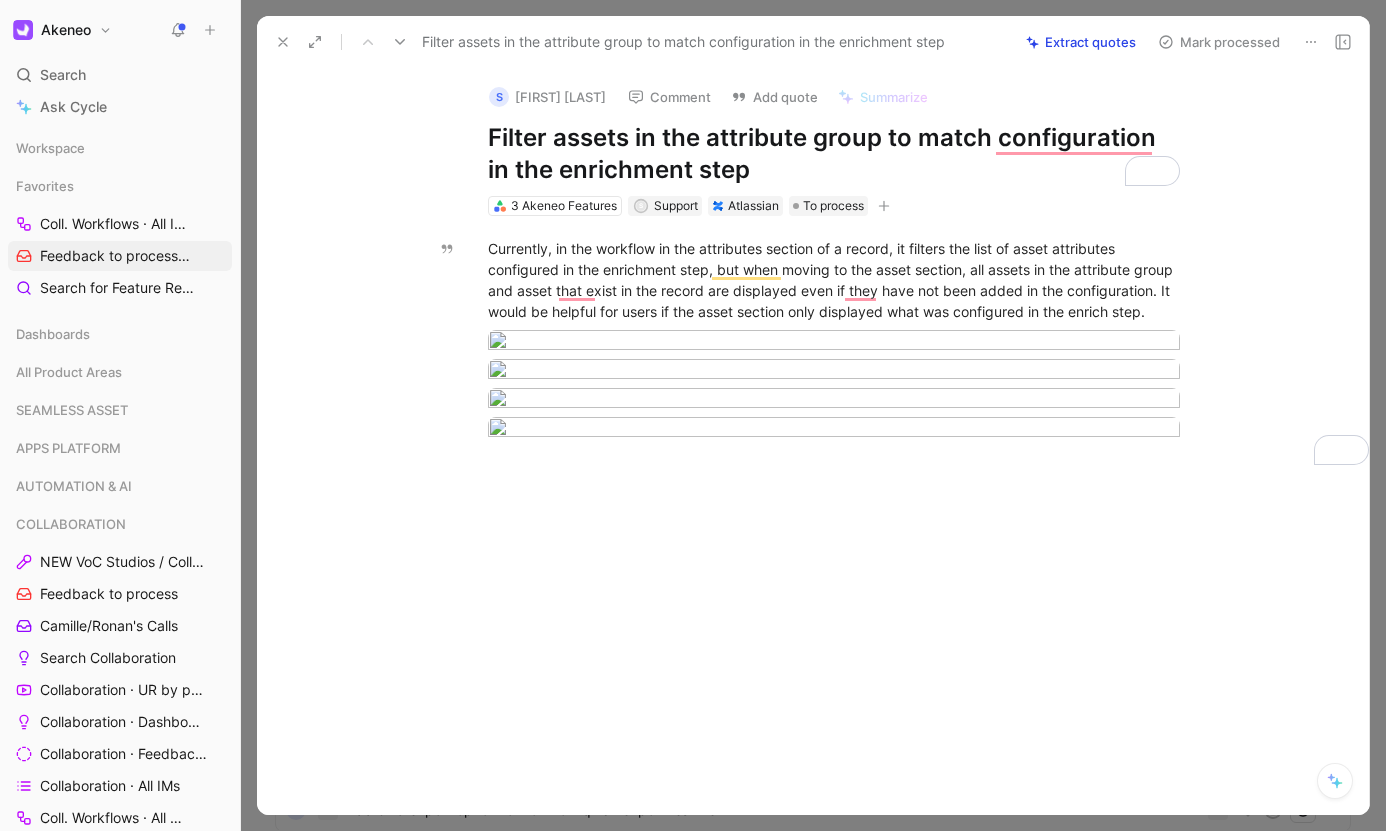 drag, startPoint x: 745, startPoint y: 173, endPoint x: 487, endPoint y: 140, distance: 260.1019 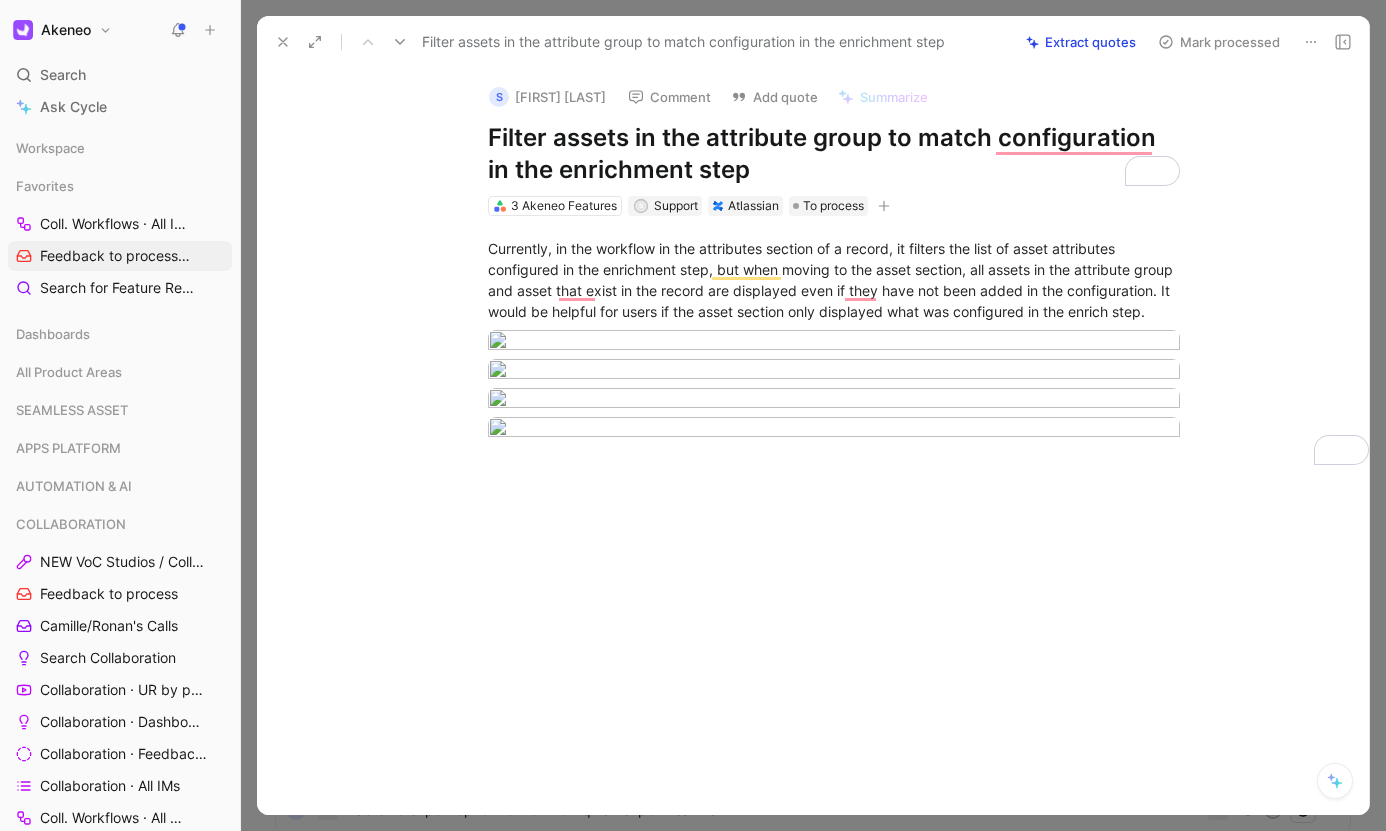 click on "Currently, in the workflow in the attributes section of a record, it filters the list of asset attributes configured in the enrichment step, but when moving to the asset section, all assets in the attribute group and asset that exist in the record are displayed even if they have not been added in the configuration. It would be helpful for users if the asset section only displayed what was configured in the enrich step." at bounding box center (834, 280) 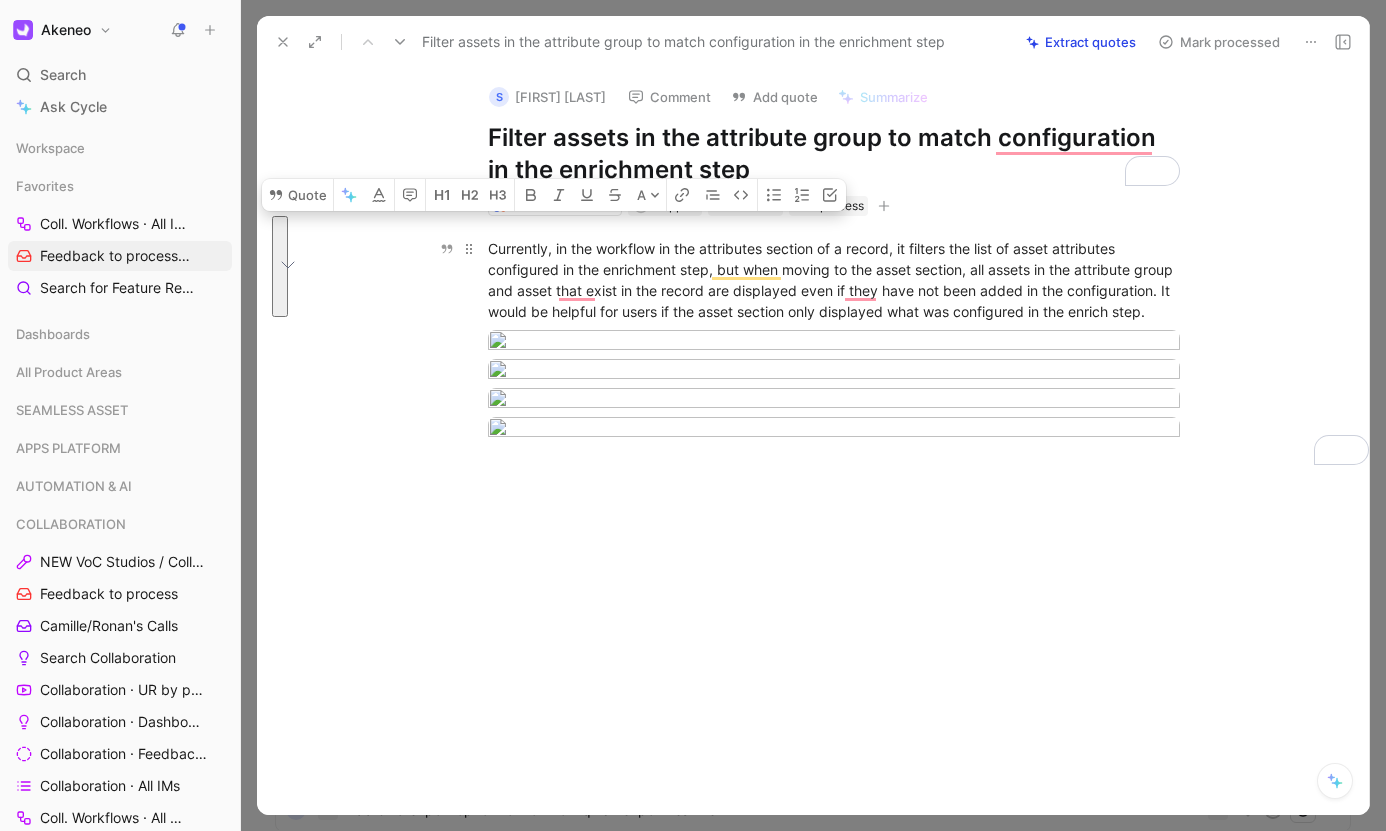 drag, startPoint x: 587, startPoint y: 331, endPoint x: 490, endPoint y: 256, distance: 122.61321 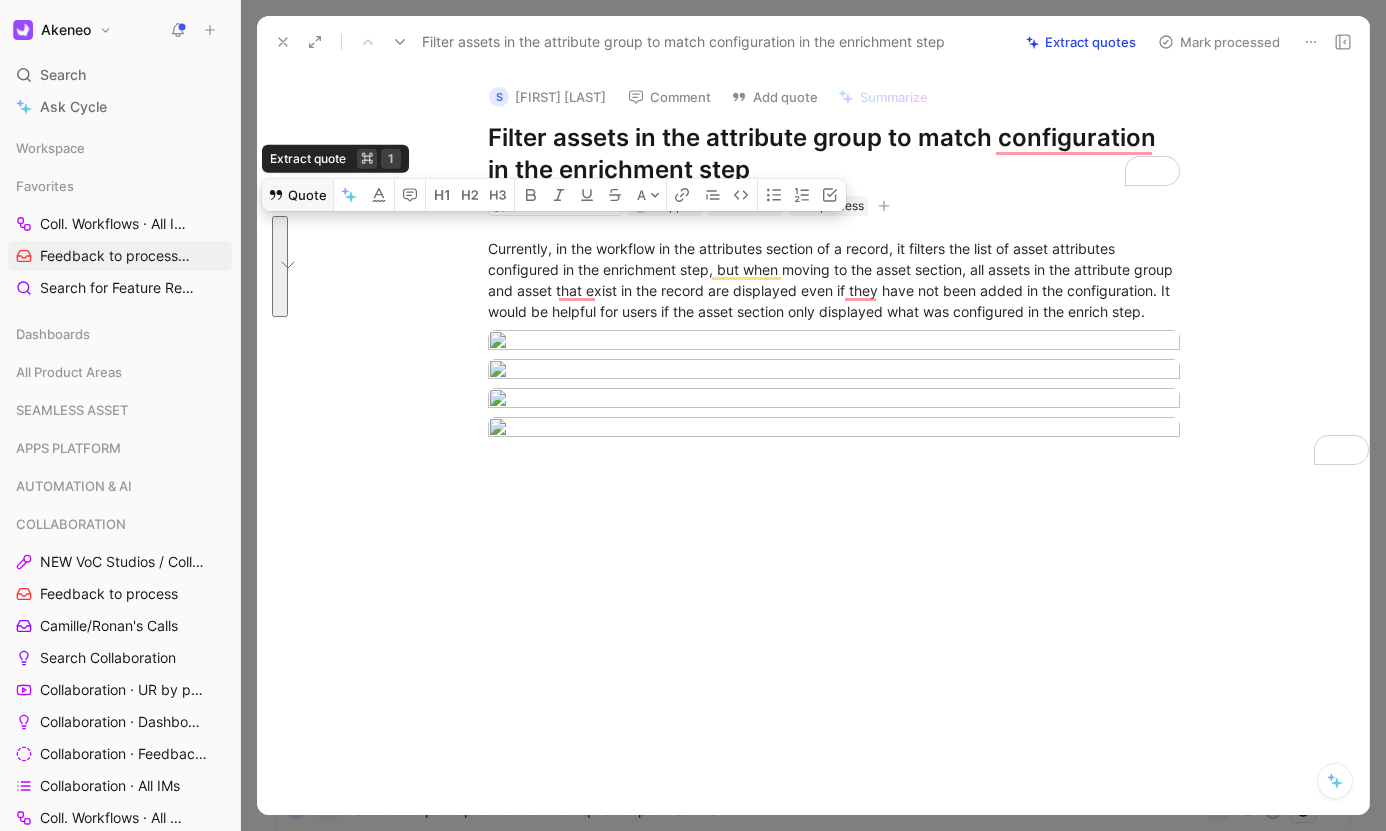click on "Quote" at bounding box center [297, 195] 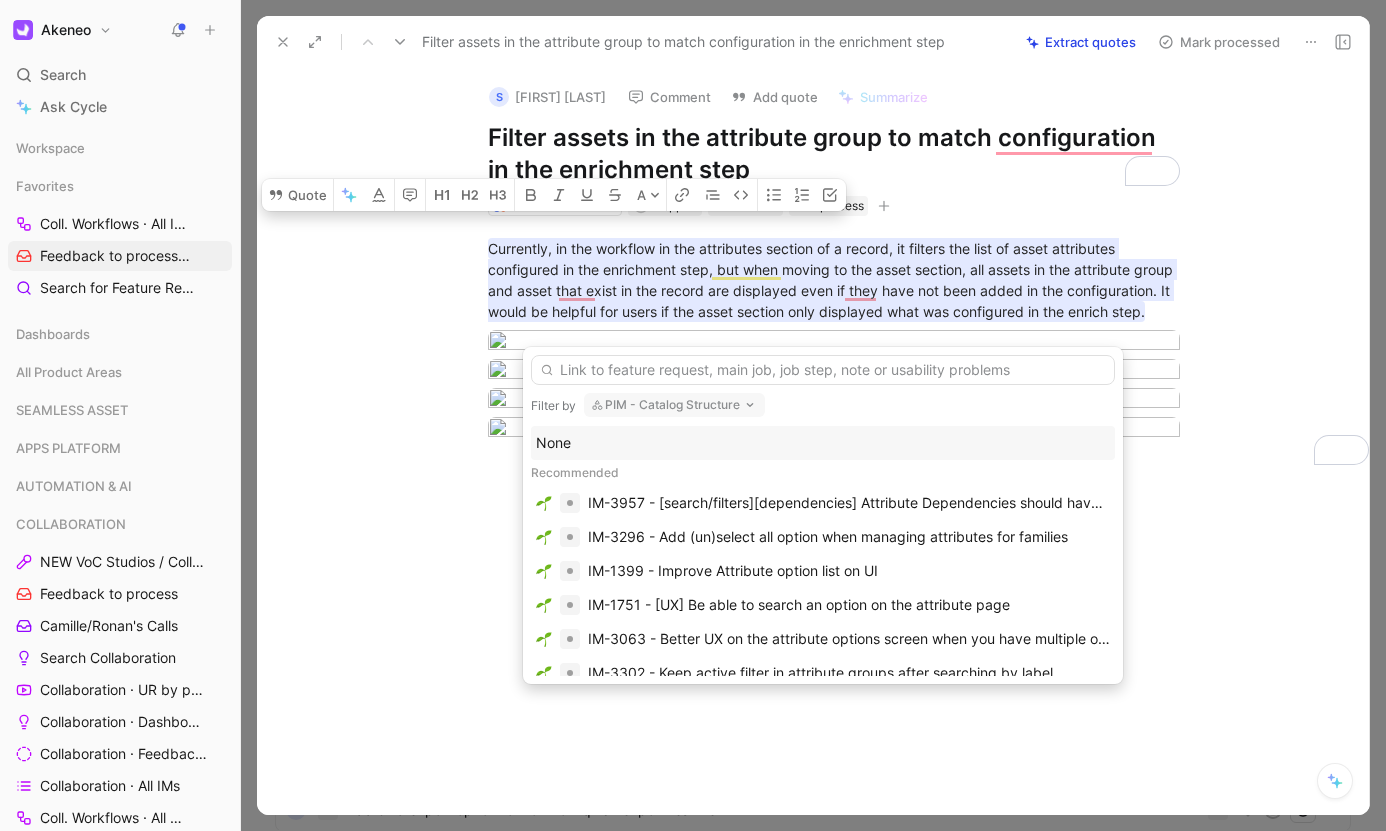 click on "PIM - Catalog Structure" at bounding box center [674, 405] 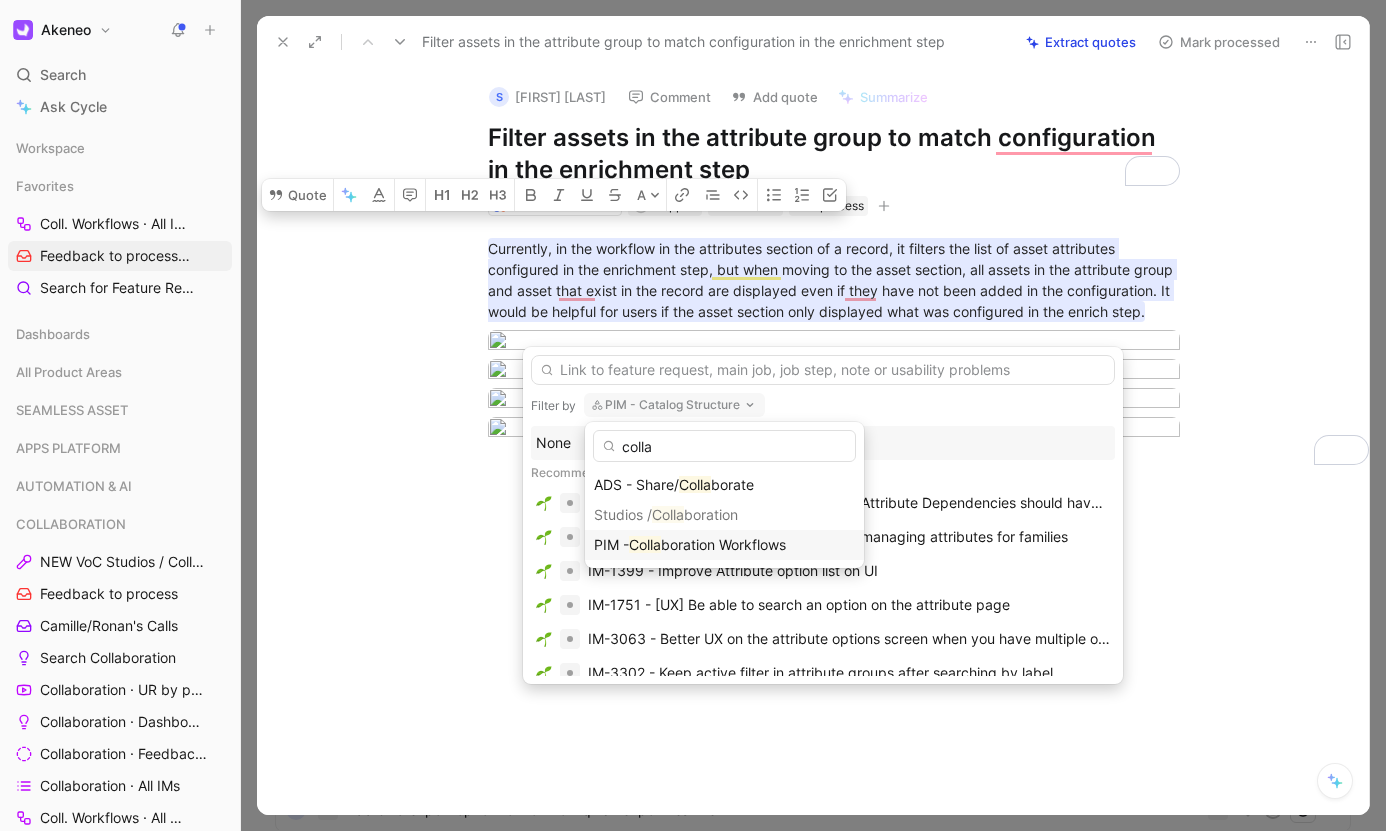 type on "colla" 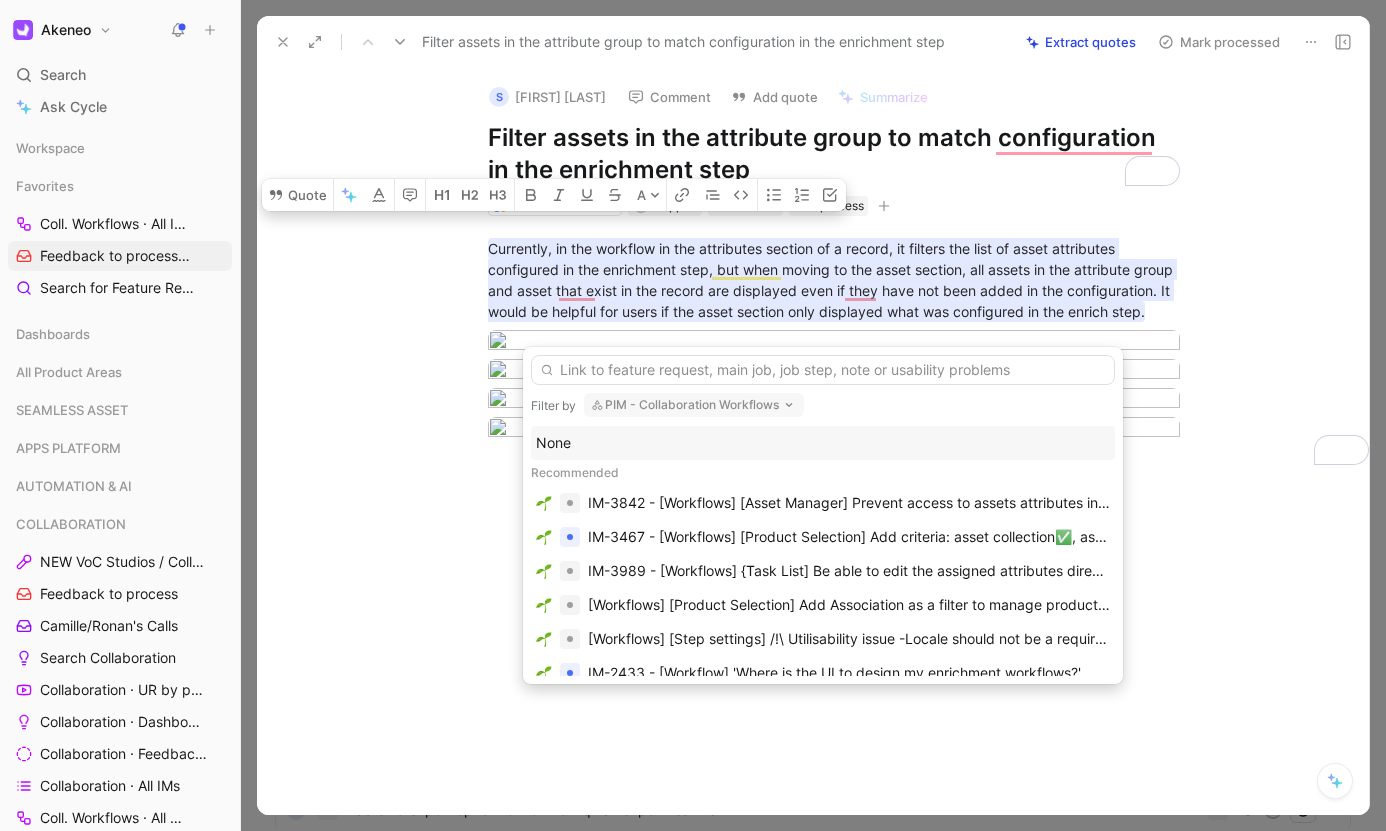 click on "None" at bounding box center [823, 443] 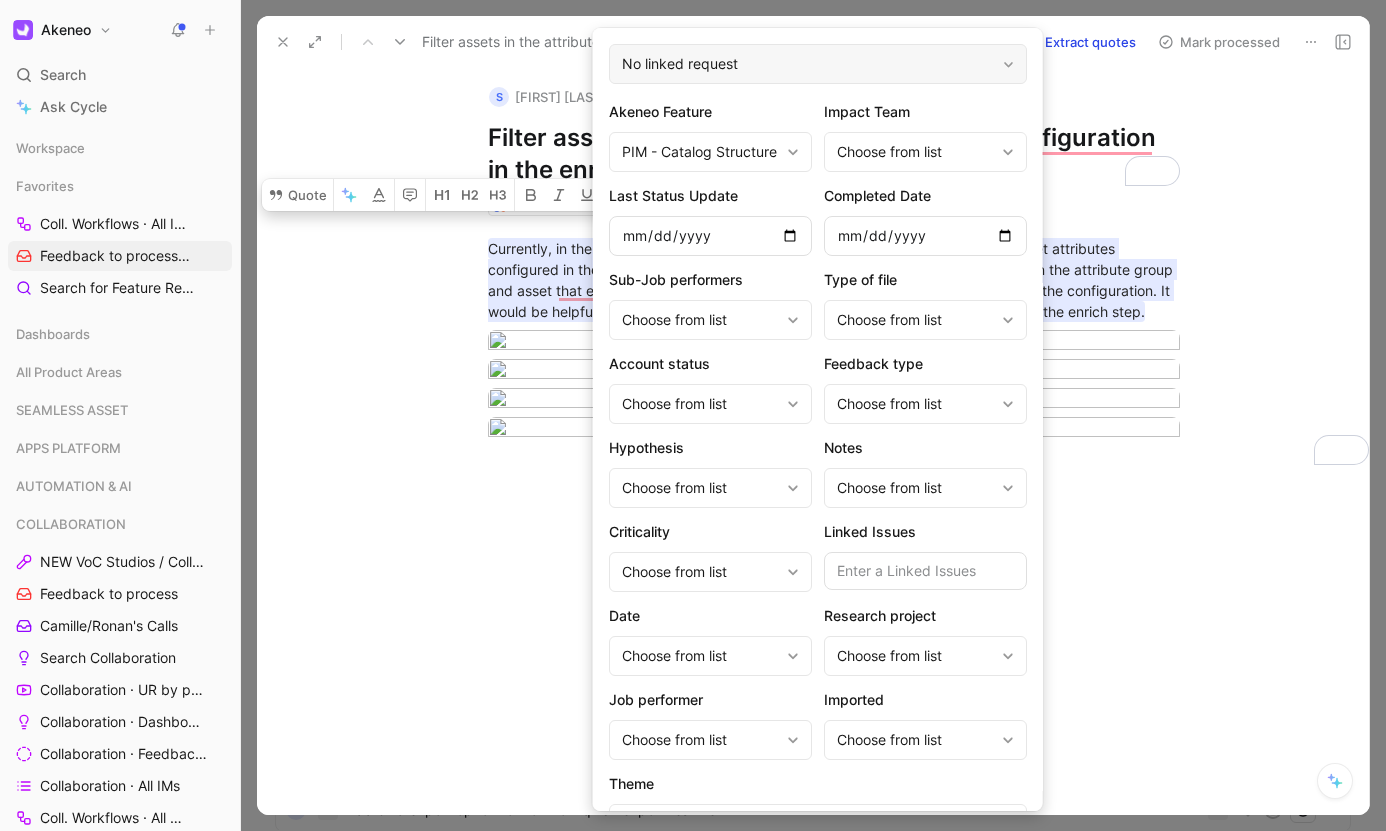 click on "No linked request" at bounding box center (818, 64) 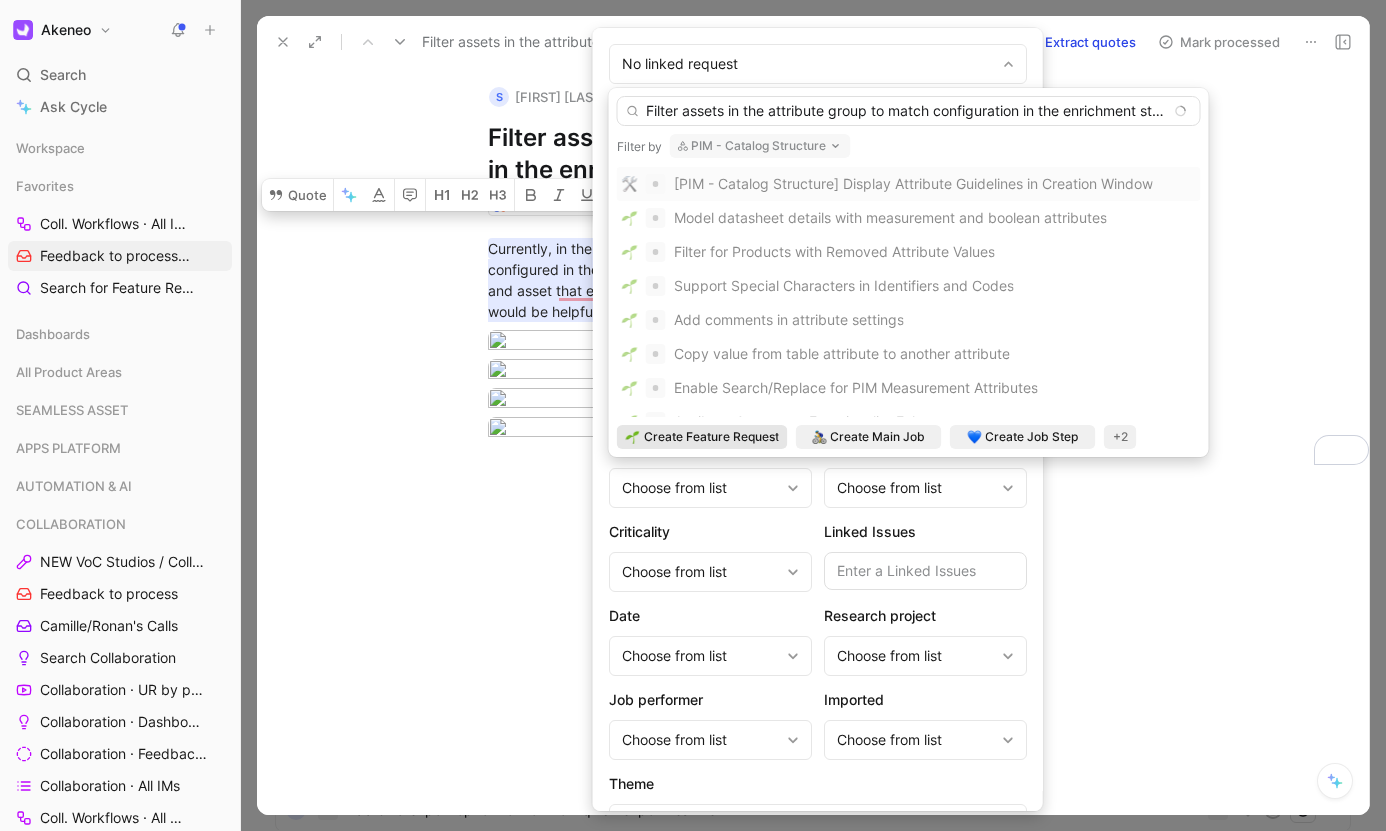 type on "Filter assets in the attribute group to match configuration in the enrichment step" 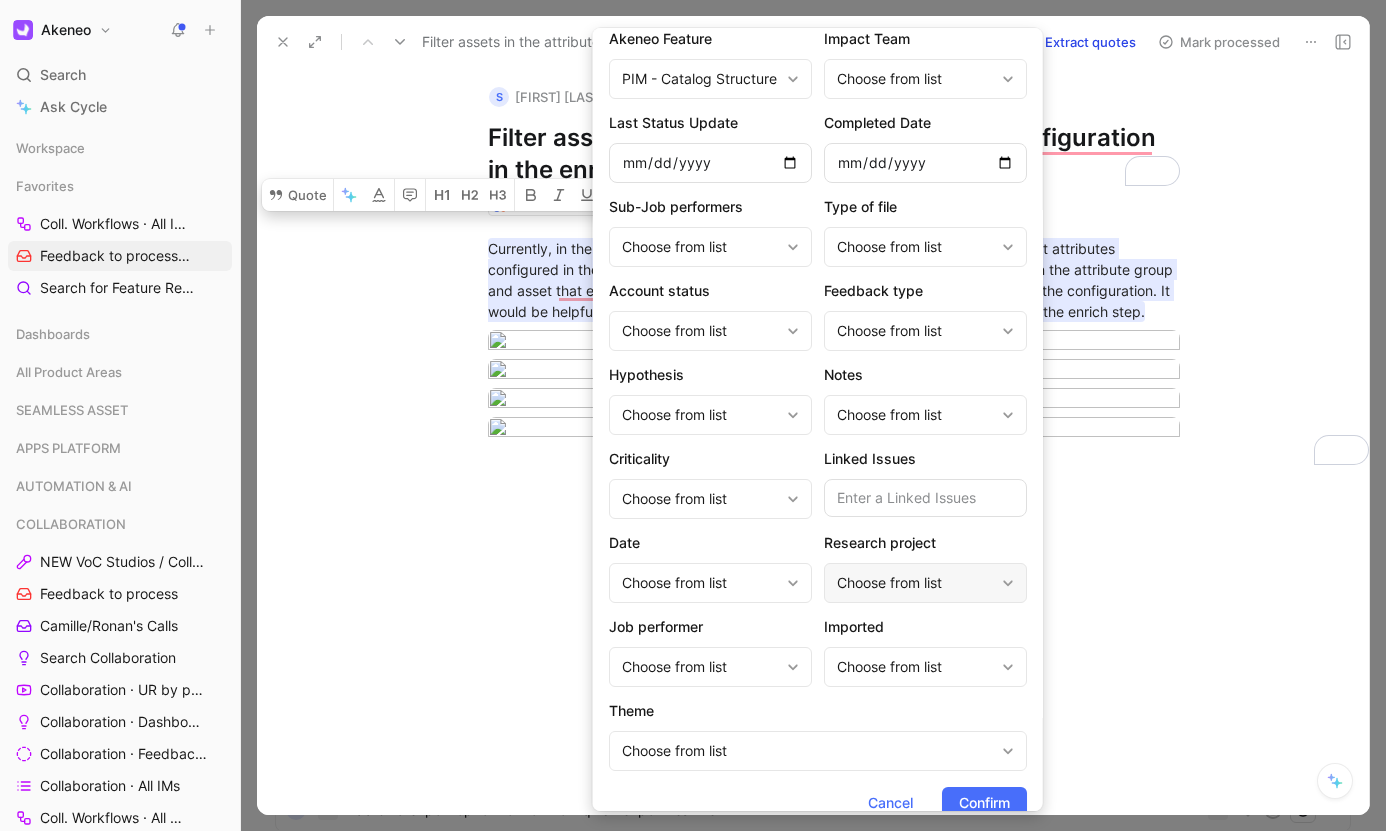 scroll, scrollTop: 97, scrollLeft: 0, axis: vertical 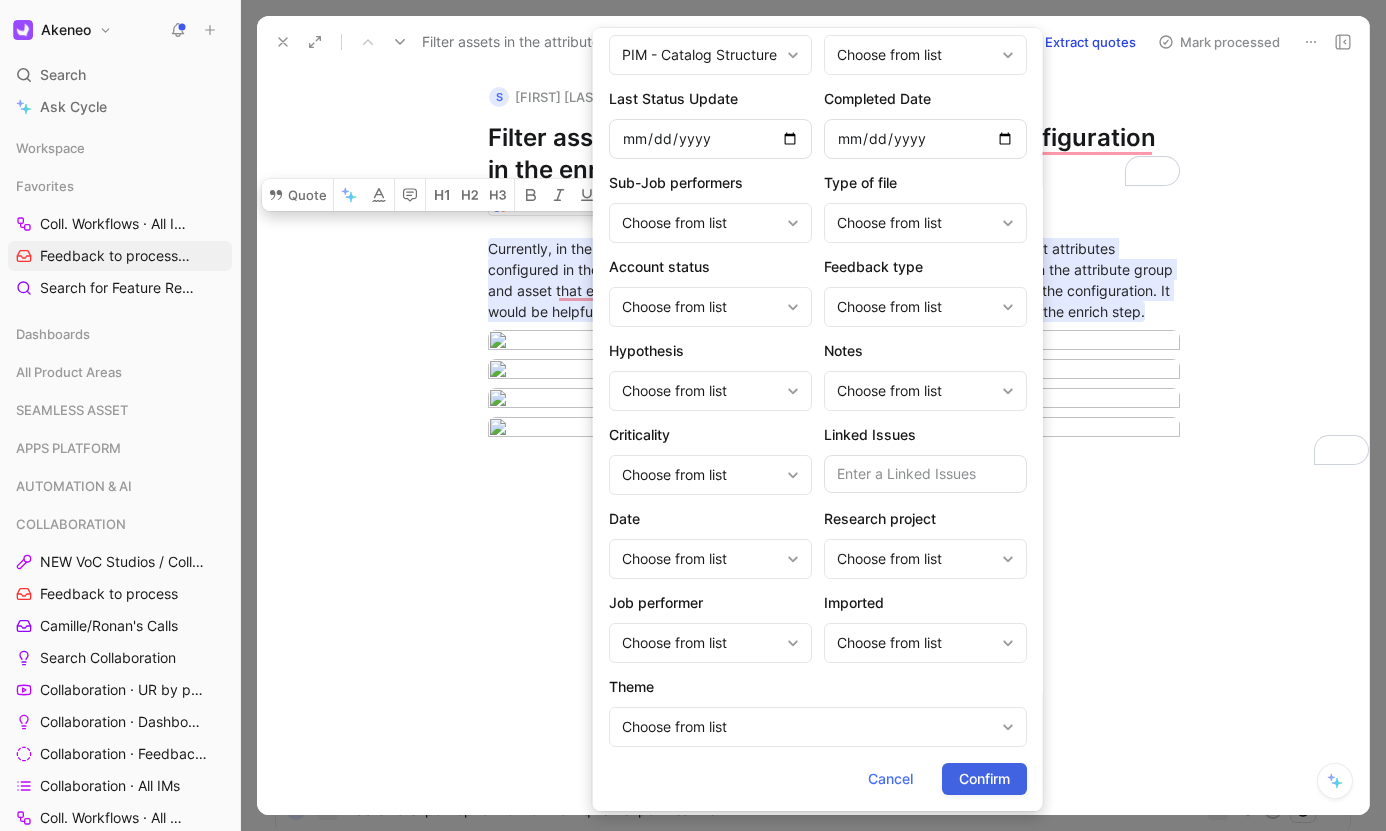 click on "Confirm" at bounding box center [984, 779] 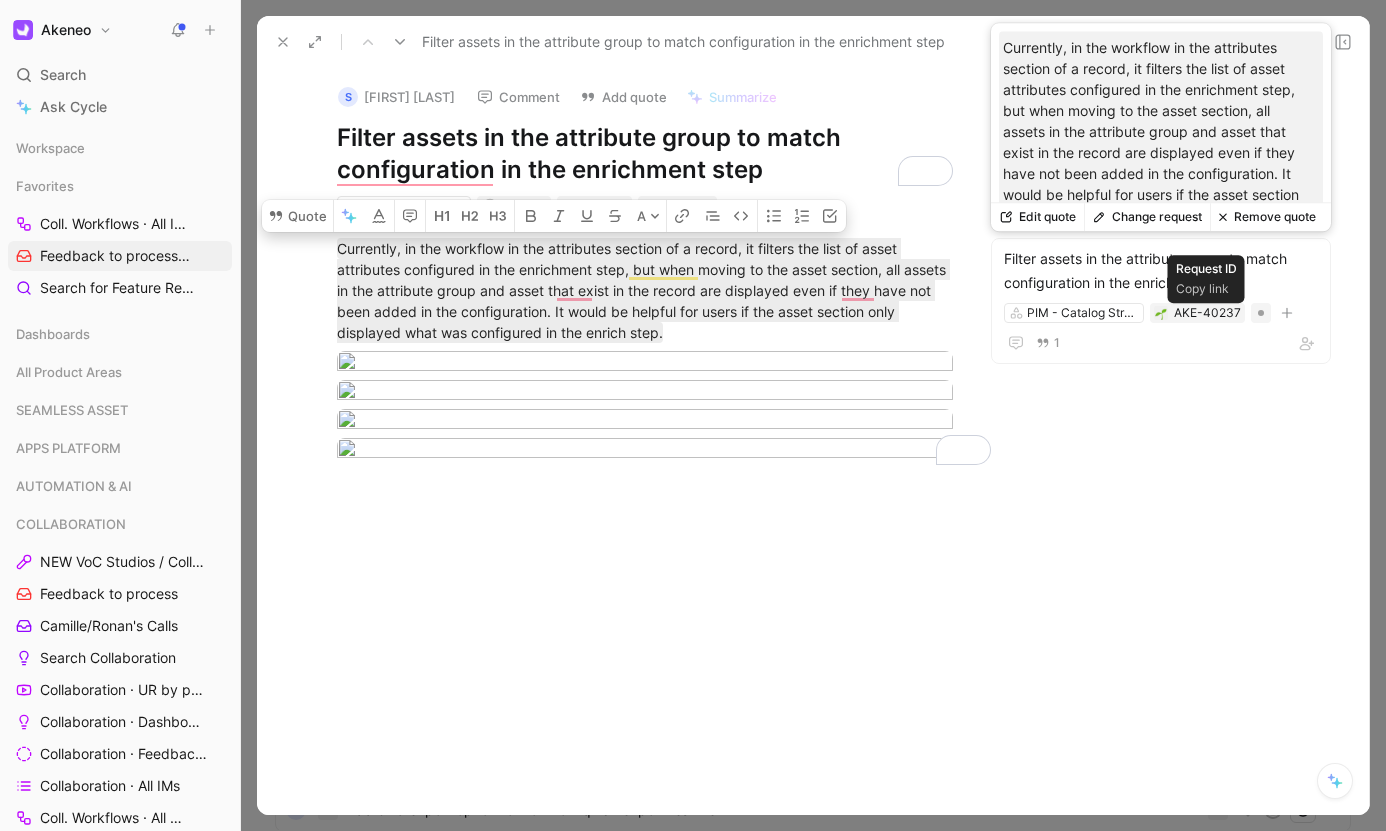 click on "S Salvador Gonzalez Comment Add quote Summarize Filter assets in the attribute group to match configuration in the enrichment step 3 Akeneo Features S Support  Atlassian To process Filter assets in the attribute group to match configuration in the enrichment step PIM - Catalog Structure AKE-40237 1 Quote A Currently, in the workflow in the attributes section of a record, it filters the list of asset attributes configured in the enrichment step, but when moving to the asset section, all assets in the attribute group and asset that exist in the record are displayed even if they have not been added in the configuration. It would be helpful for users if the asset section only displayed what was configured in the enrich step." at bounding box center [813, 441] 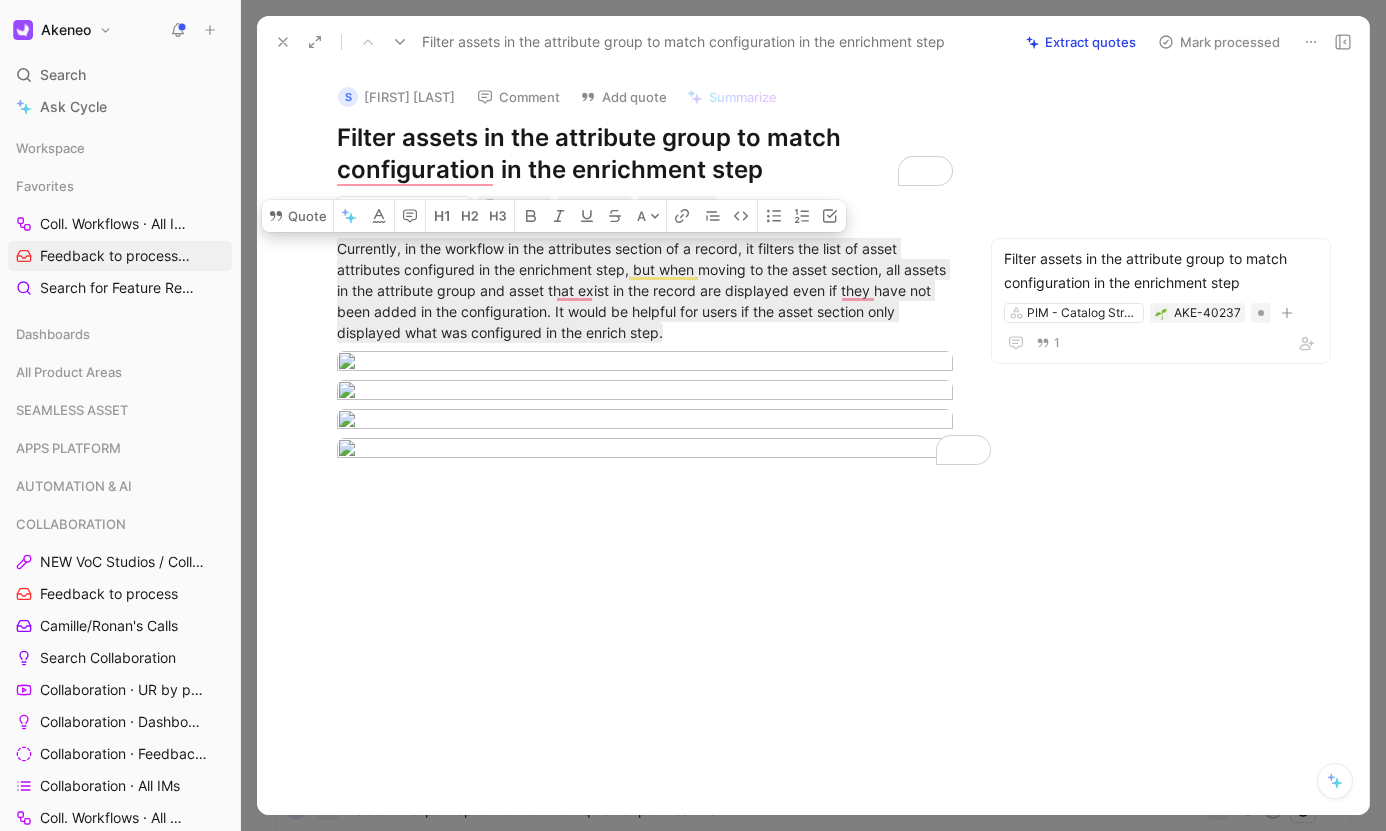 click at bounding box center (283, 42) 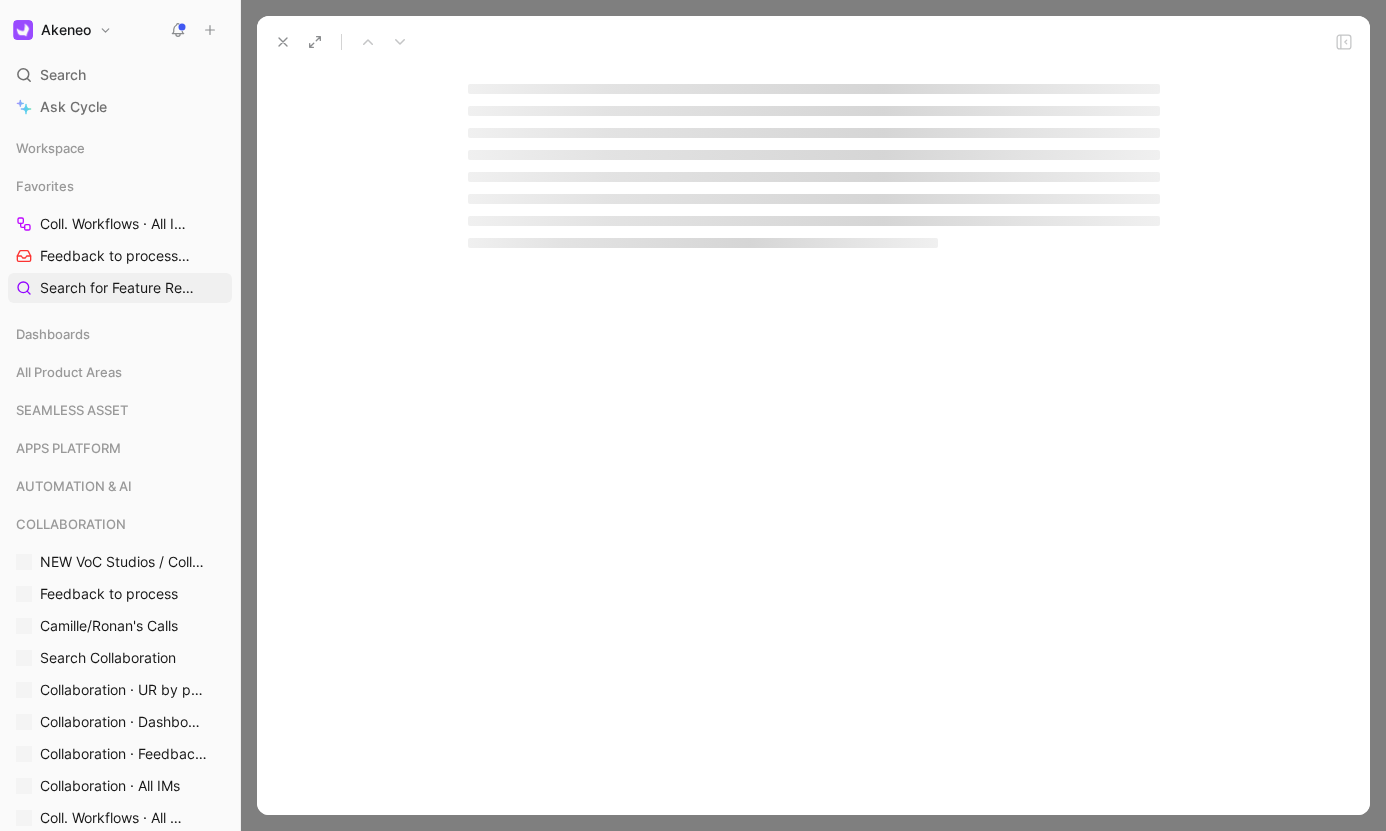 scroll, scrollTop: 0, scrollLeft: 0, axis: both 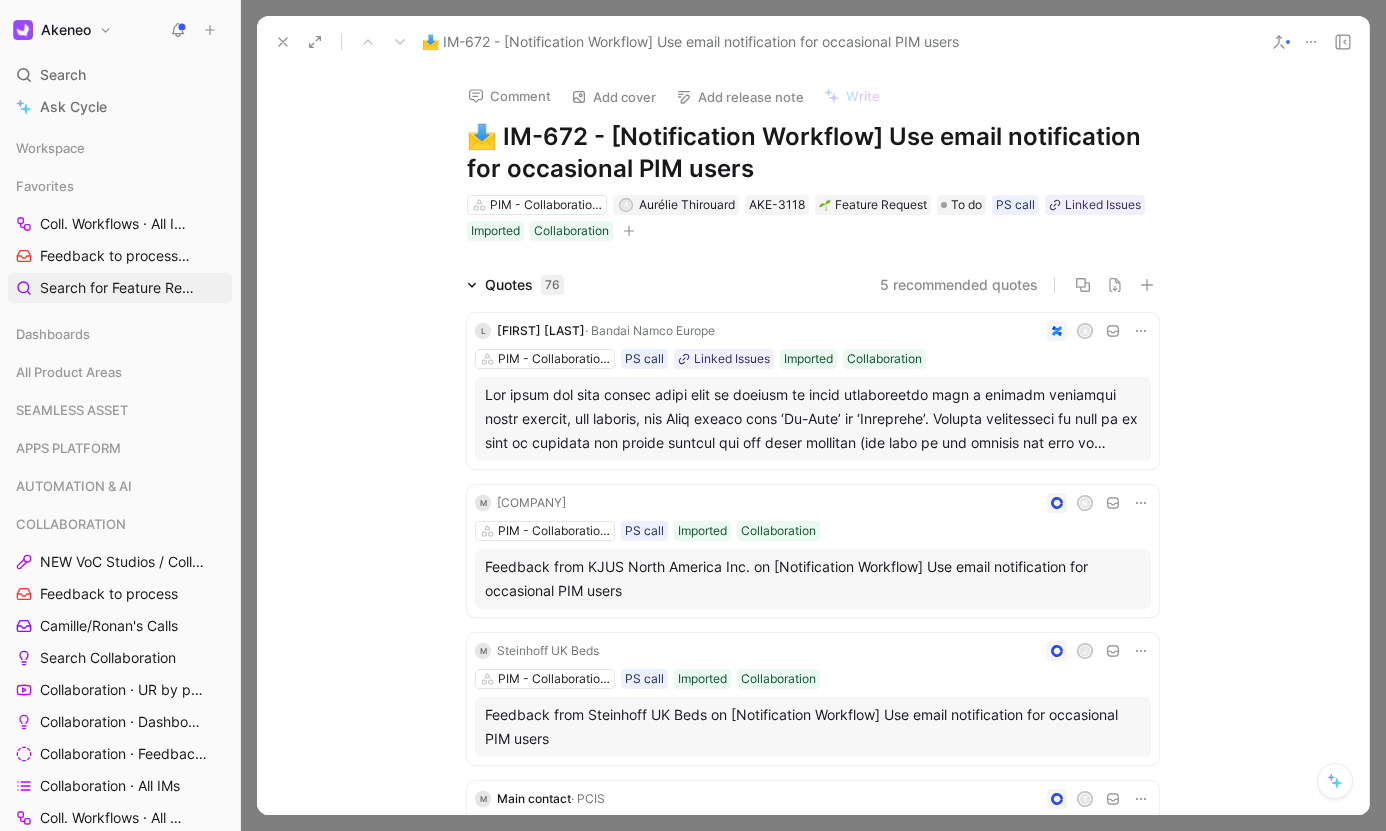 click at bounding box center [283, 42] 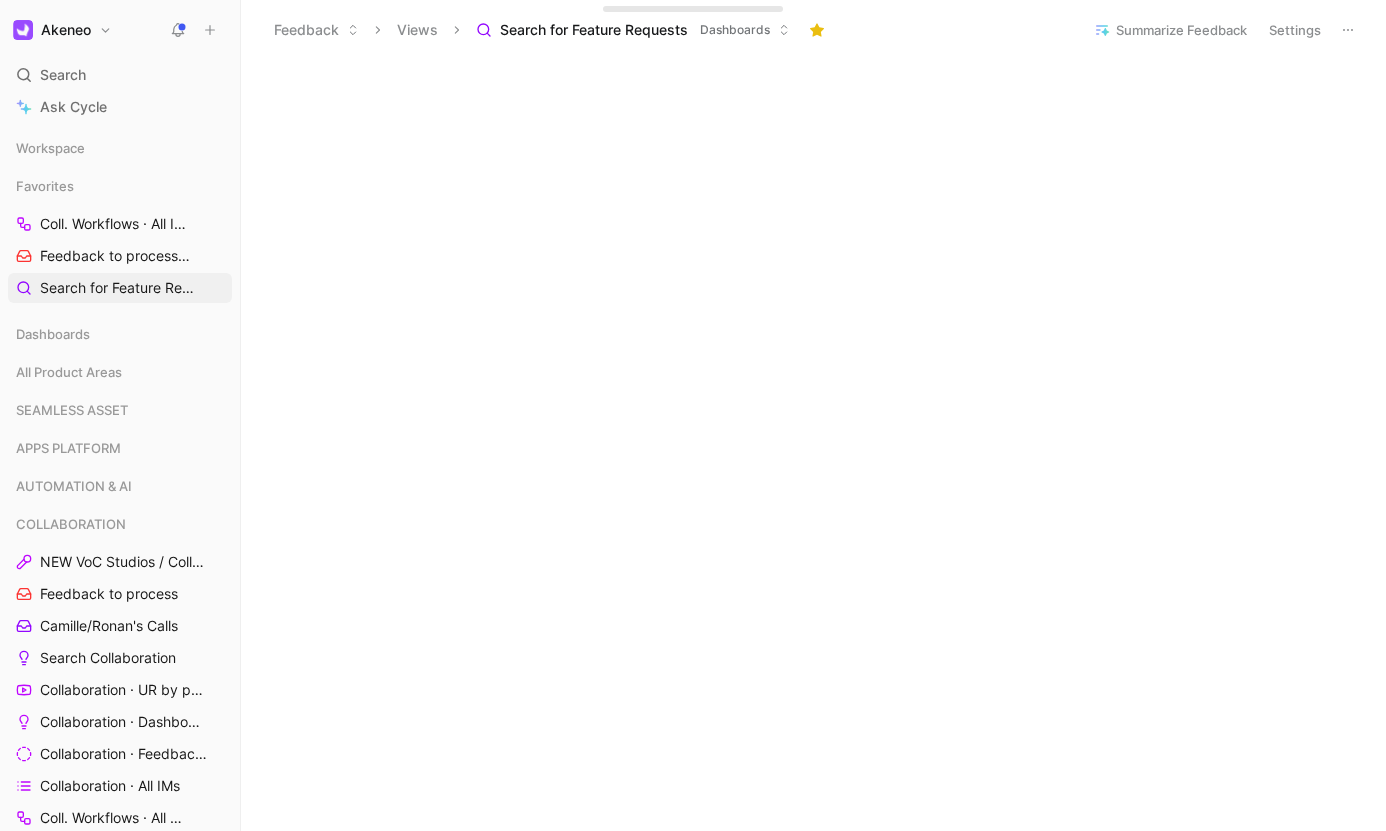 scroll, scrollTop: 0, scrollLeft: 0, axis: both 